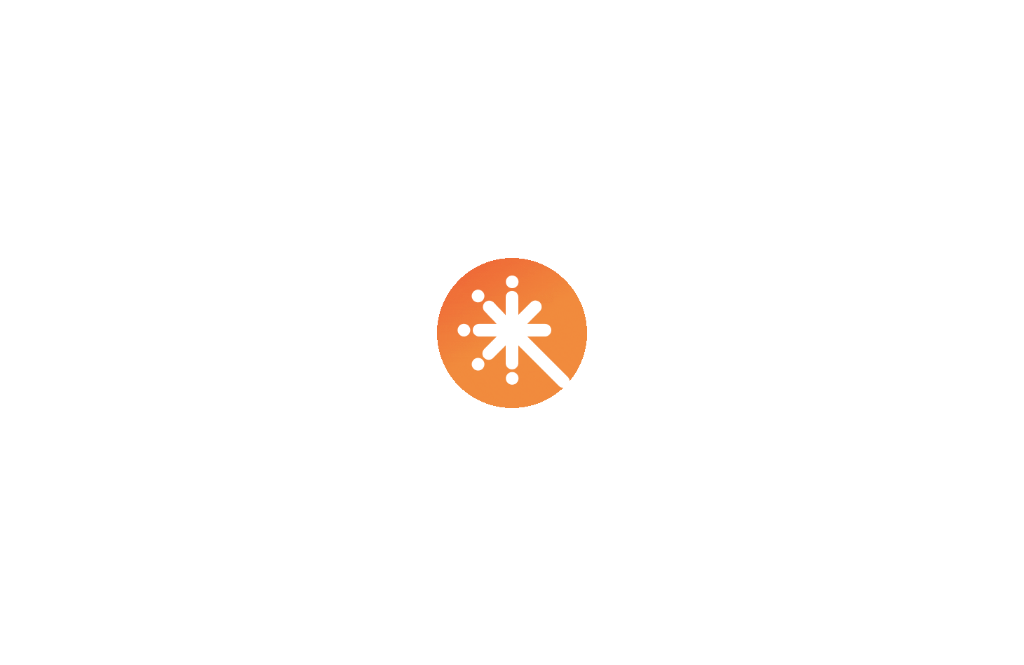scroll, scrollTop: 0, scrollLeft: 0, axis: both 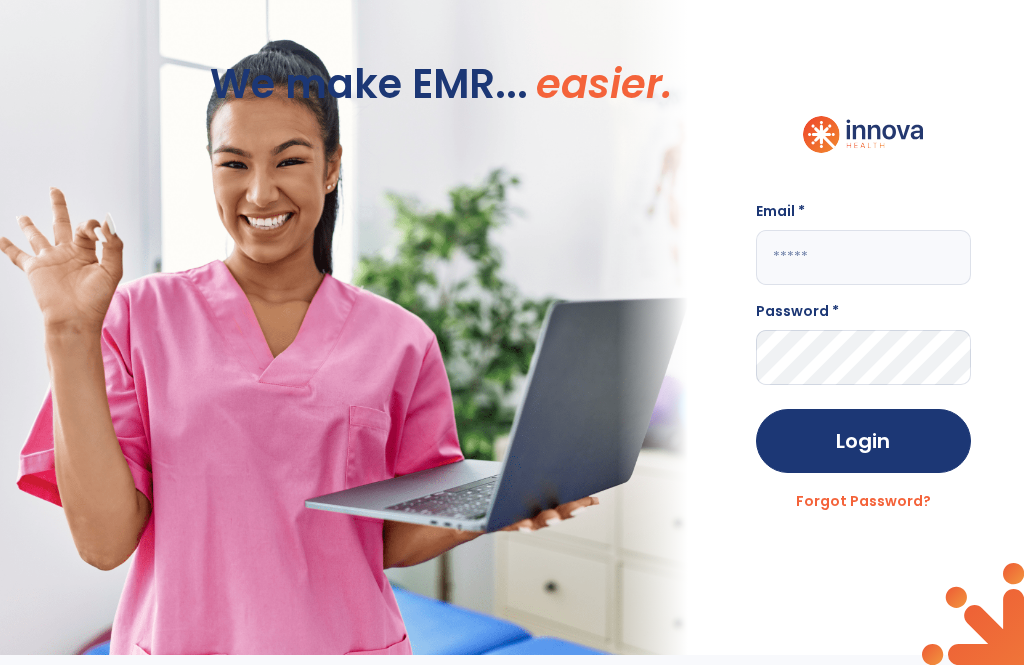 click 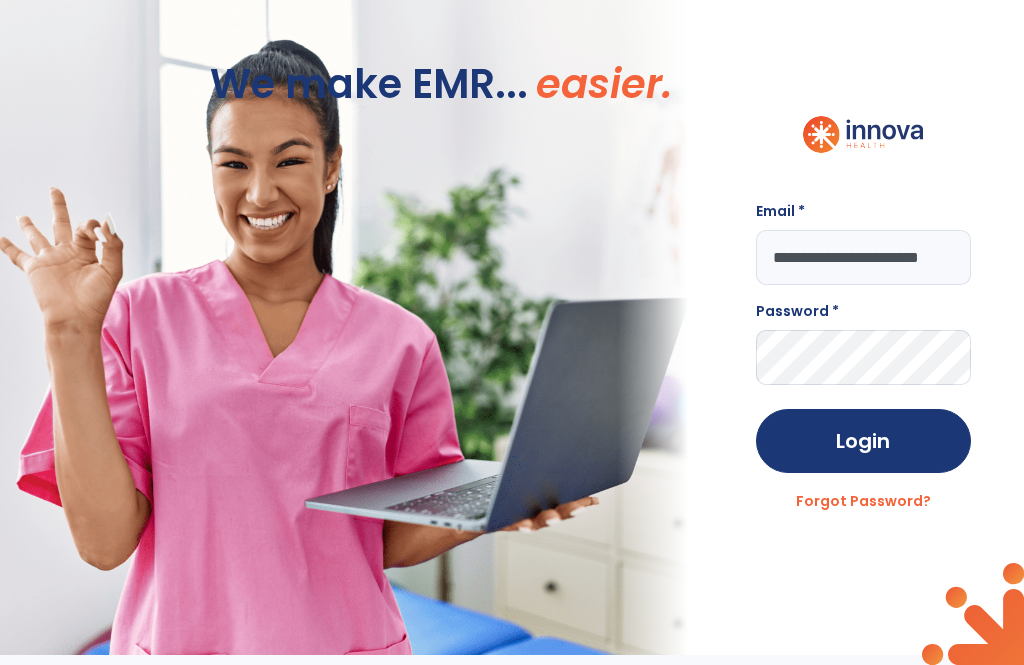 click on "Login" 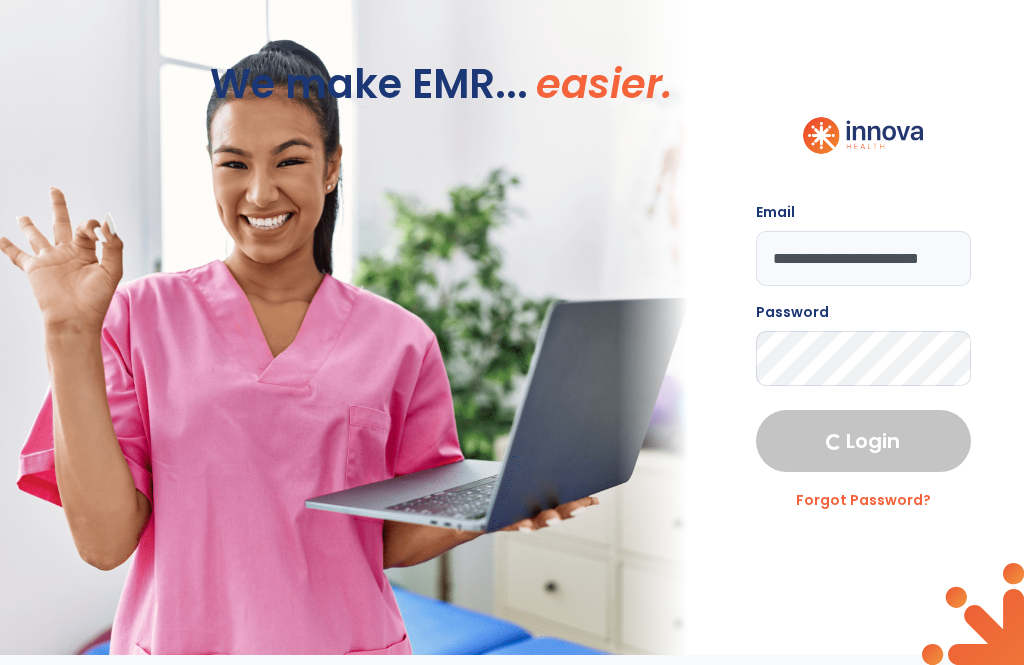 select on "****" 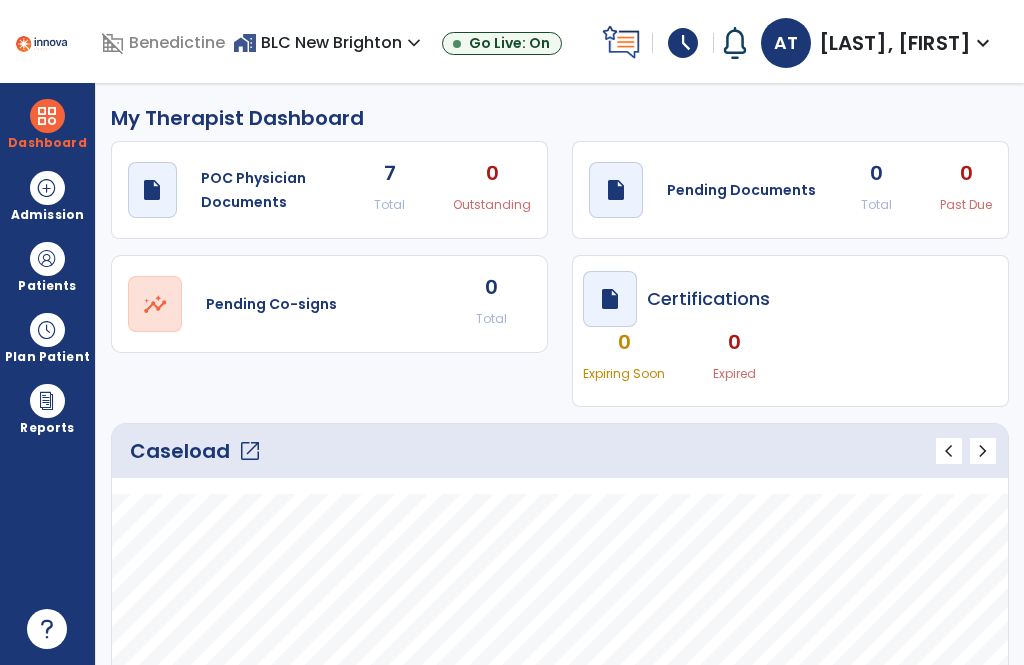 click on "home_work   BLC [CITY]   expand_more" at bounding box center [329, 42] 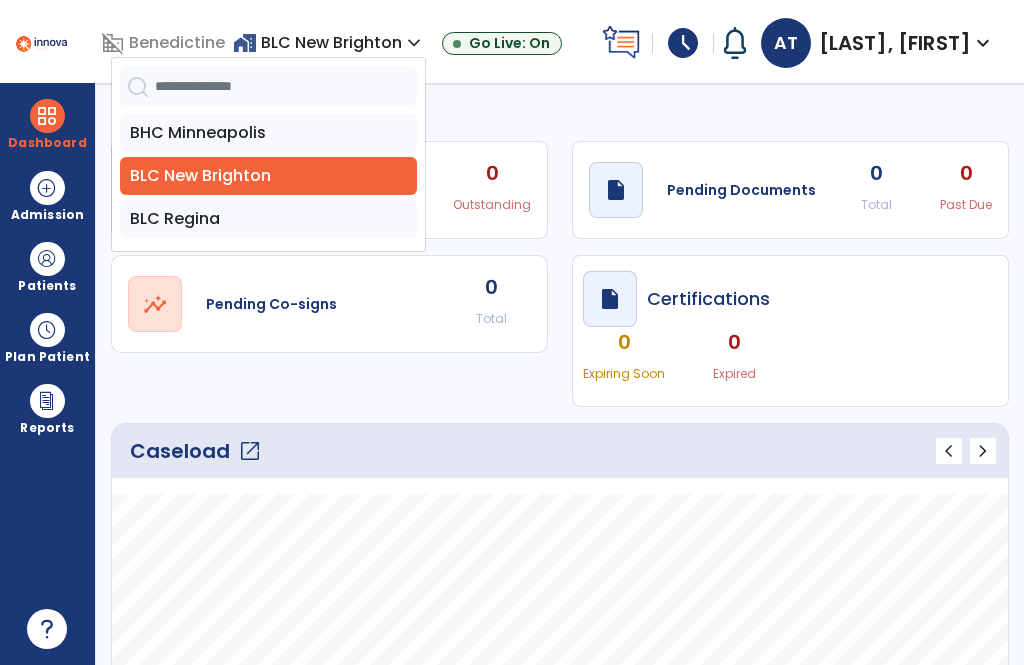 click on "BHC Minneapolis" at bounding box center (268, 133) 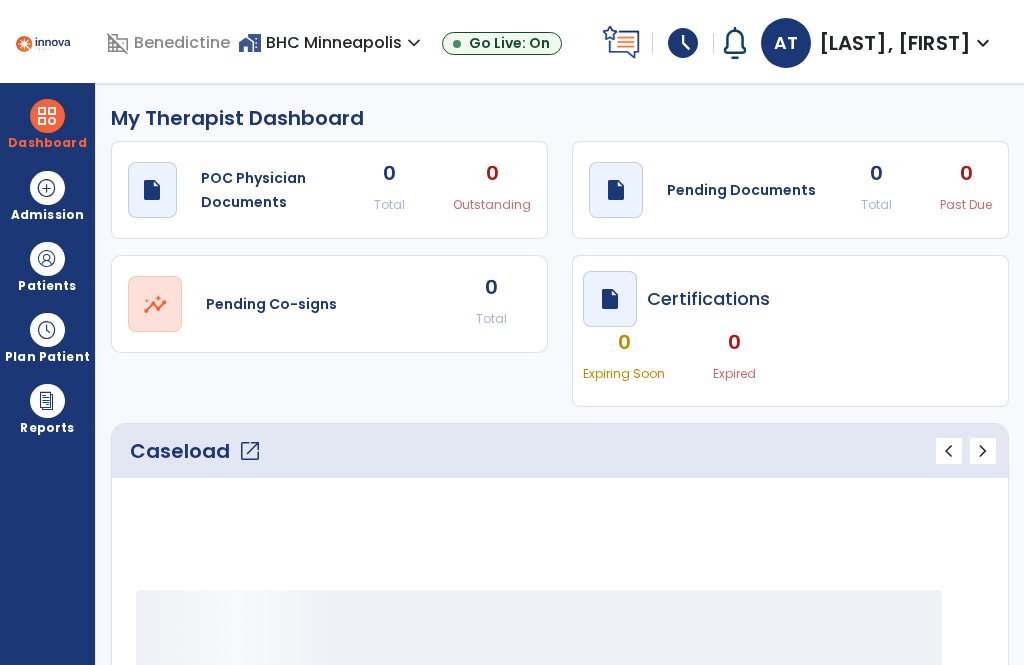 select on "****" 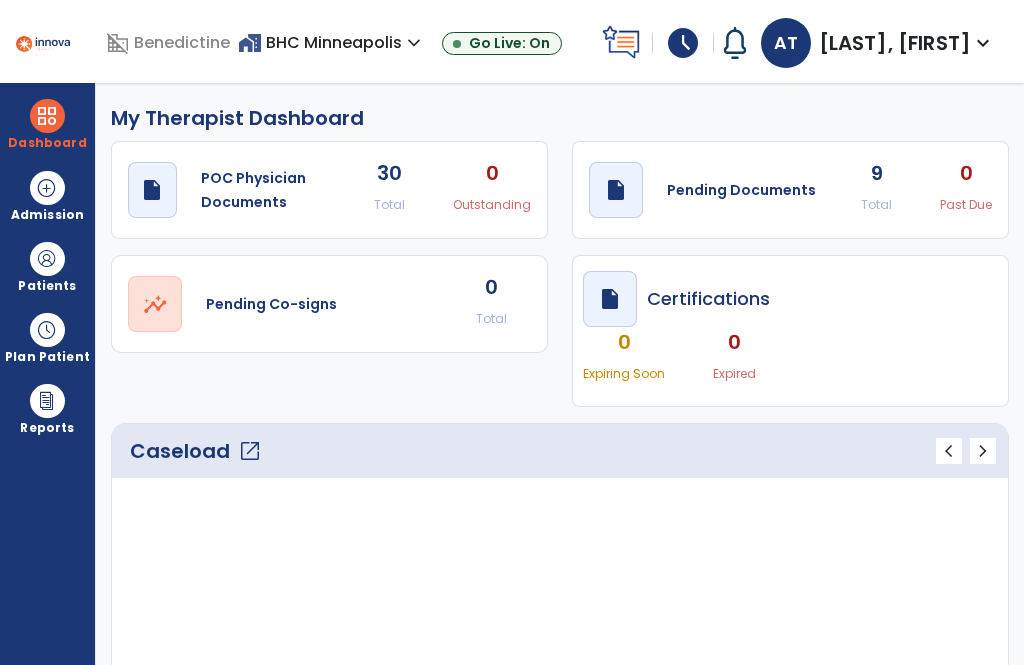 click on "schedule" at bounding box center (683, 43) 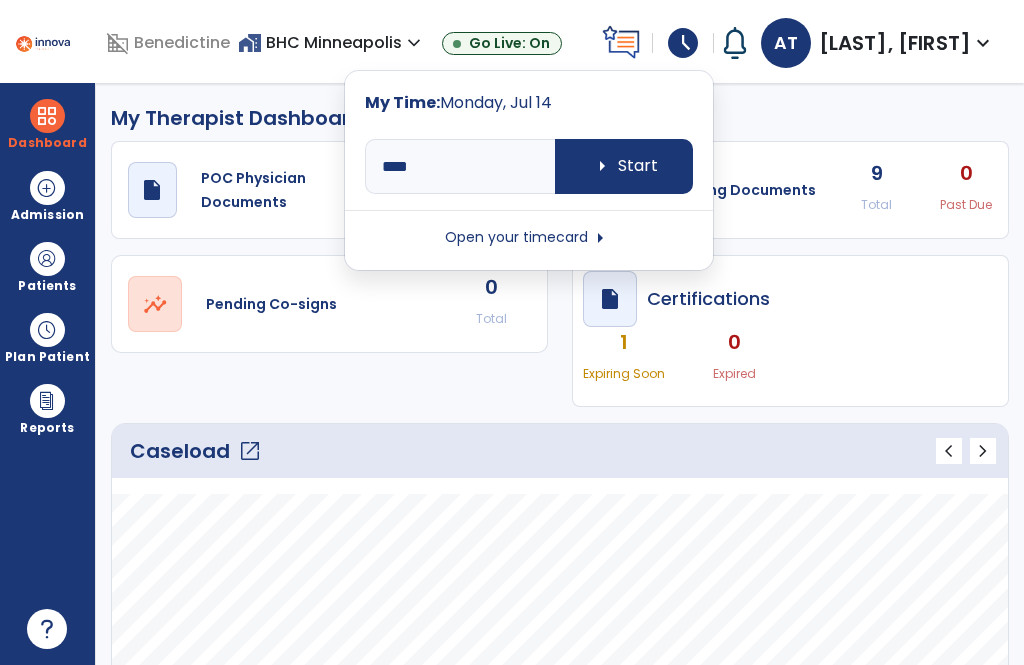 click on "arrow_right" at bounding box center [602, 166] 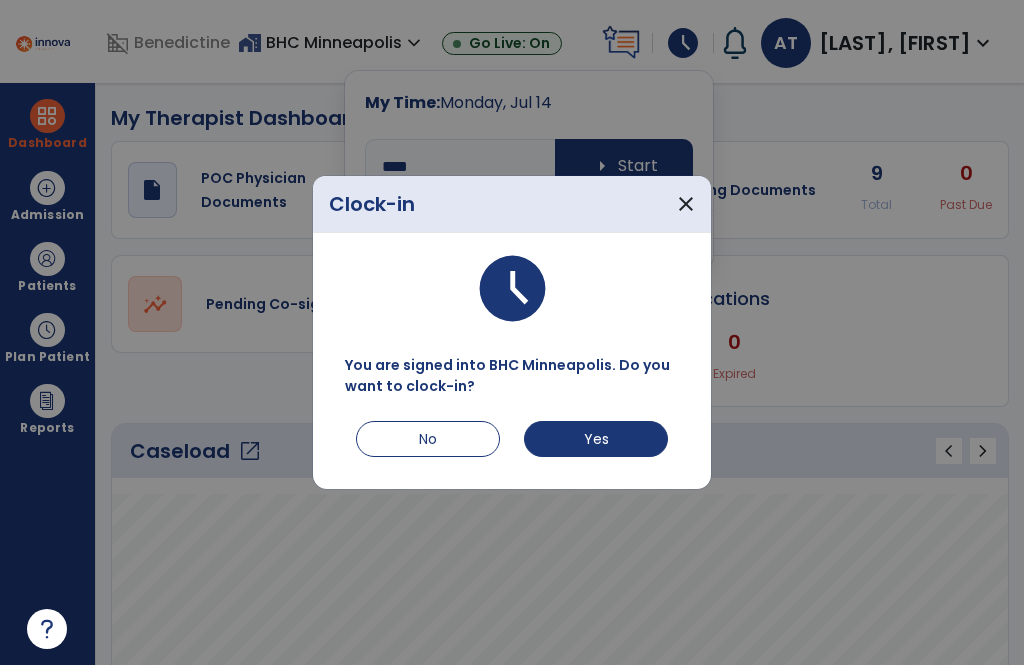 click on "Yes" at bounding box center (596, 439) 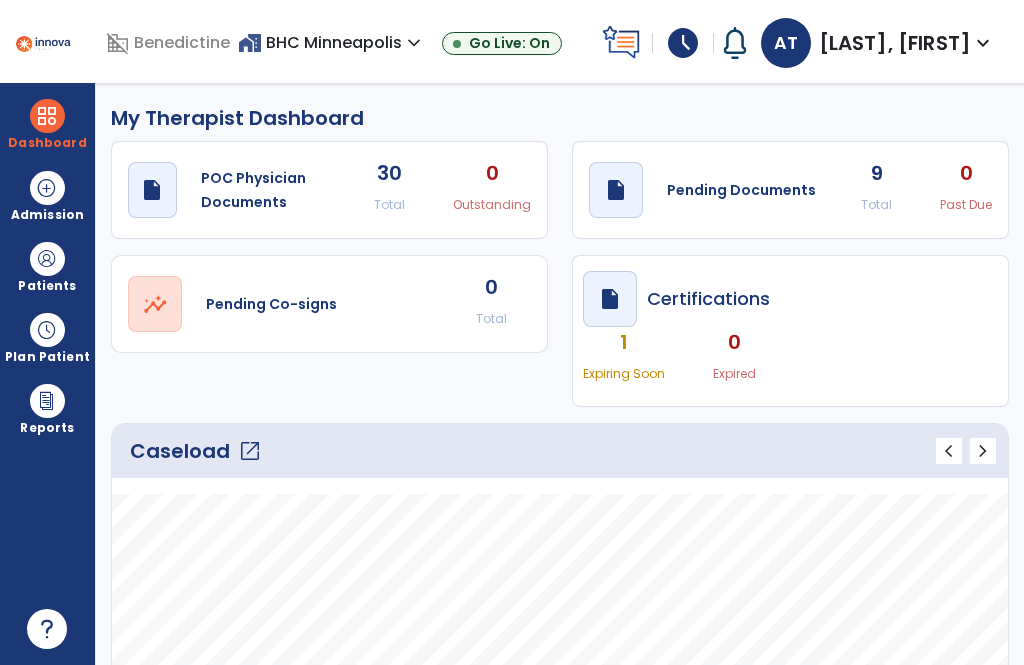 scroll, scrollTop: 0, scrollLeft: 0, axis: both 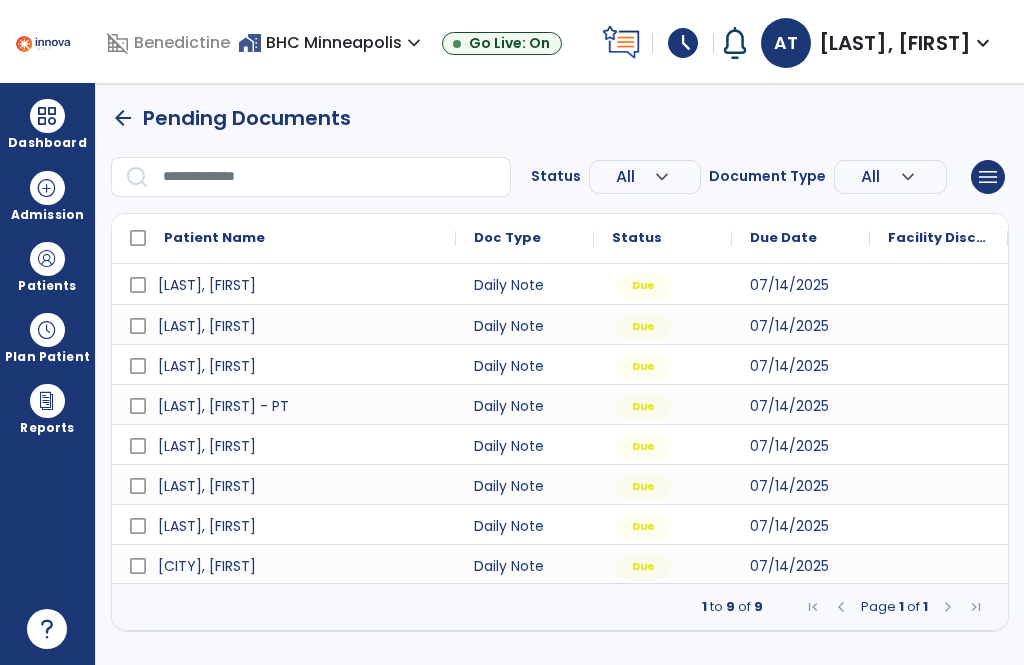 click on "arrow_back" at bounding box center (123, 118) 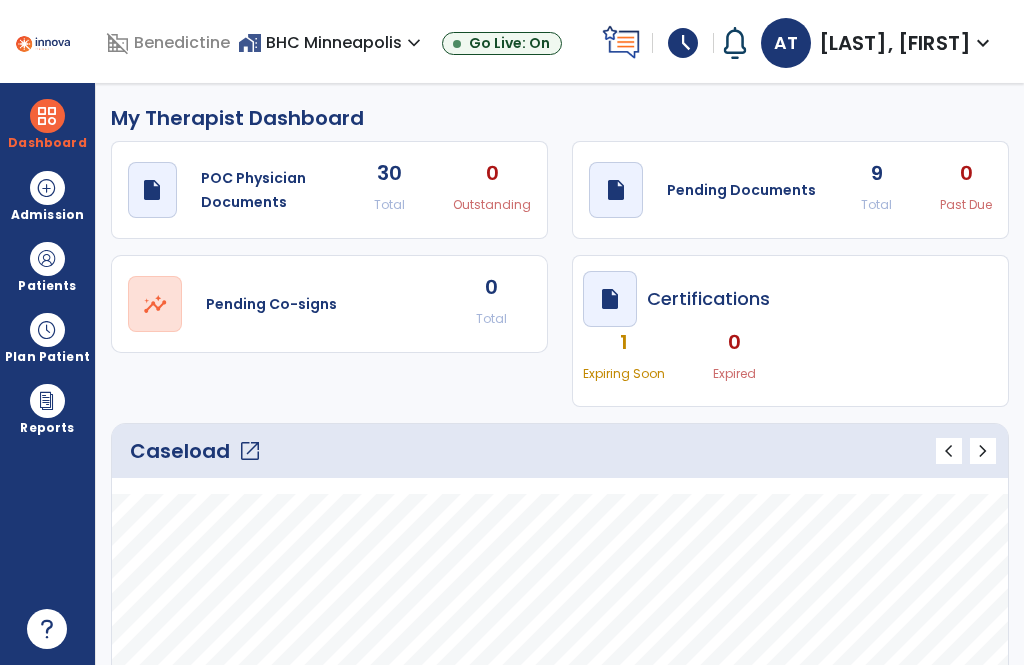 scroll, scrollTop: 0, scrollLeft: 0, axis: both 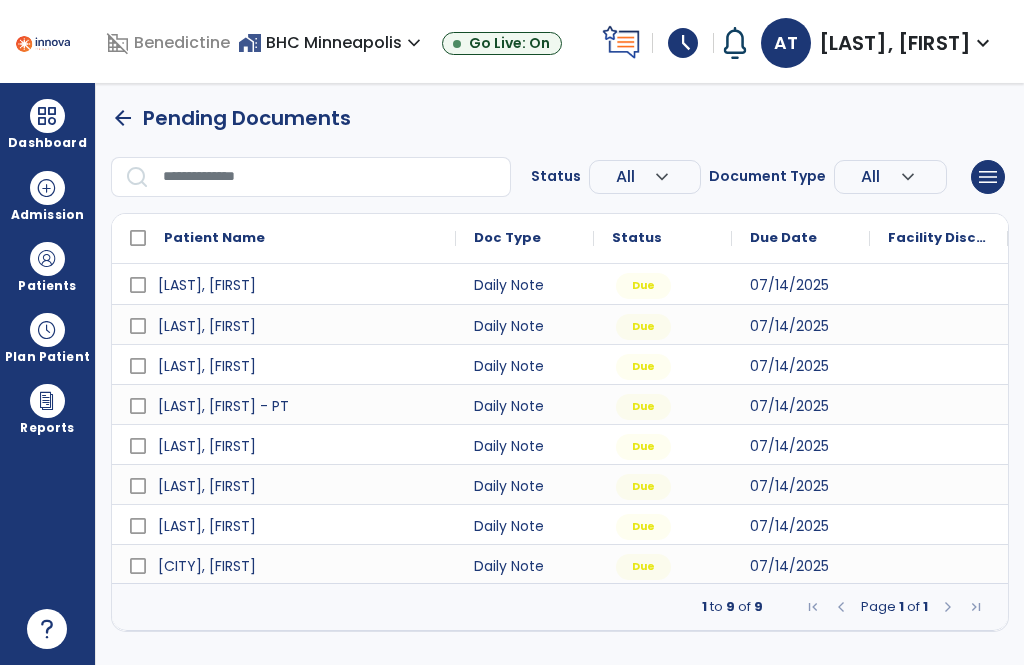 click on "Patients" at bounding box center [47, 286] 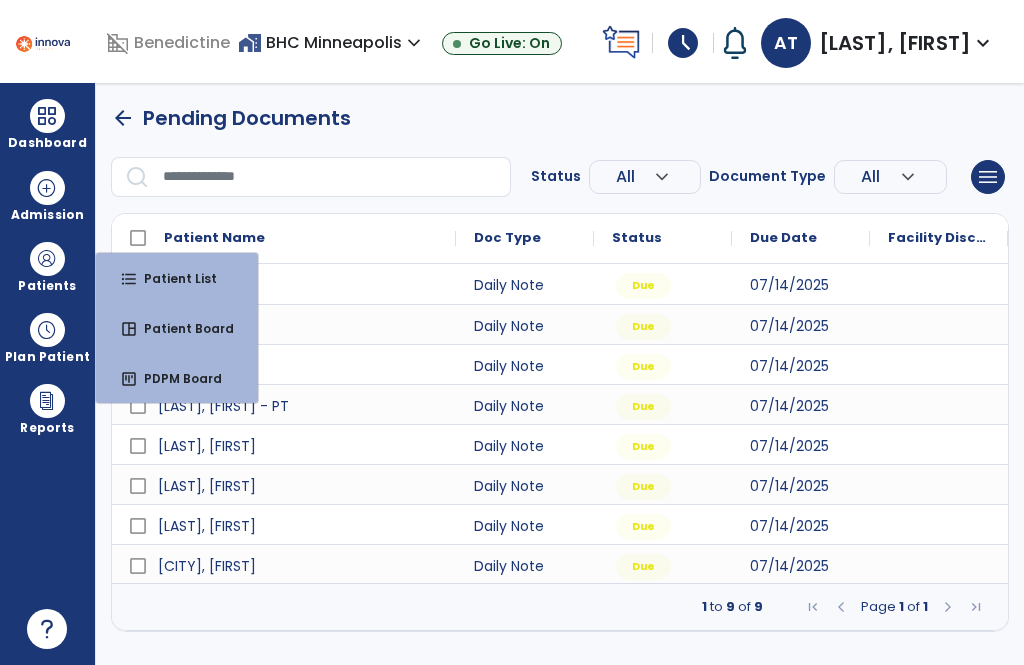 click on "format_list_bulleted" at bounding box center [129, 279] 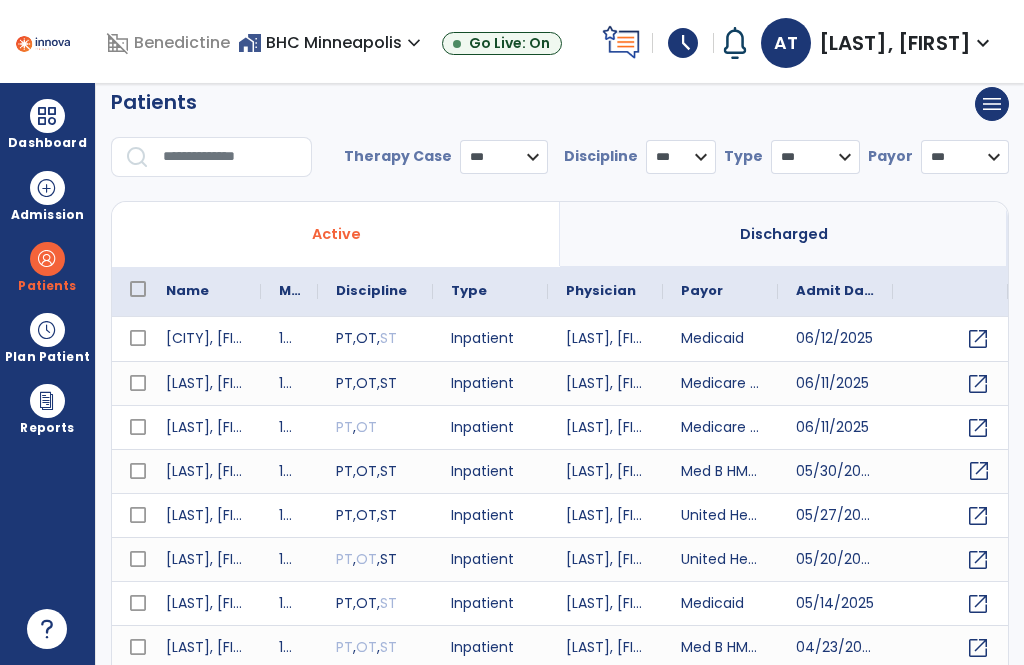 scroll, scrollTop: 14, scrollLeft: 0, axis: vertical 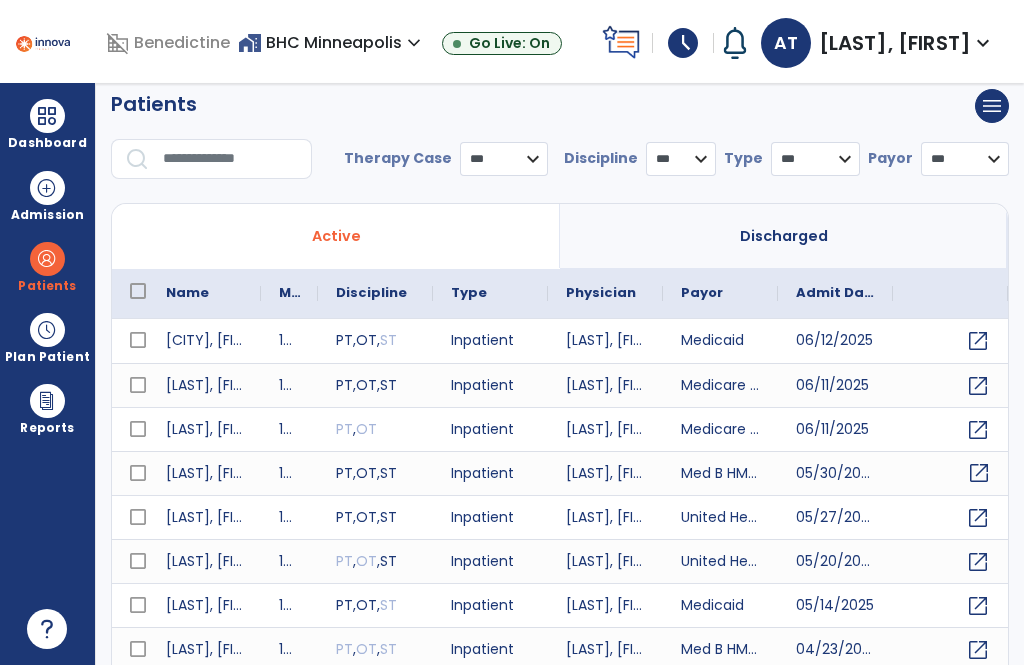 click on "Dashboard" at bounding box center (47, 124) 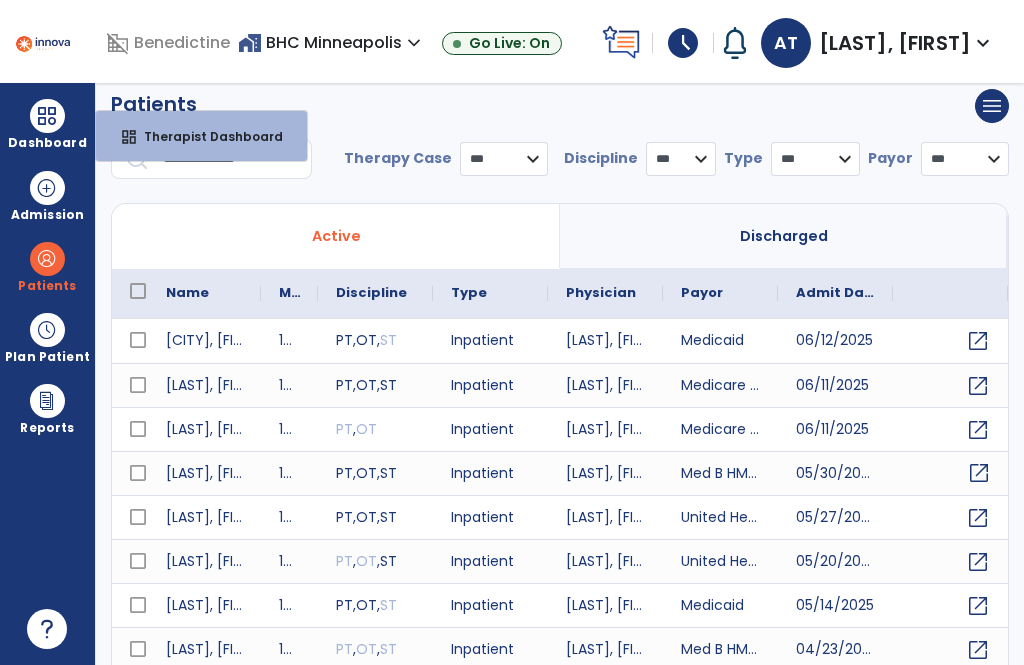 click on "dashboard  Therapist Dashboard" at bounding box center [201, 136] 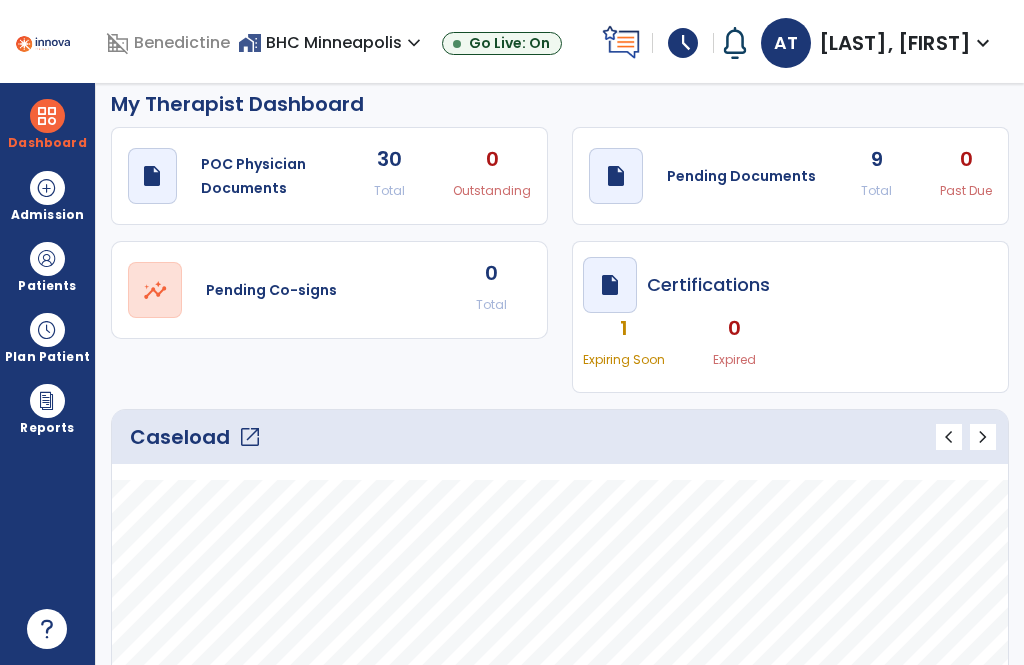 click on "Caseload   open_in_new" 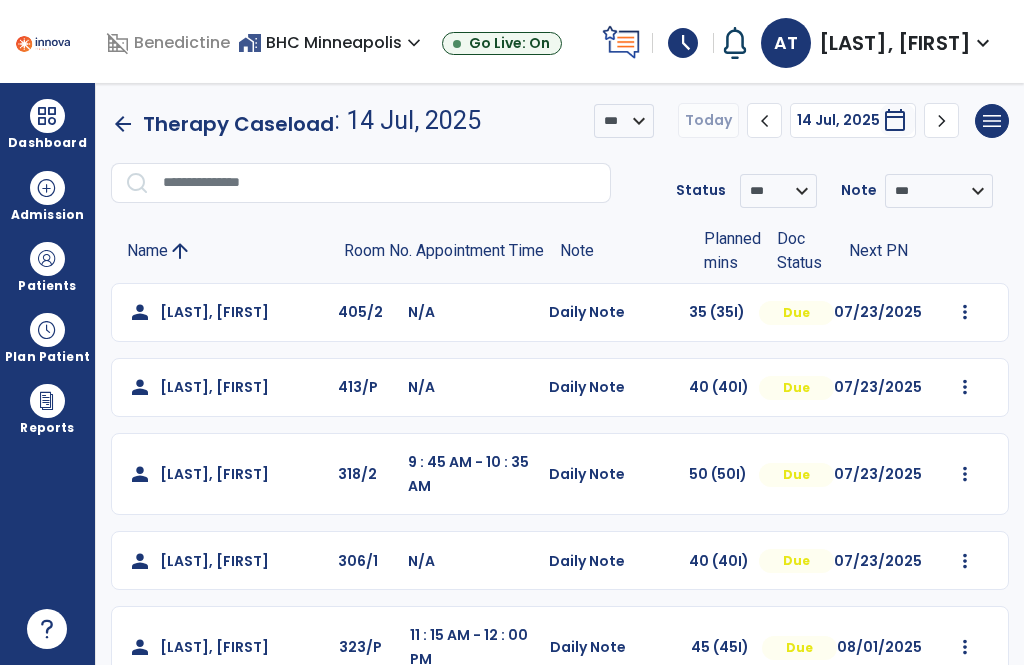 scroll, scrollTop: 0, scrollLeft: 0, axis: both 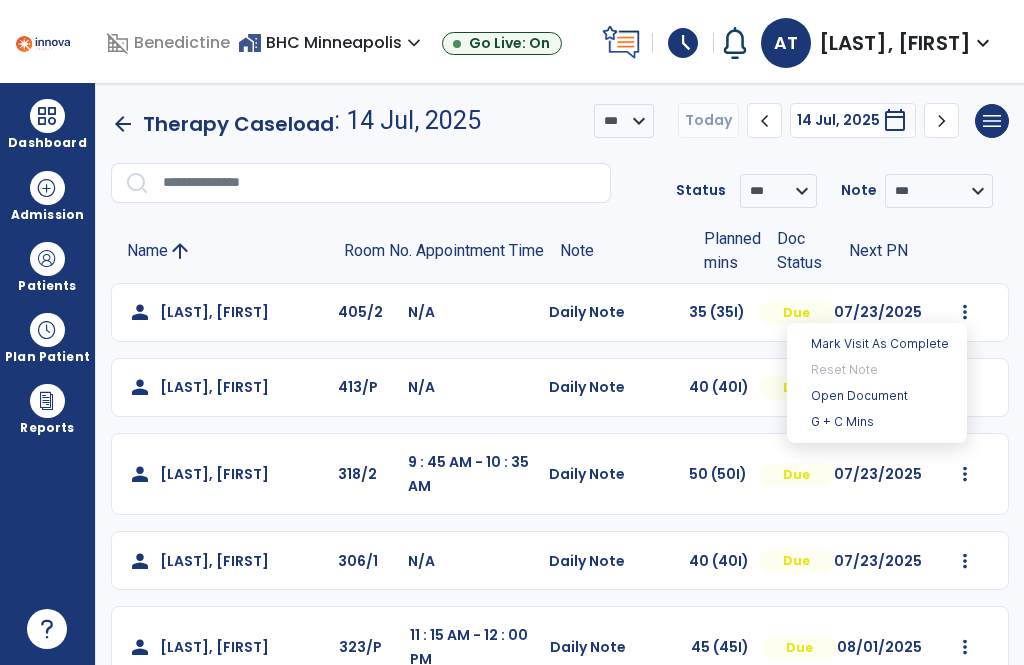 click on "Open Document" at bounding box center [877, 396] 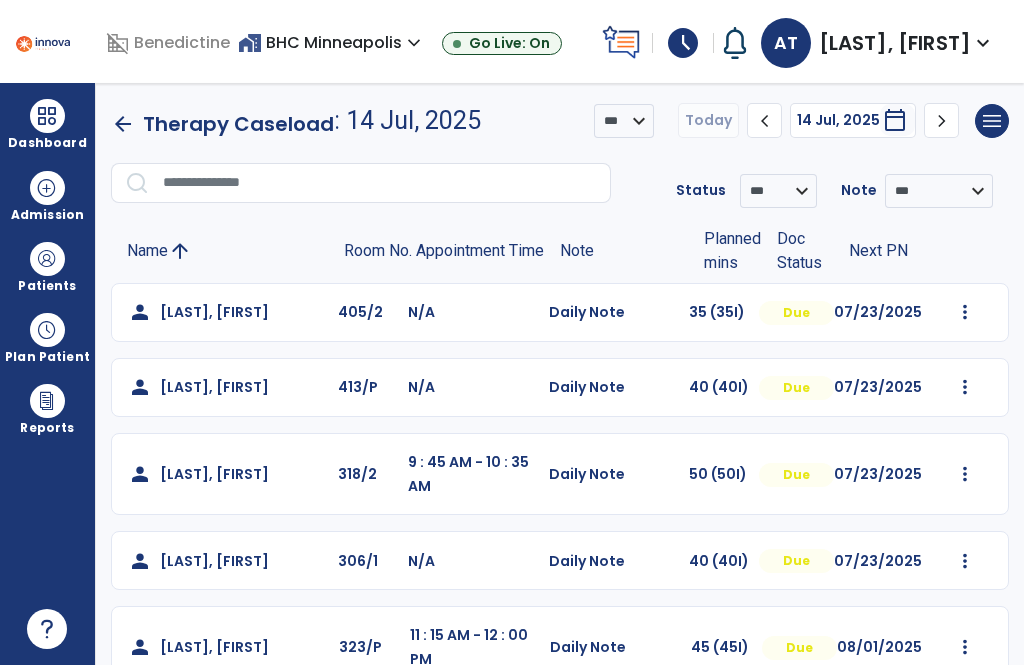 click on "Mark Visit As Complete   Reset Note   Open Document   G + C Mins" 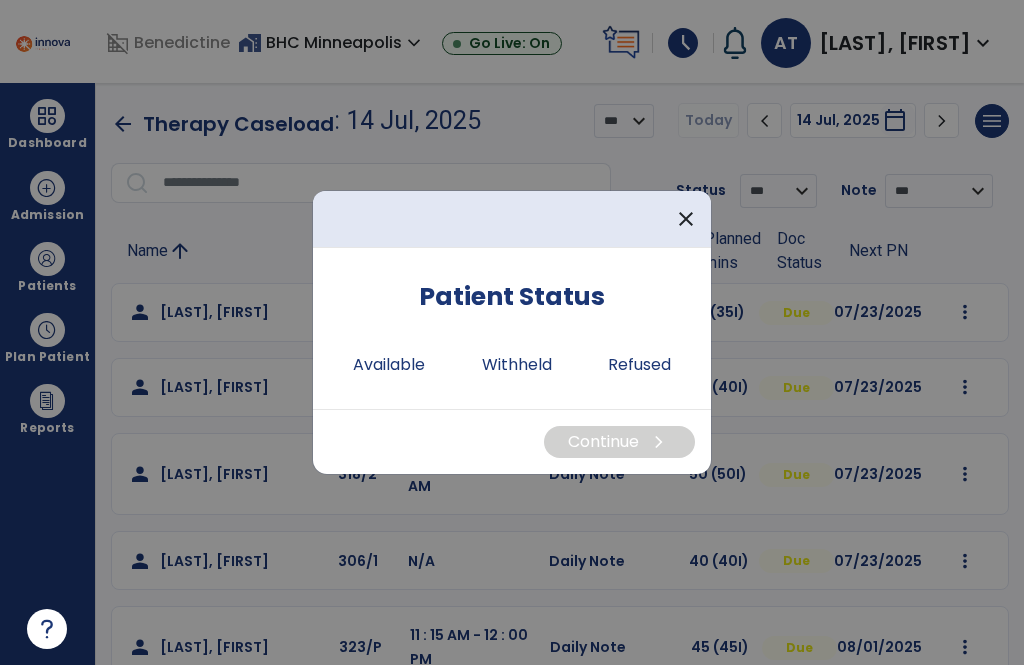 click on "Available" at bounding box center (389, 365) 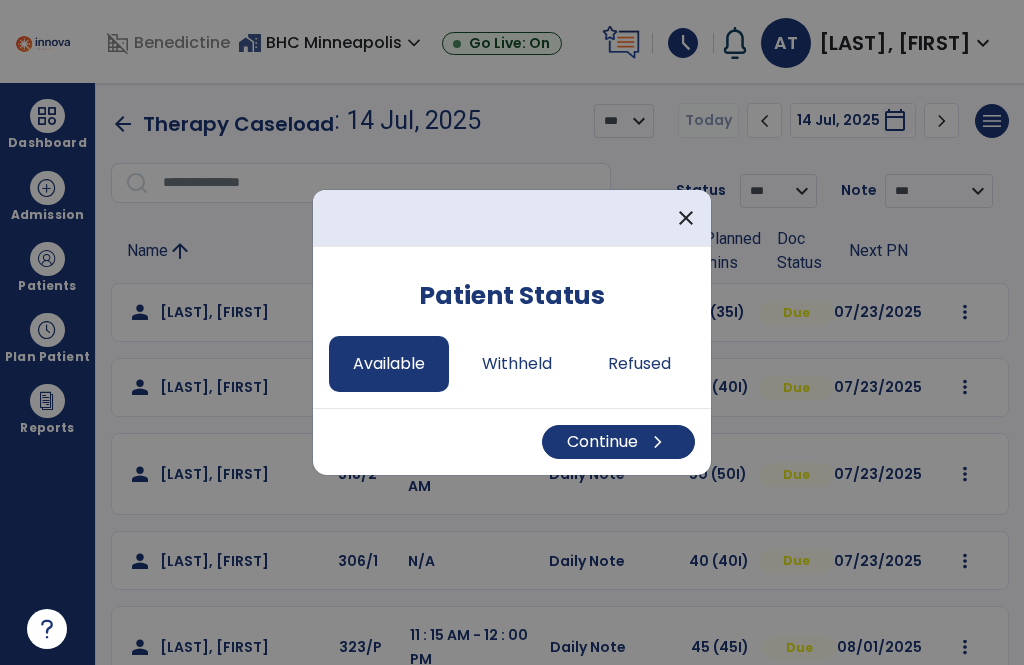 click on "Continue   chevron_right" at bounding box center (618, 442) 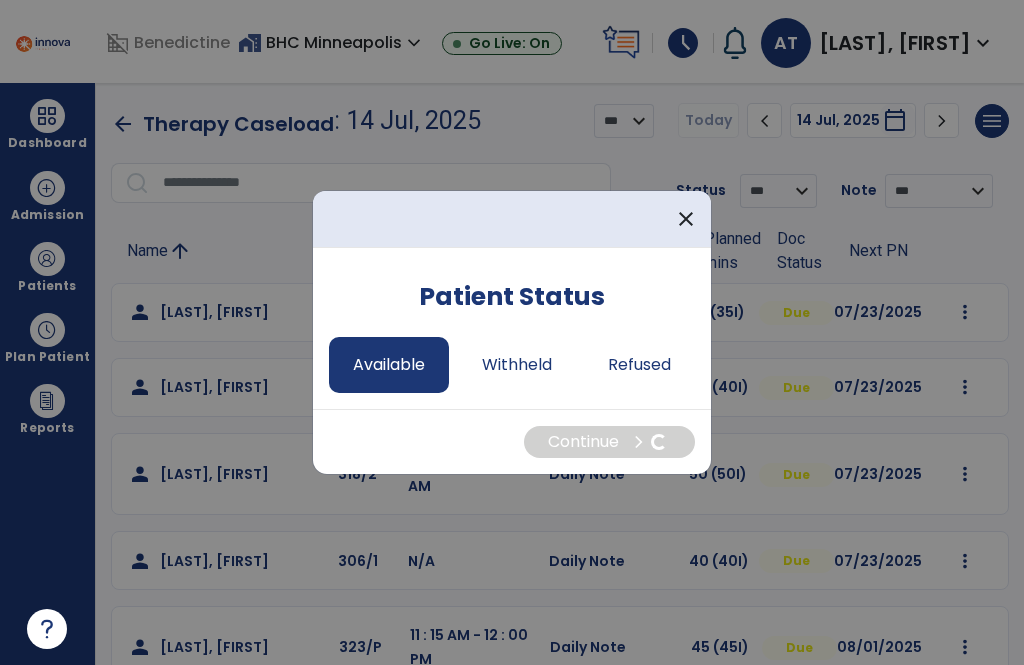 select on "*" 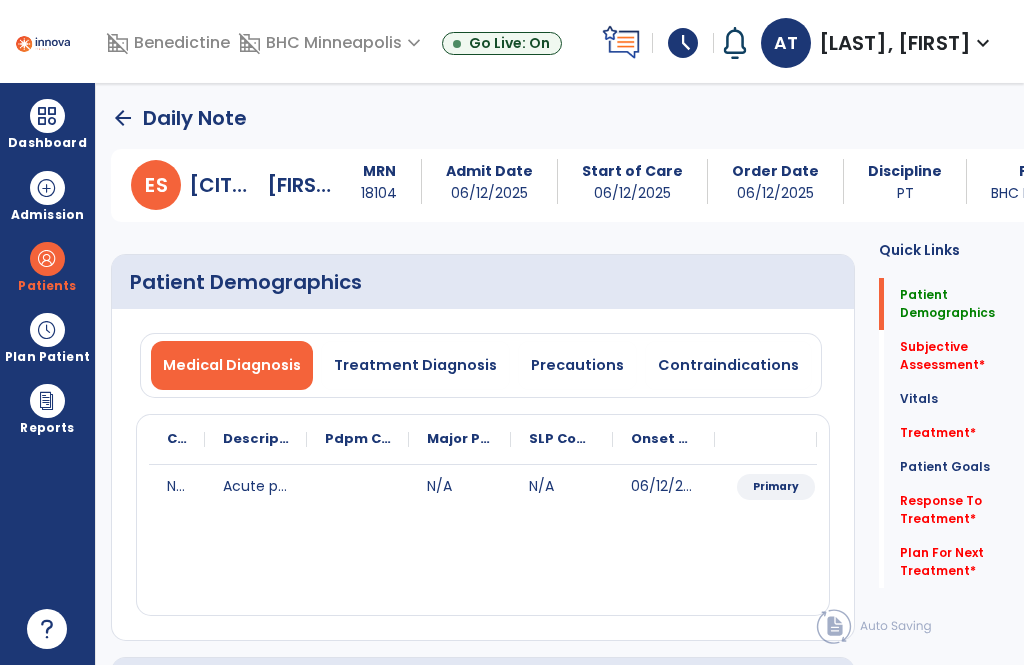 click on "Subjective Assessment   *" 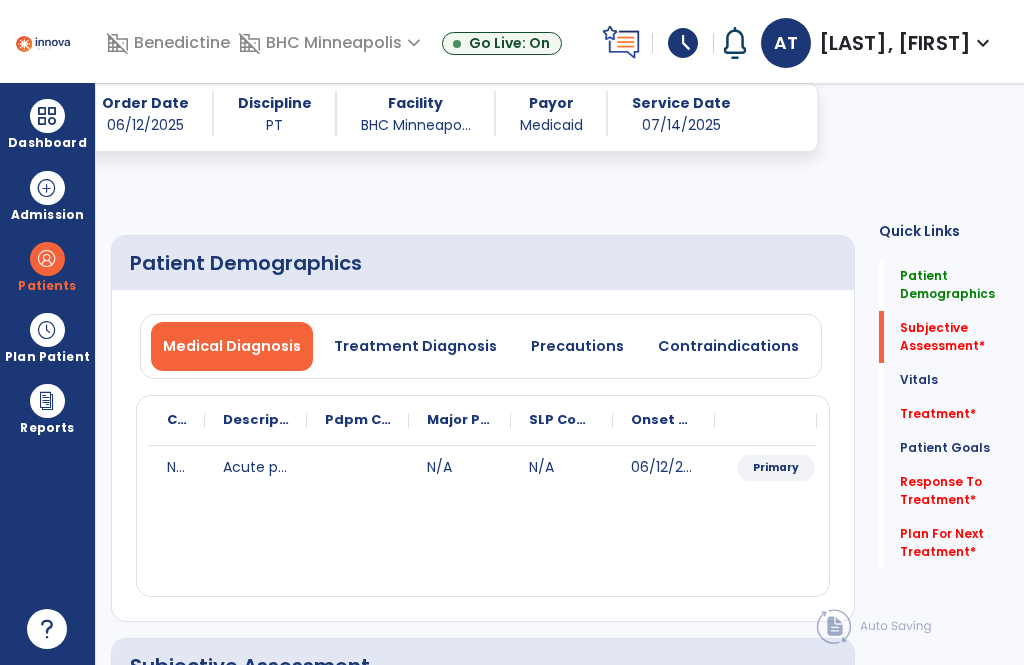 scroll, scrollTop: 392, scrollLeft: 0, axis: vertical 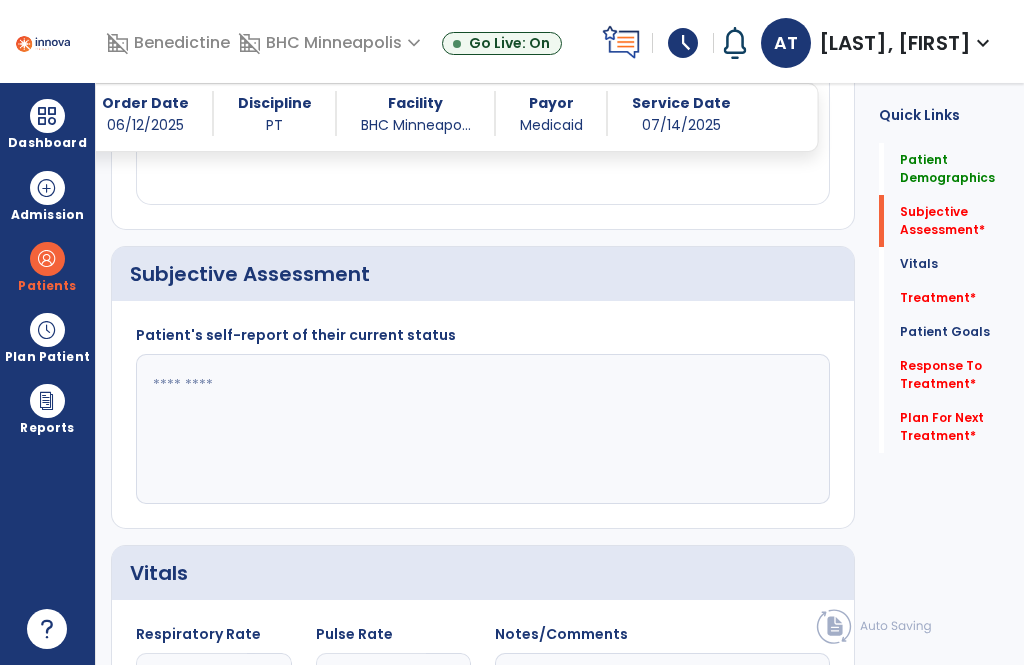 click 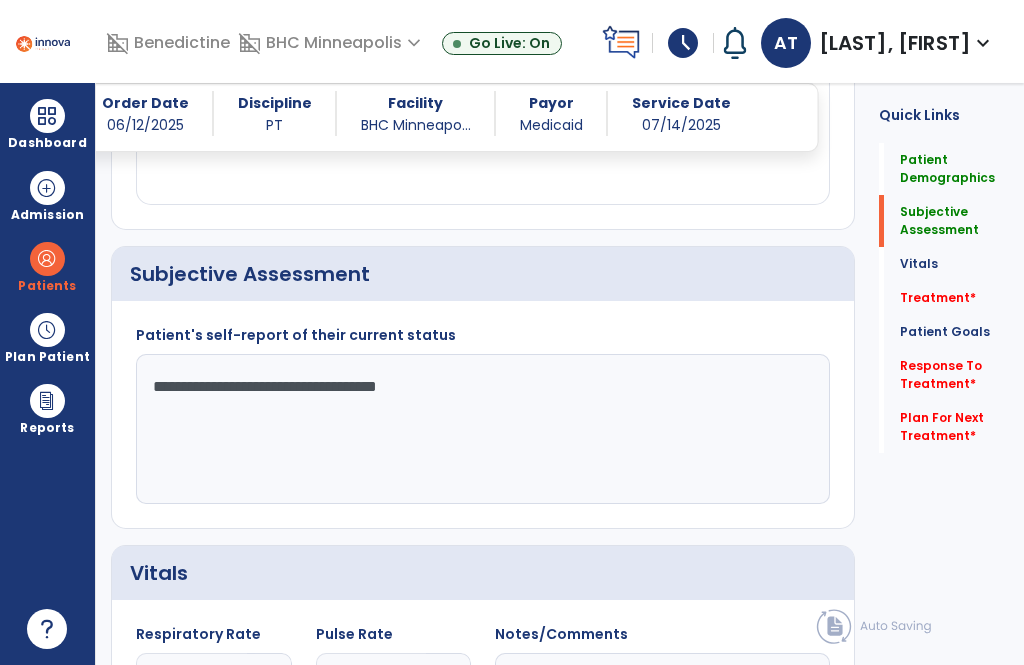 type on "**********" 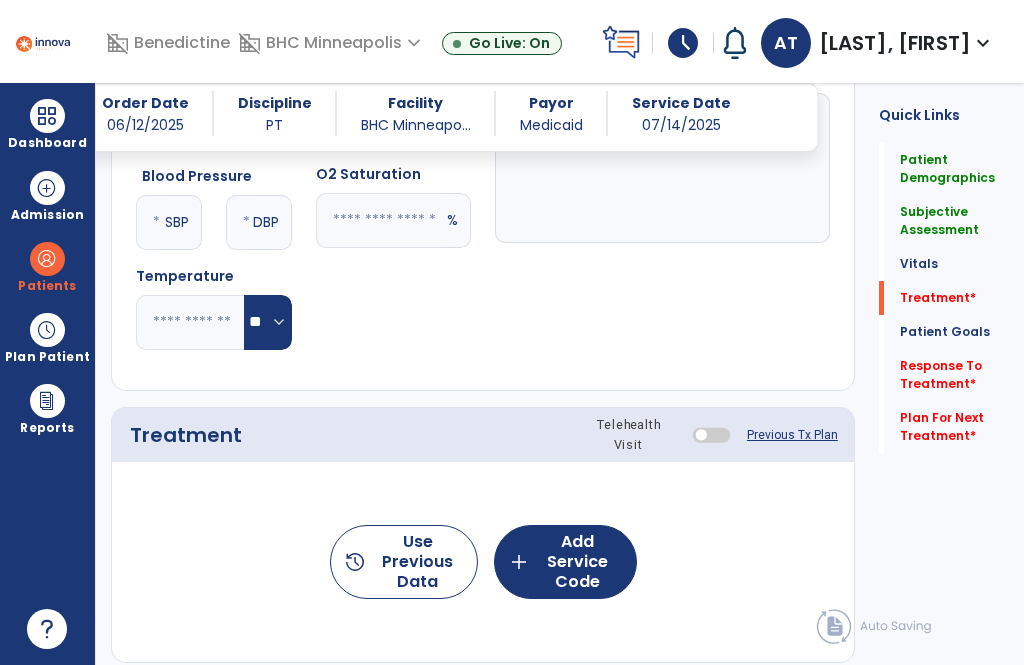 scroll, scrollTop: 1082, scrollLeft: 0, axis: vertical 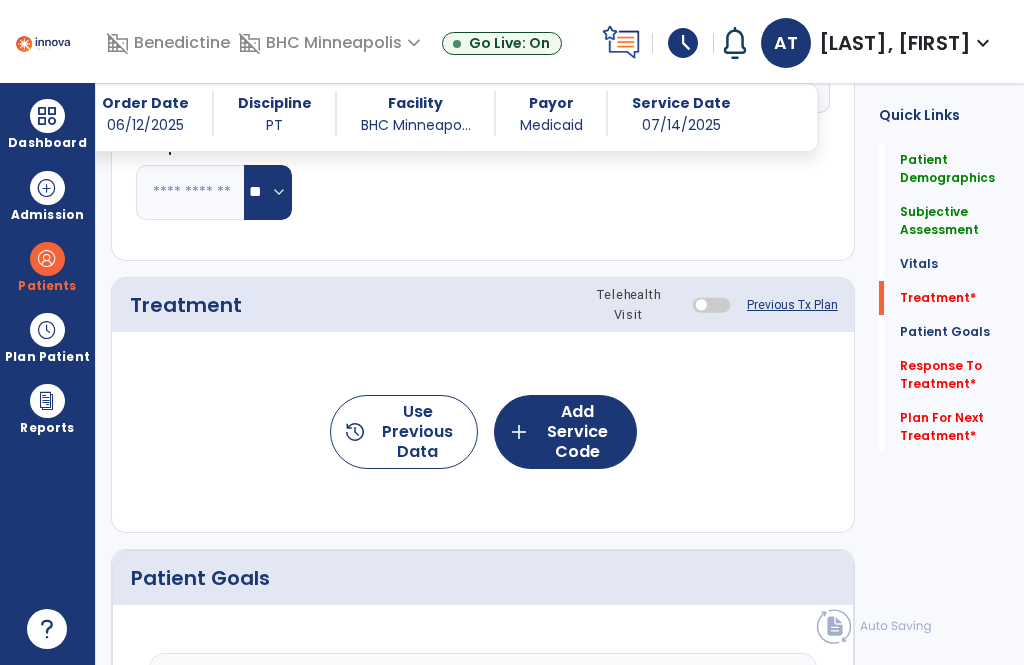 click on "add  Add Service Code" 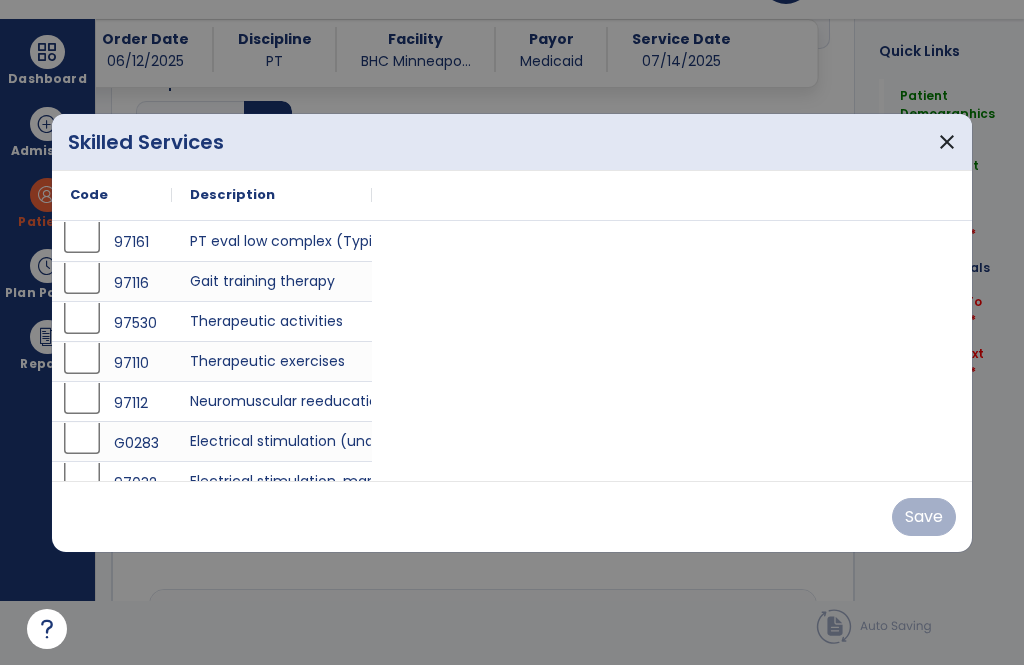 scroll, scrollTop: 0, scrollLeft: 0, axis: both 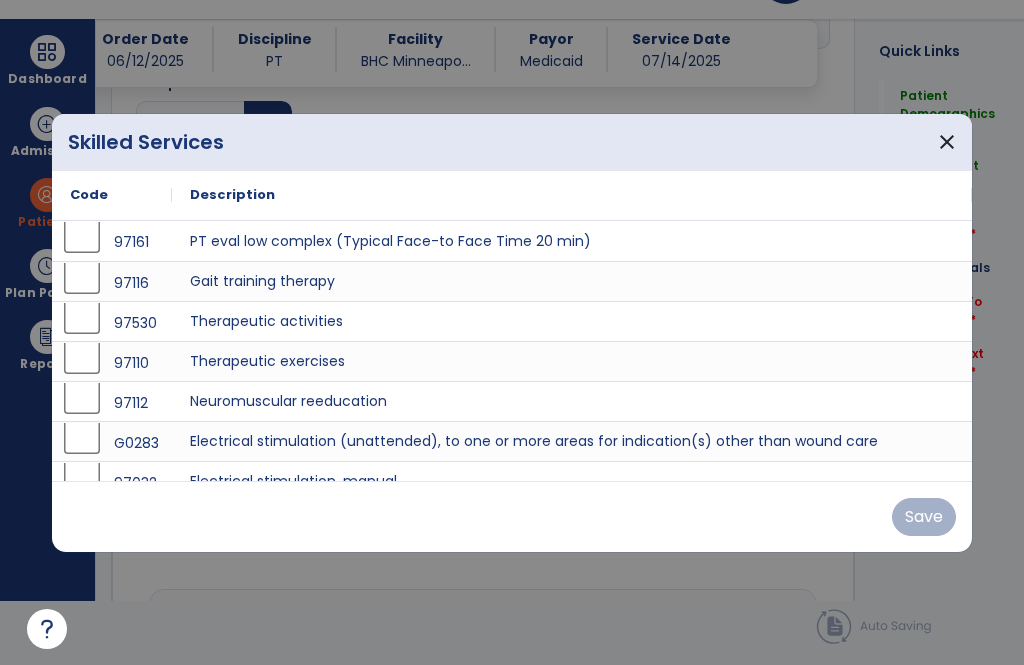 click on "close" at bounding box center [947, 142] 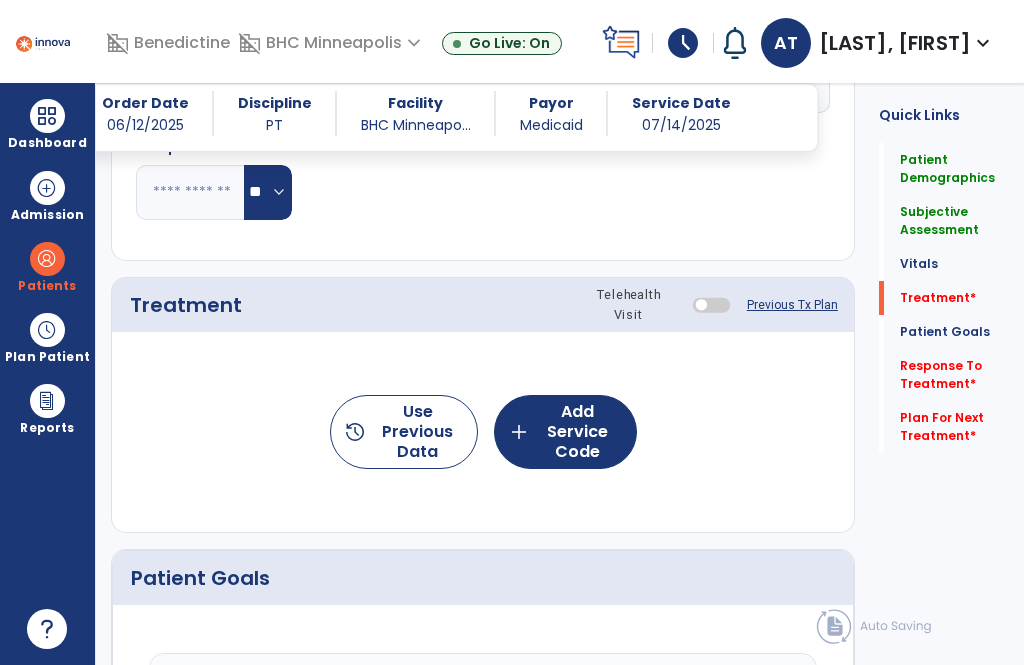 scroll, scrollTop: 64, scrollLeft: 0, axis: vertical 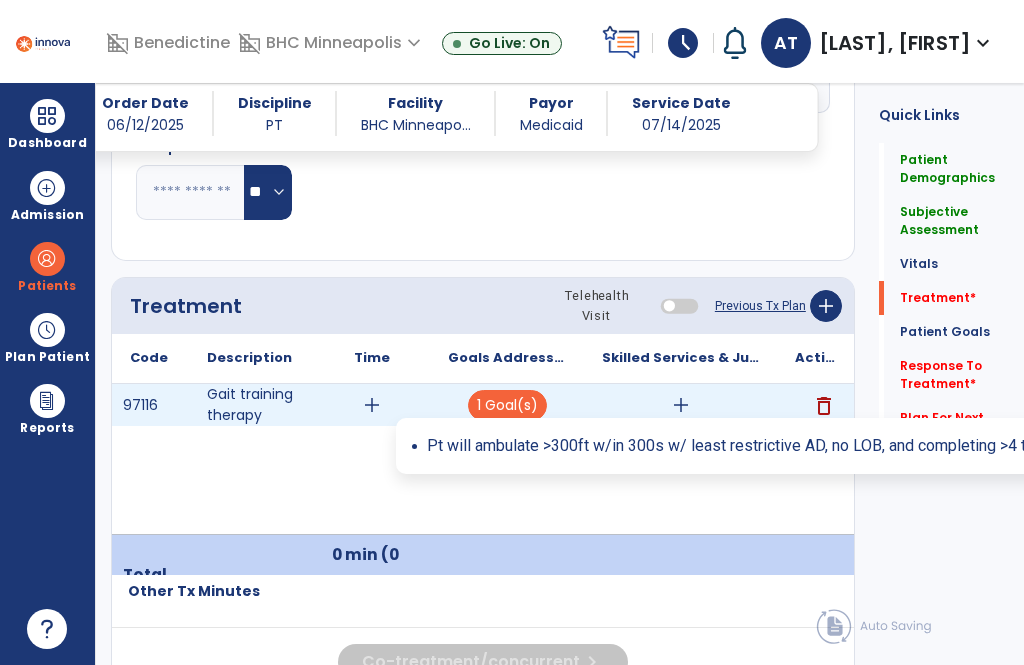 click on "1 Goal(s)" at bounding box center (507, 405) 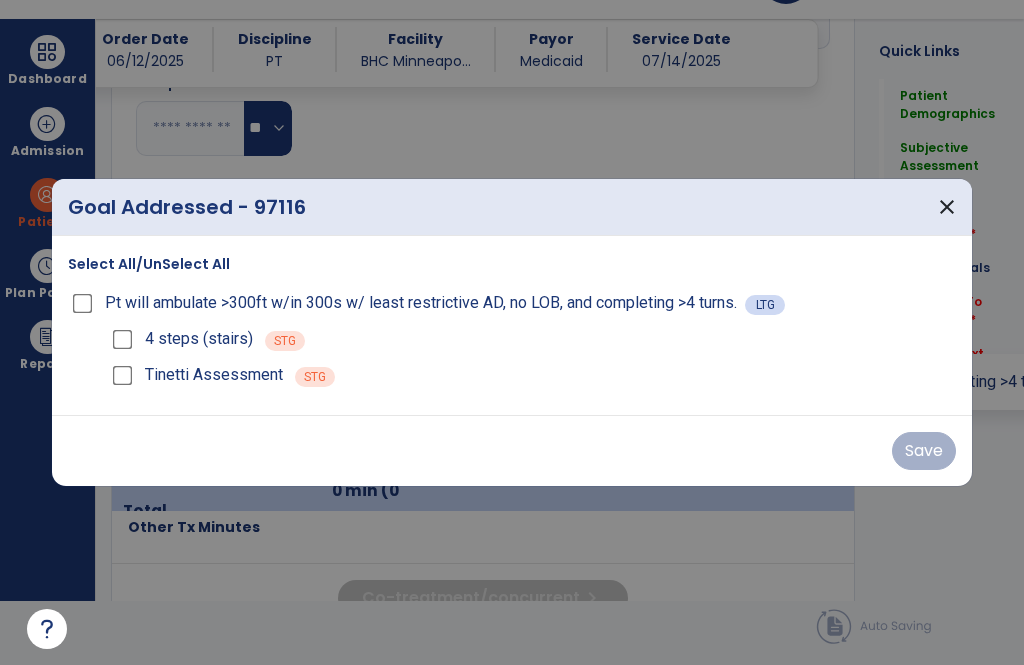 scroll, scrollTop: 0, scrollLeft: 0, axis: both 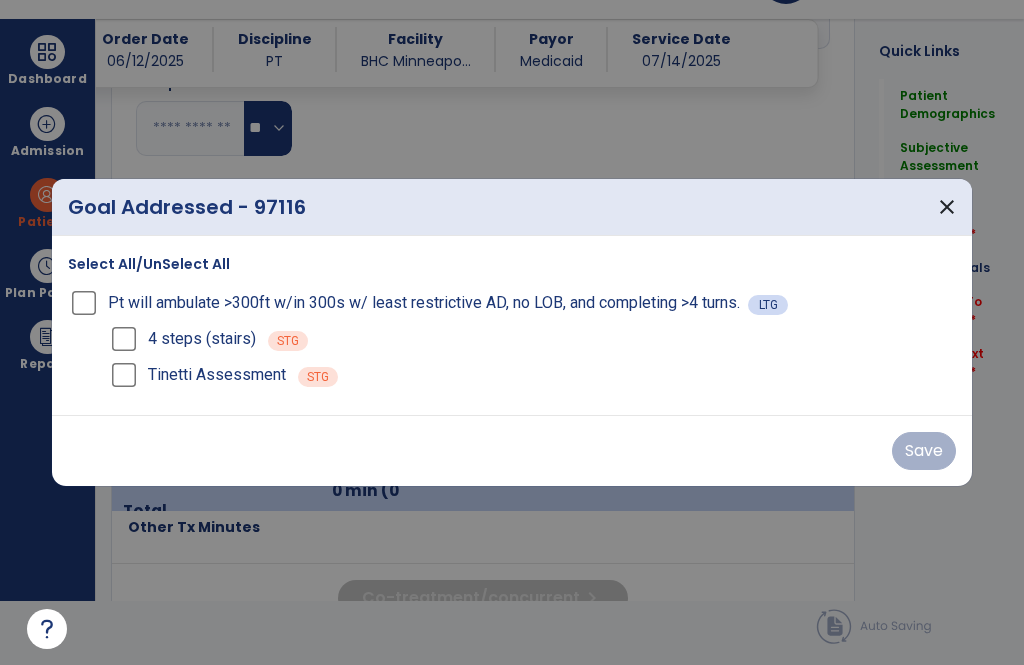 click on "Select All/UnSelect All" at bounding box center (149, 264) 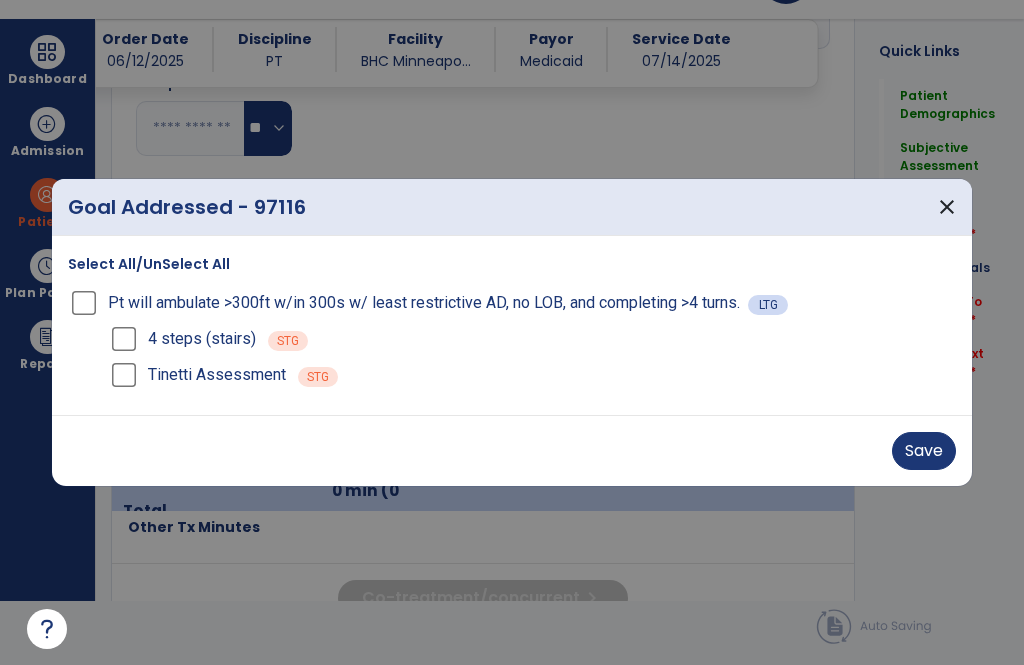 click on "Select All/UnSelect All" at bounding box center (149, 264) 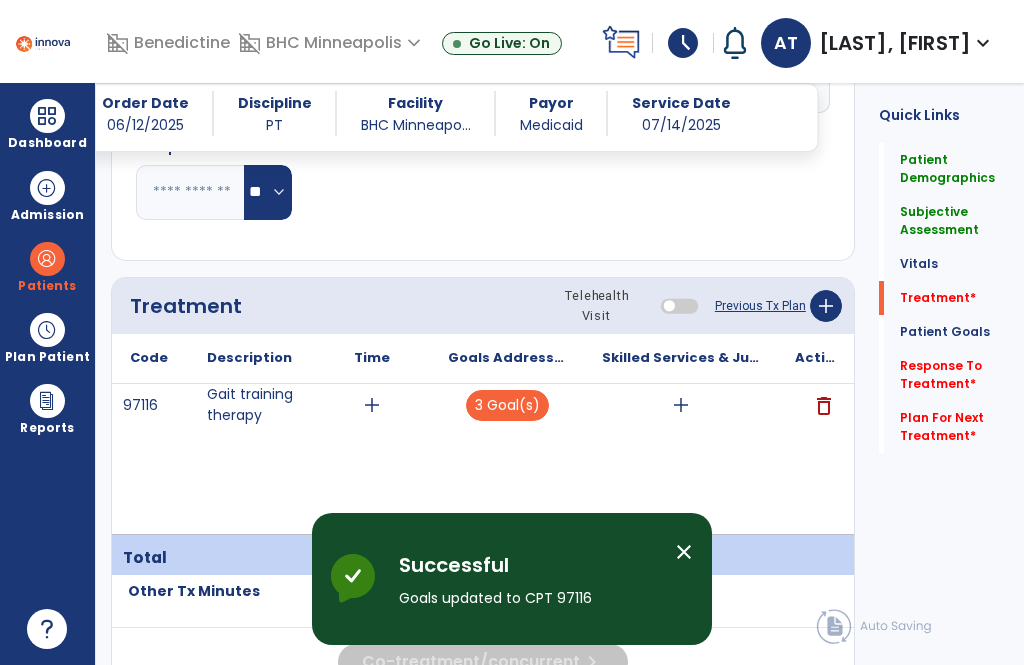 scroll, scrollTop: 64, scrollLeft: 0, axis: vertical 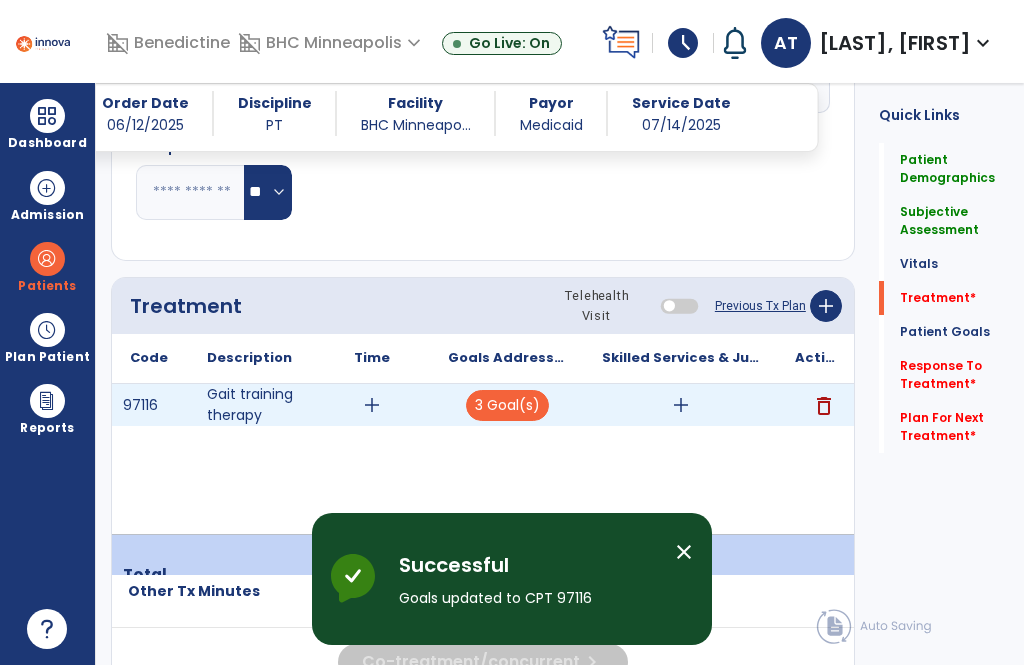 click on "add" at bounding box center [372, 405] 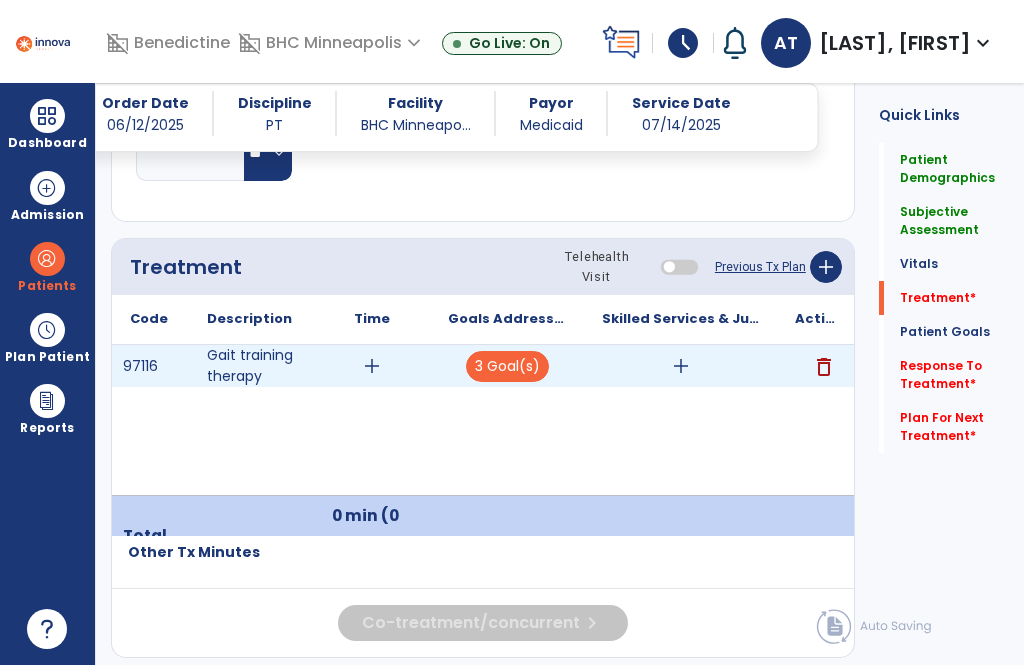 scroll, scrollTop: 1122, scrollLeft: 0, axis: vertical 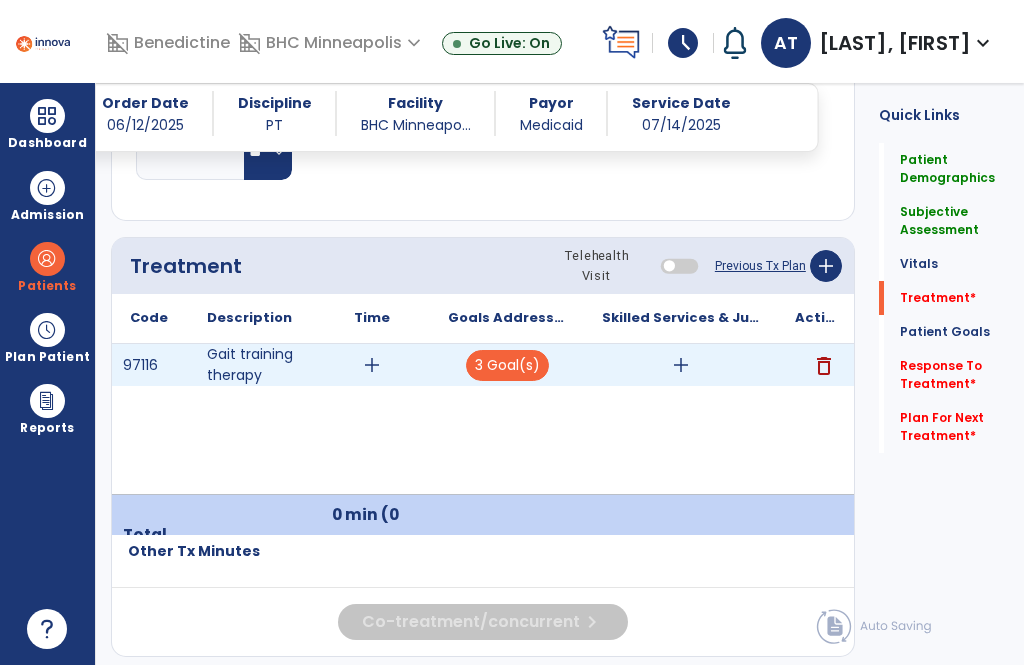 click on "add" at bounding box center (681, 365) 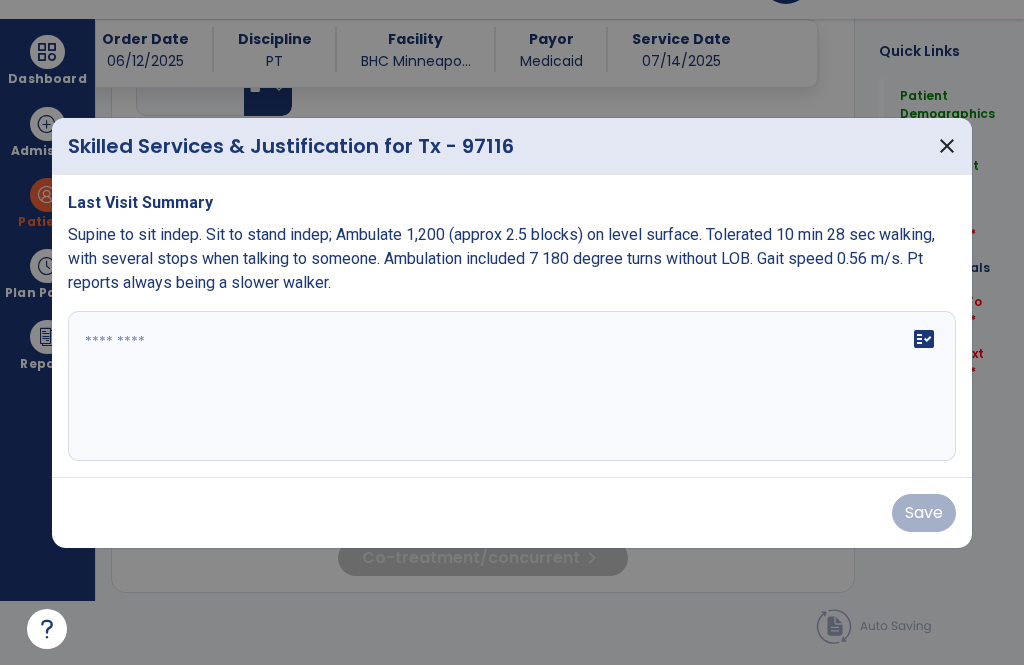 scroll, scrollTop: 0, scrollLeft: 0, axis: both 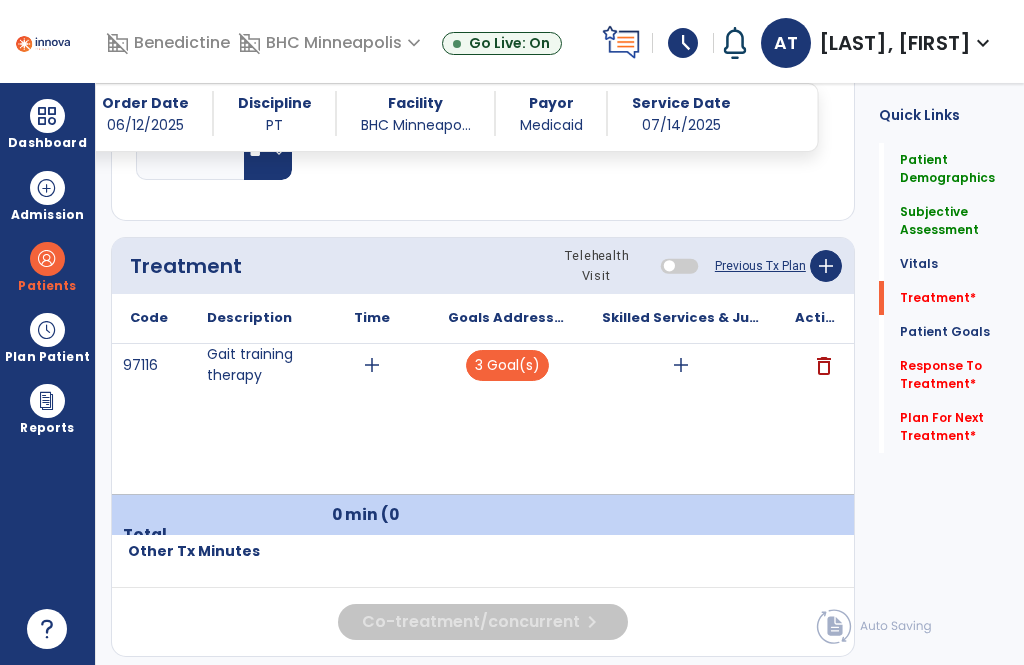 click on "Response To Treatment   *" 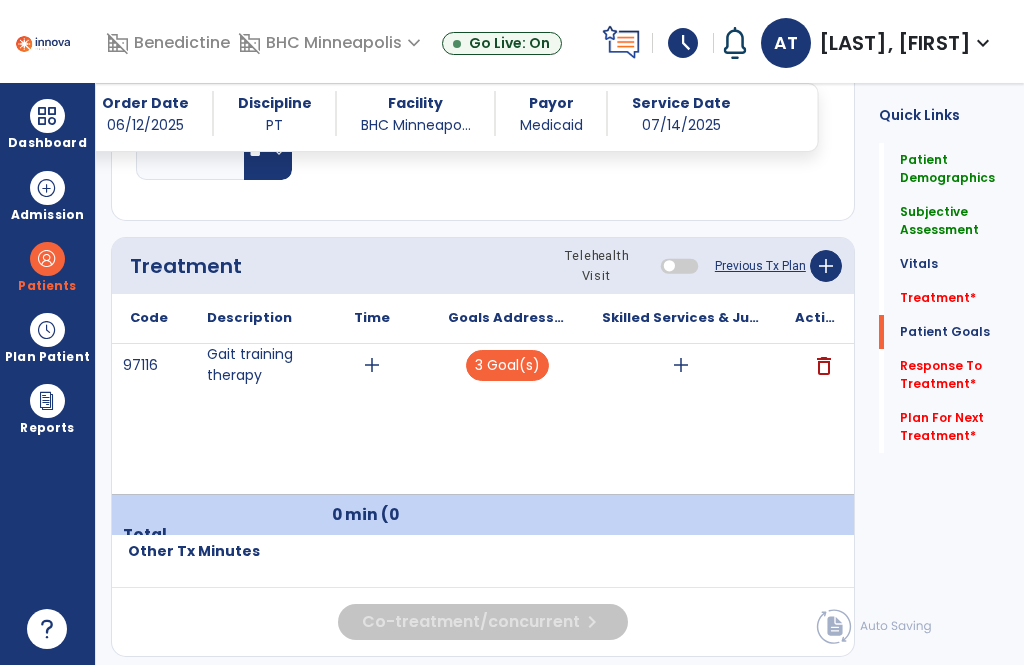 scroll, scrollTop: 2230, scrollLeft: 0, axis: vertical 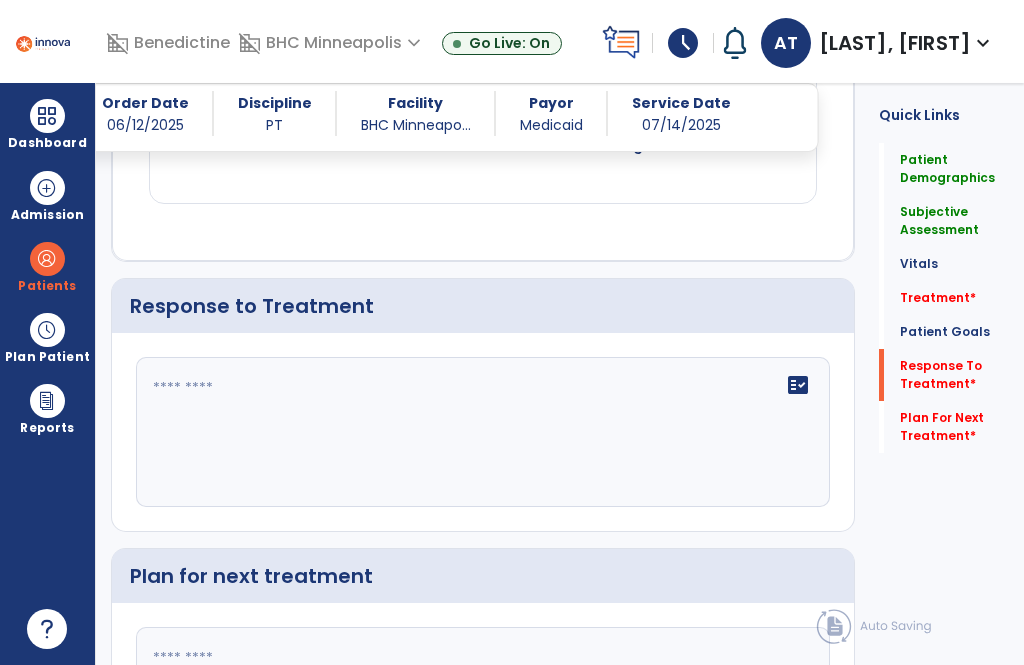 click on "fact_check" 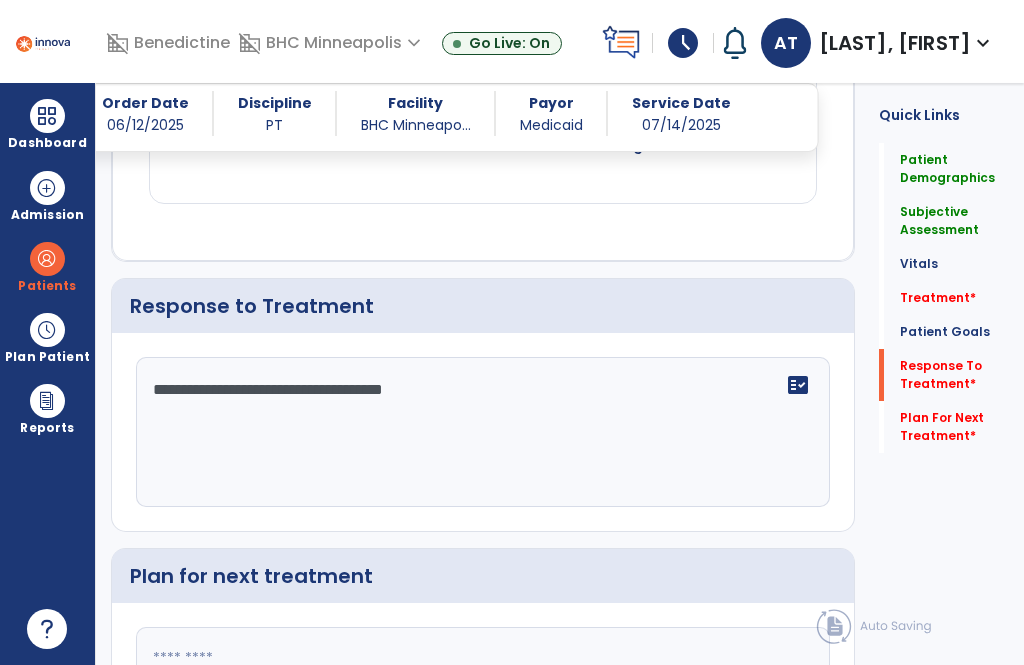 type on "**********" 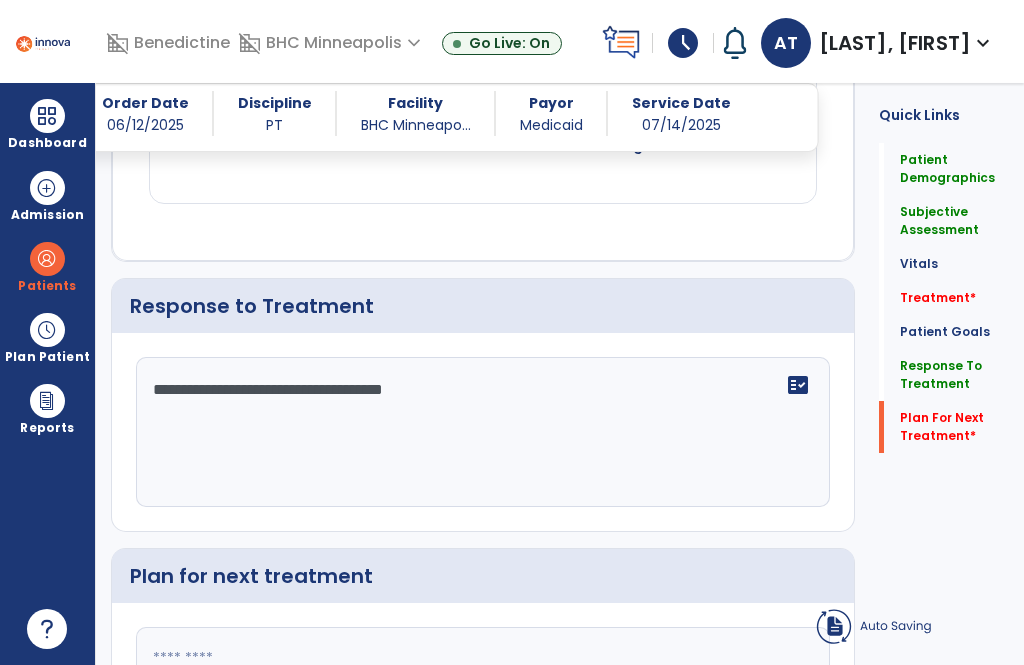 scroll, scrollTop: 2370, scrollLeft: 0, axis: vertical 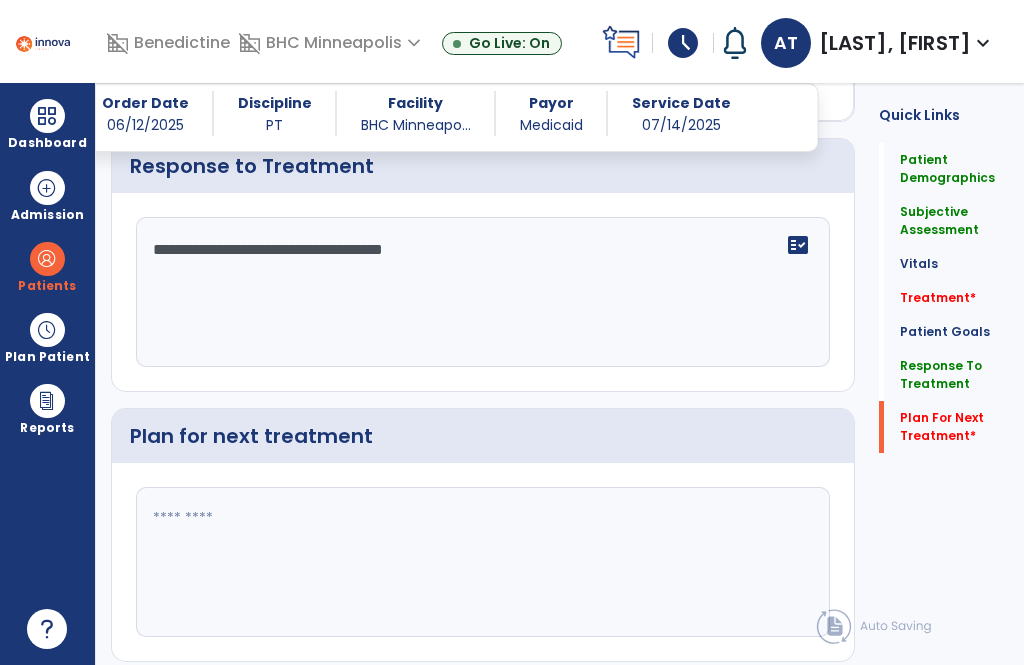 click 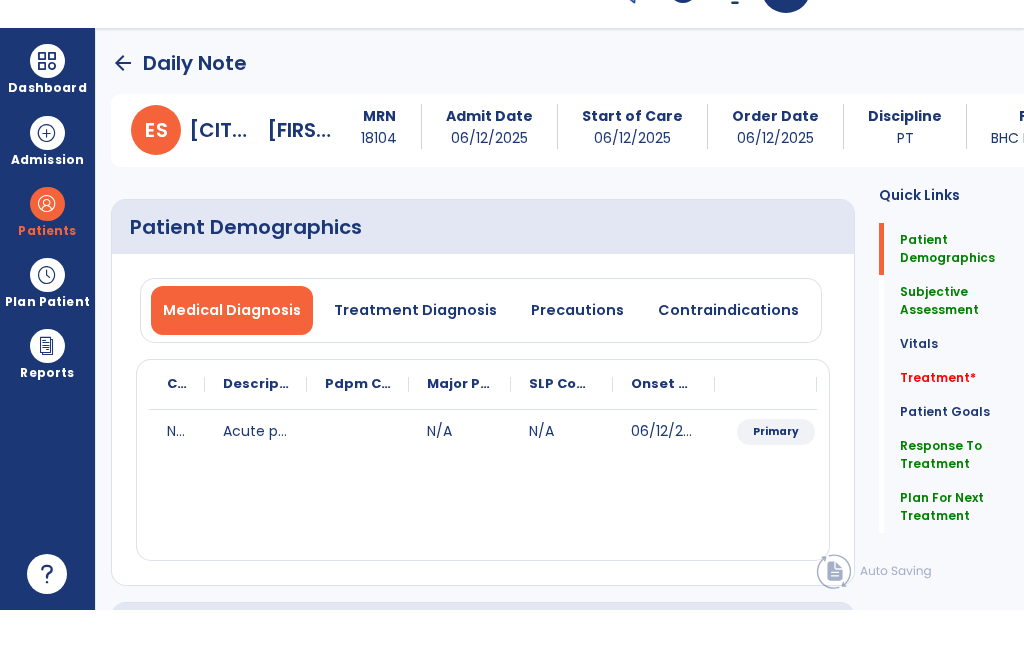 scroll, scrollTop: 0, scrollLeft: 0, axis: both 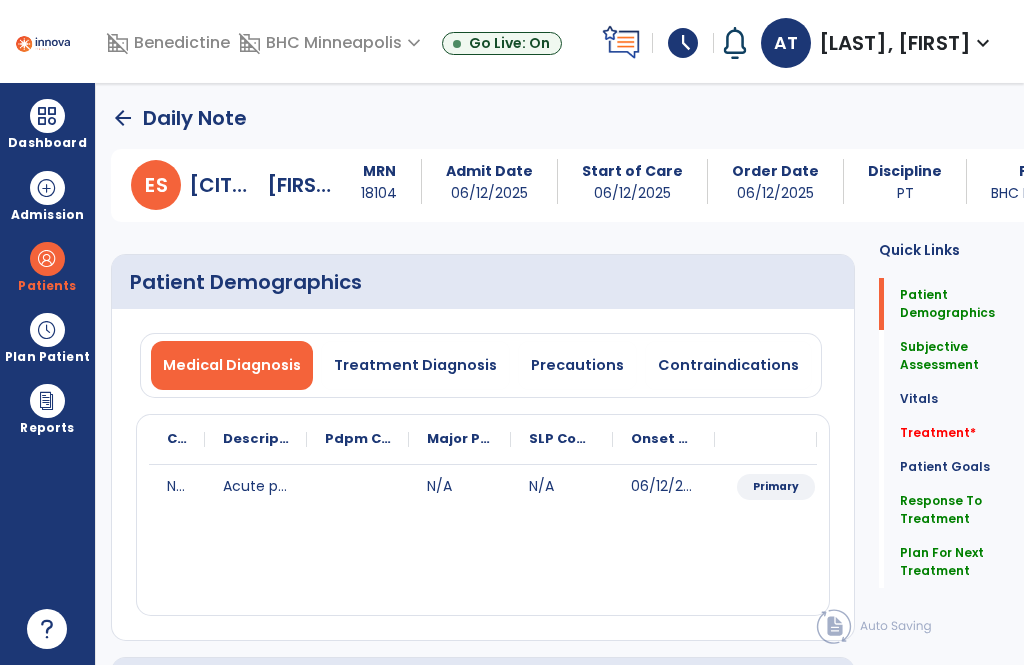 type on "**********" 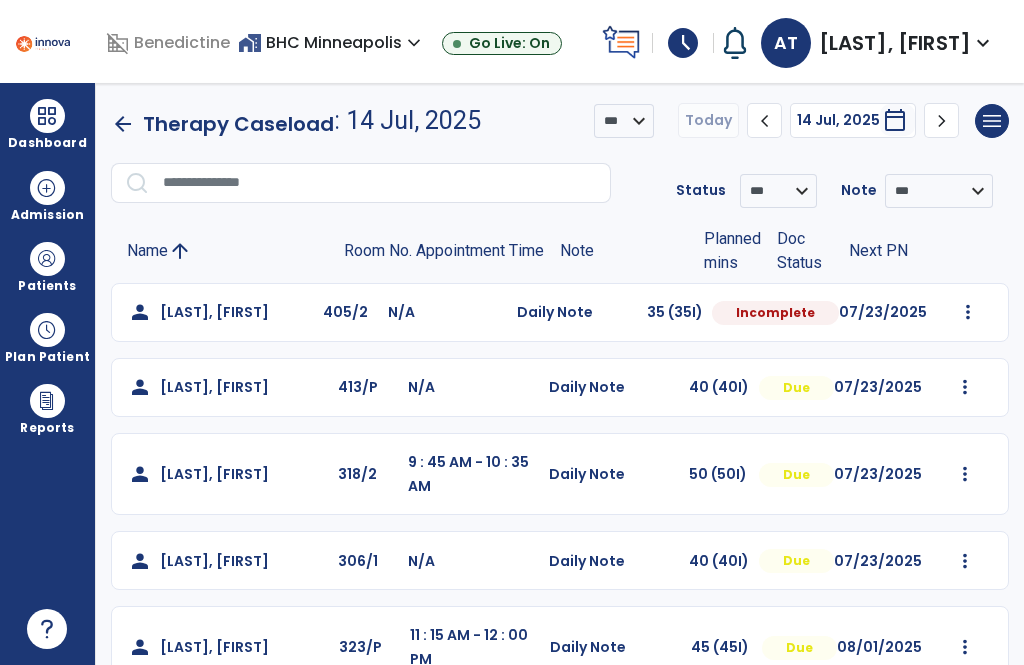 scroll, scrollTop: 0, scrollLeft: 0, axis: both 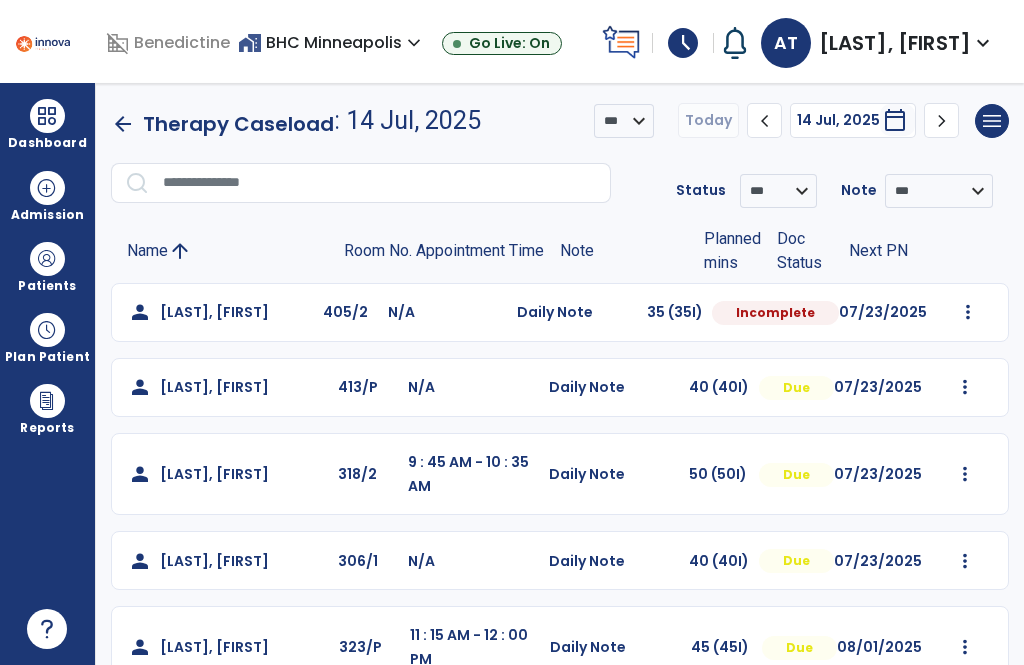click on "Dashboard" at bounding box center (47, 124) 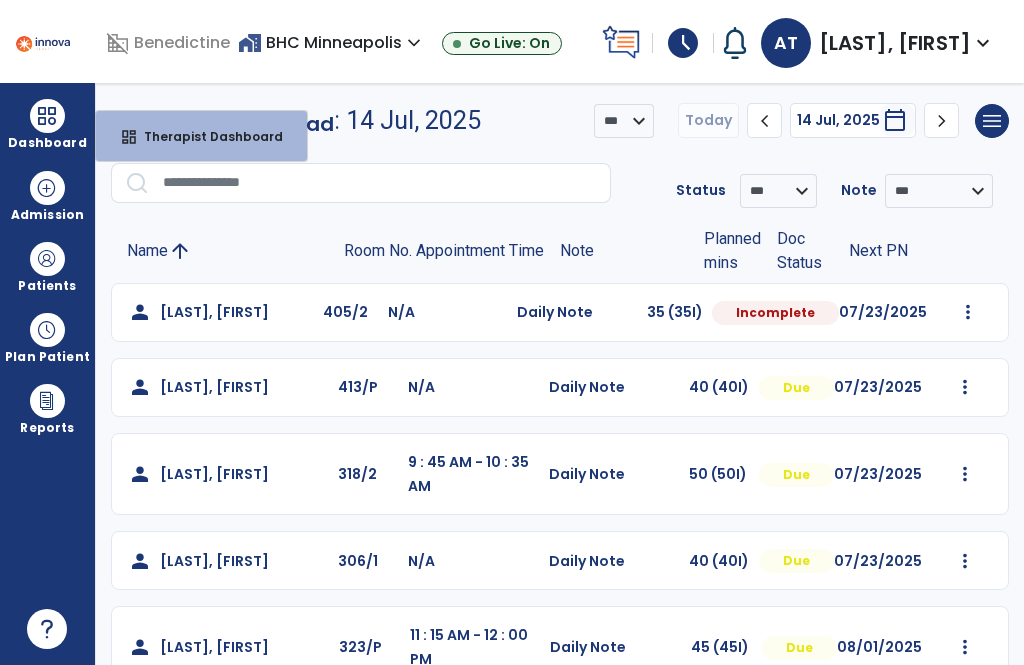 click on "dashboard  Therapist Dashboard" at bounding box center (201, 136) 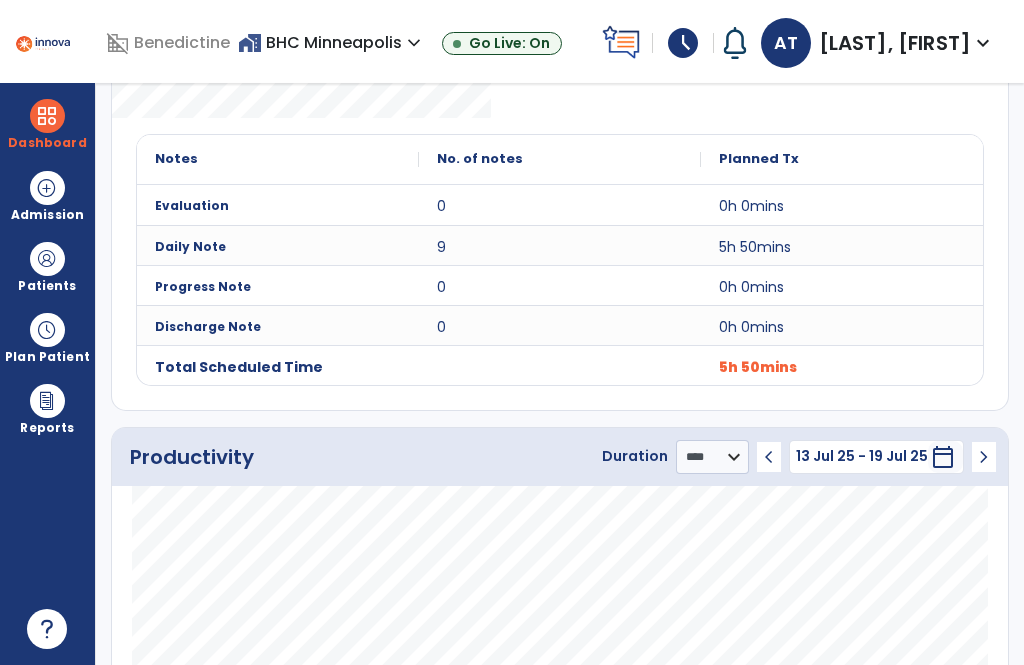 scroll, scrollTop: 876, scrollLeft: 0, axis: vertical 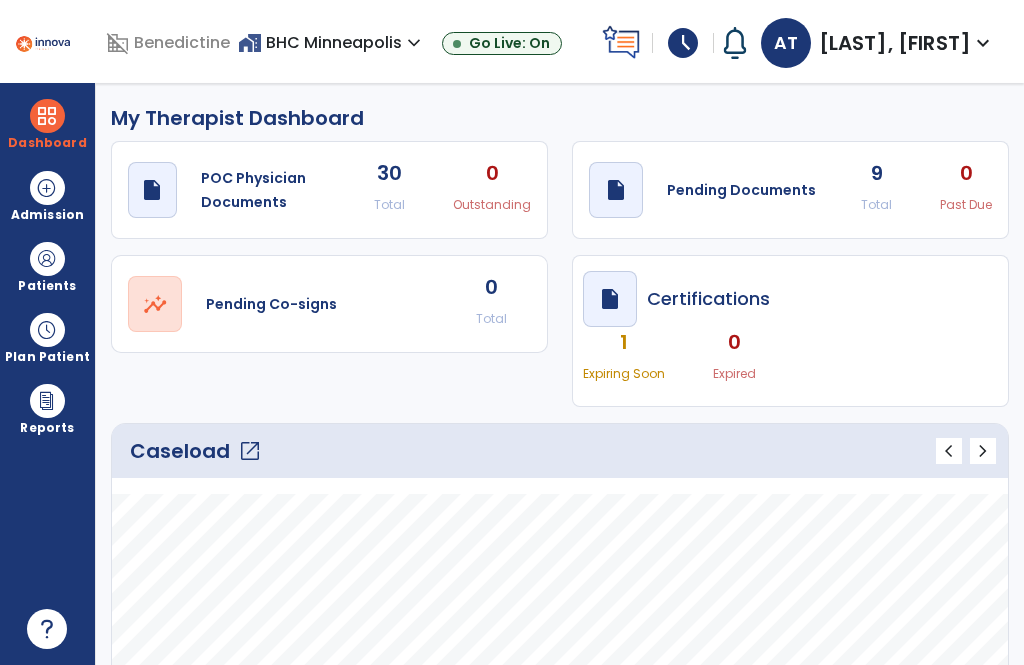 click at bounding box center [47, 116] 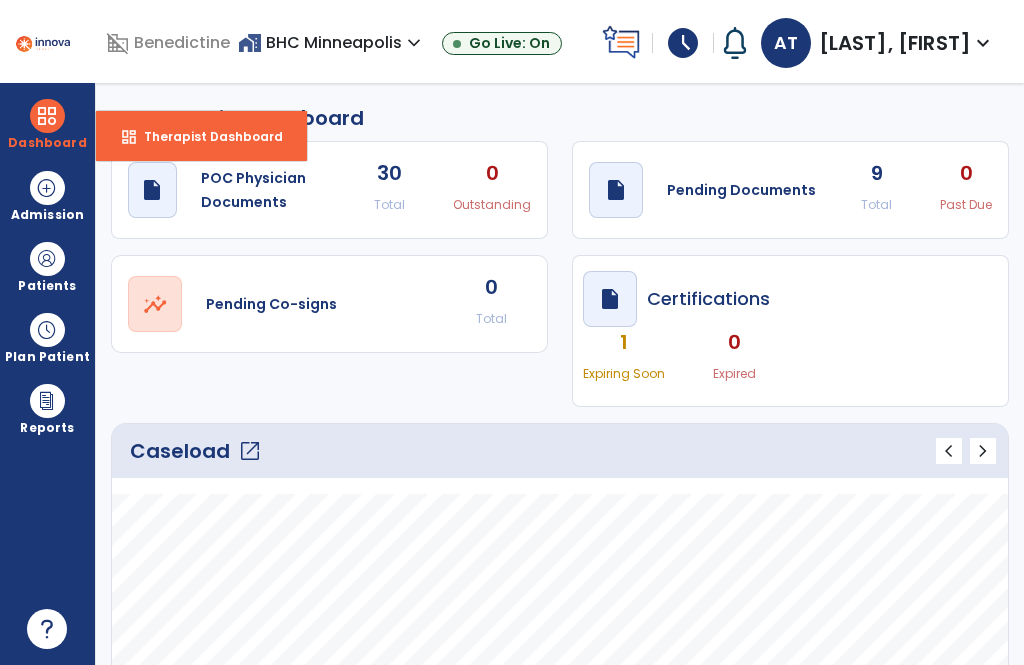 scroll, scrollTop: 0, scrollLeft: 0, axis: both 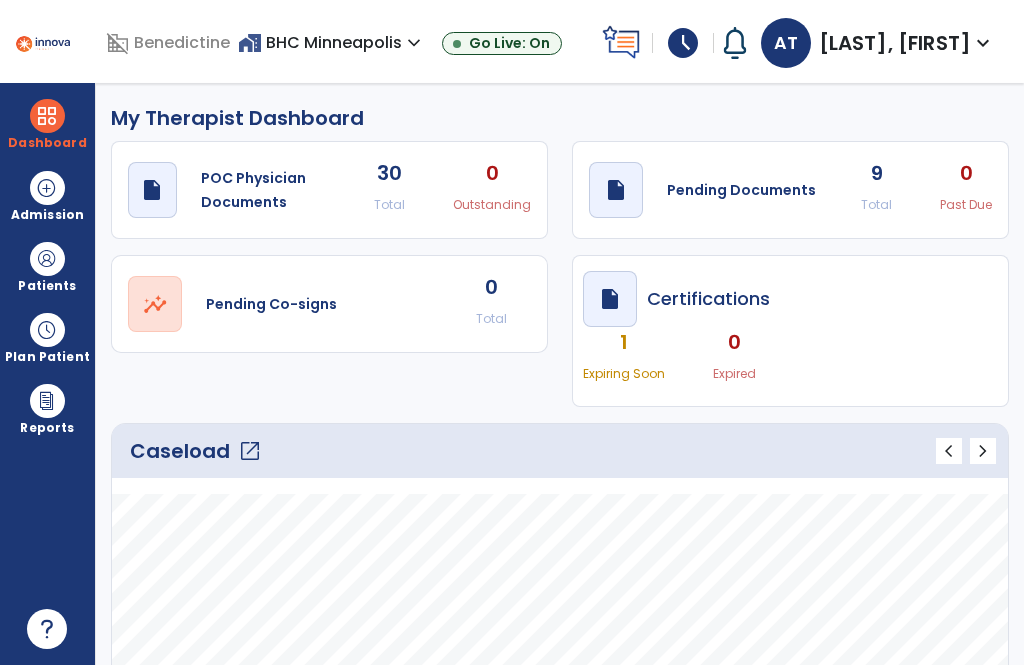 click on "draft   open_in_new  Pending Documents" 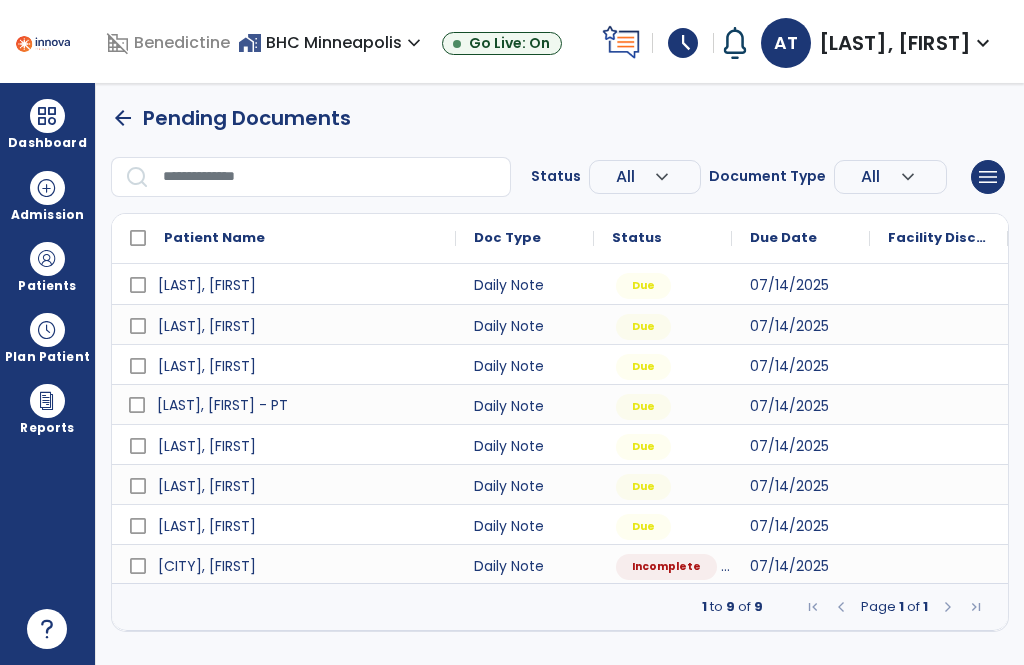 click at bounding box center (47, 116) 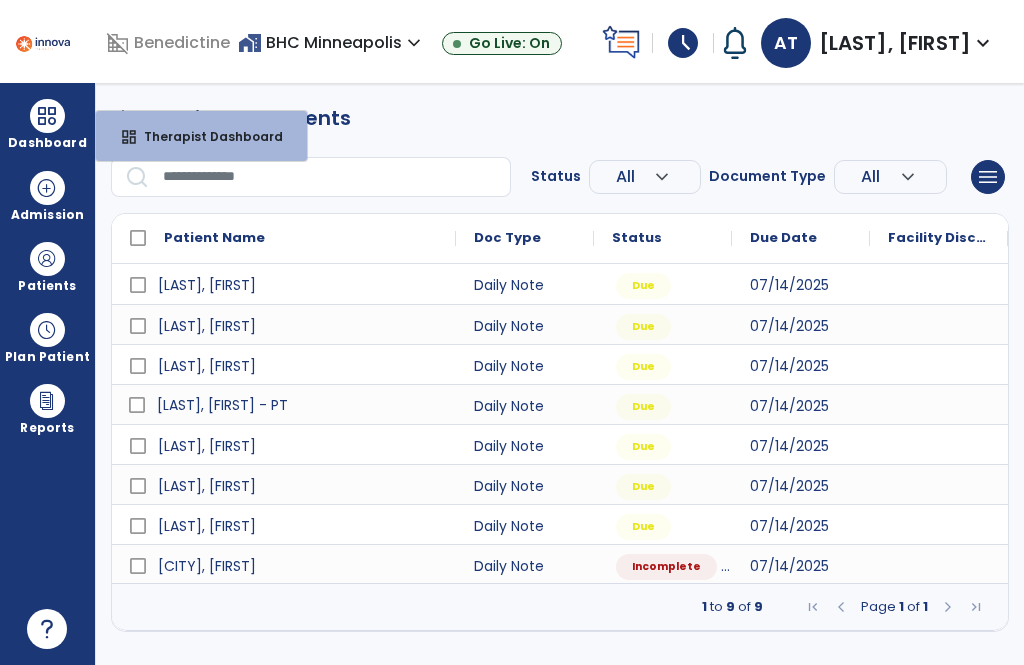 click on "dashboard" at bounding box center (129, 137) 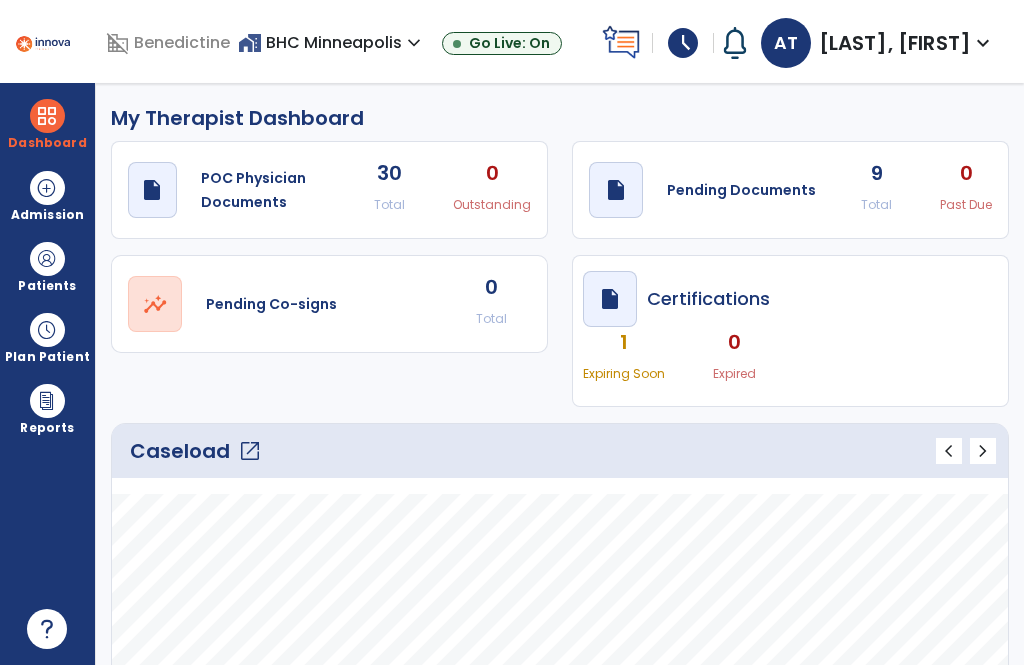 scroll, scrollTop: 0, scrollLeft: 0, axis: both 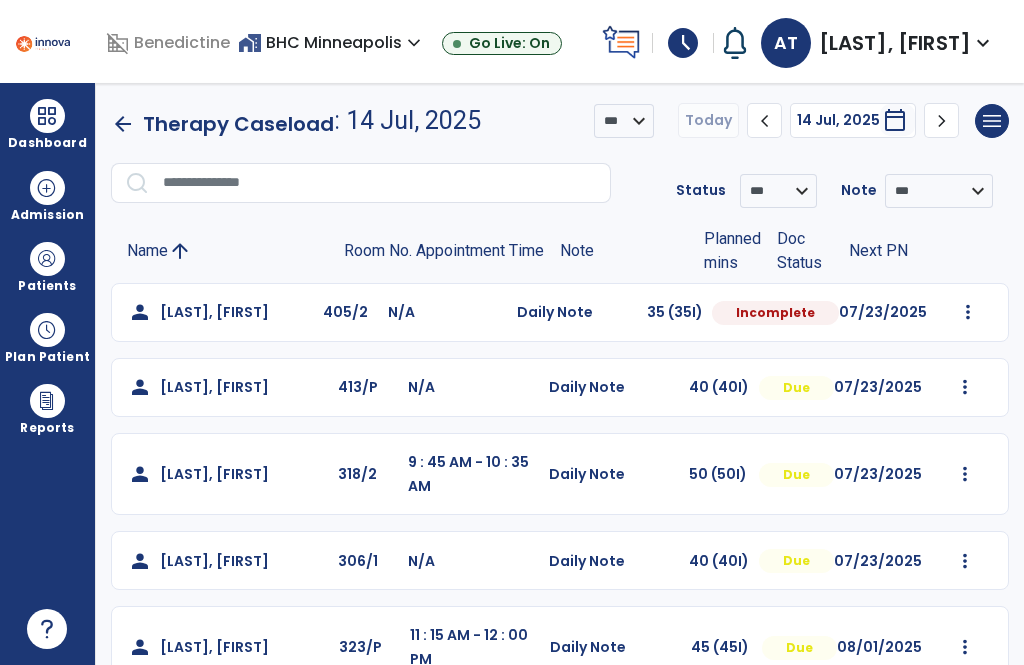 click on "07/23/2025" 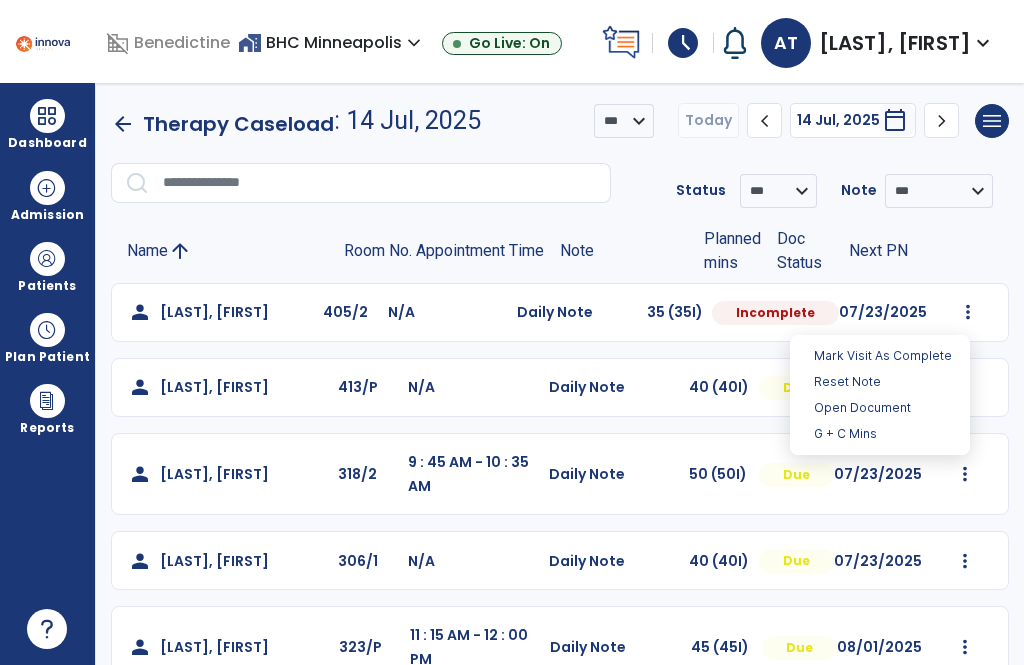 click on "Open Document" at bounding box center [880, 408] 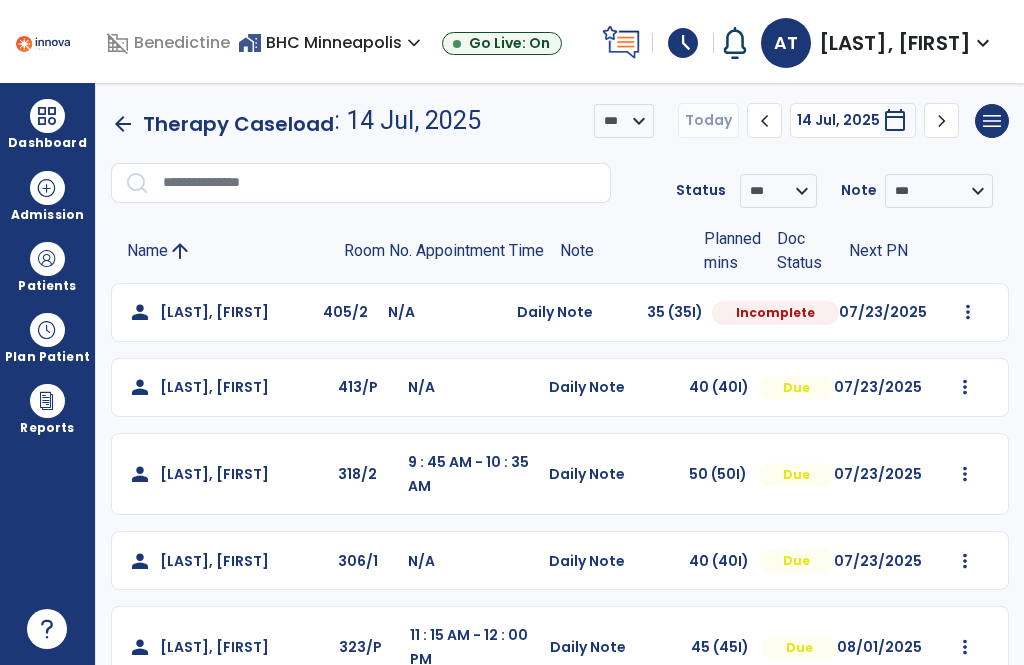 click on "Mark Visit As Complete   Reset Note   Open Document   G + C Mins" 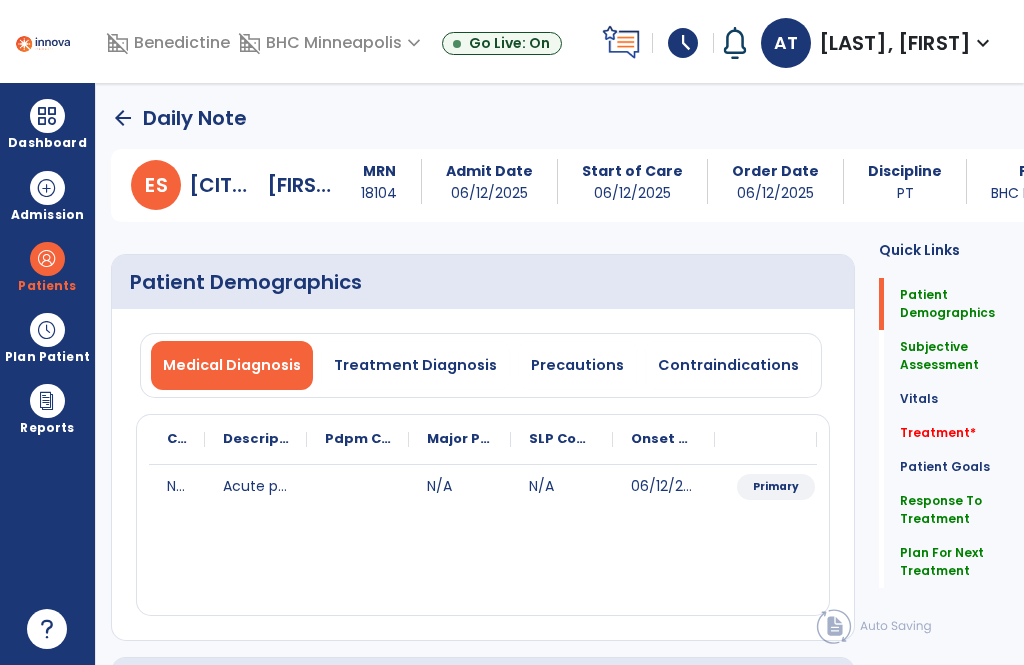 click on "Patient Demographics" 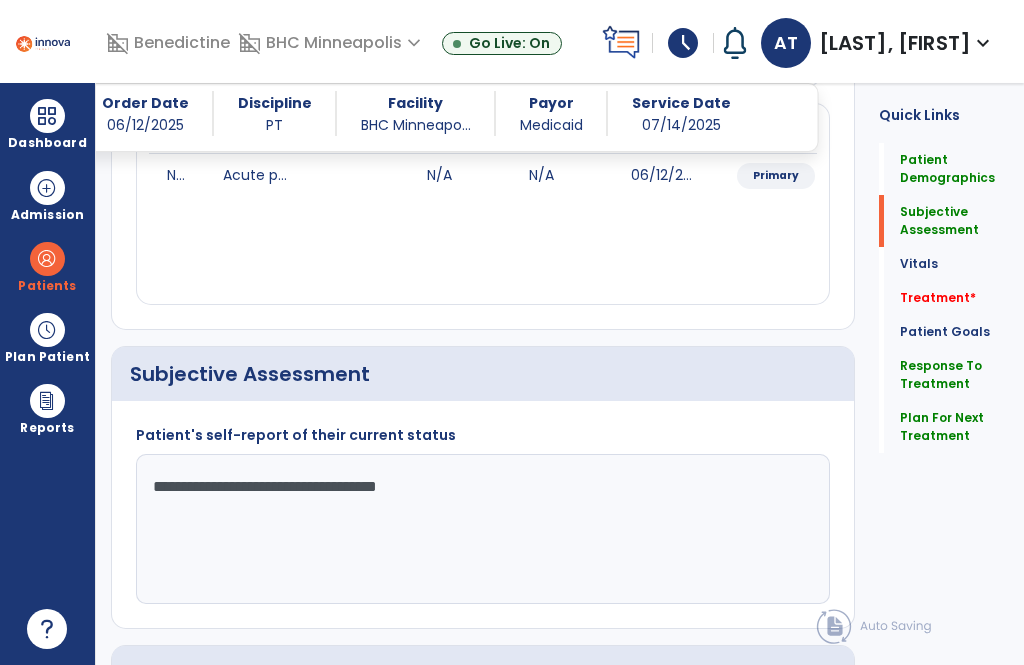 scroll, scrollTop: 295, scrollLeft: 0, axis: vertical 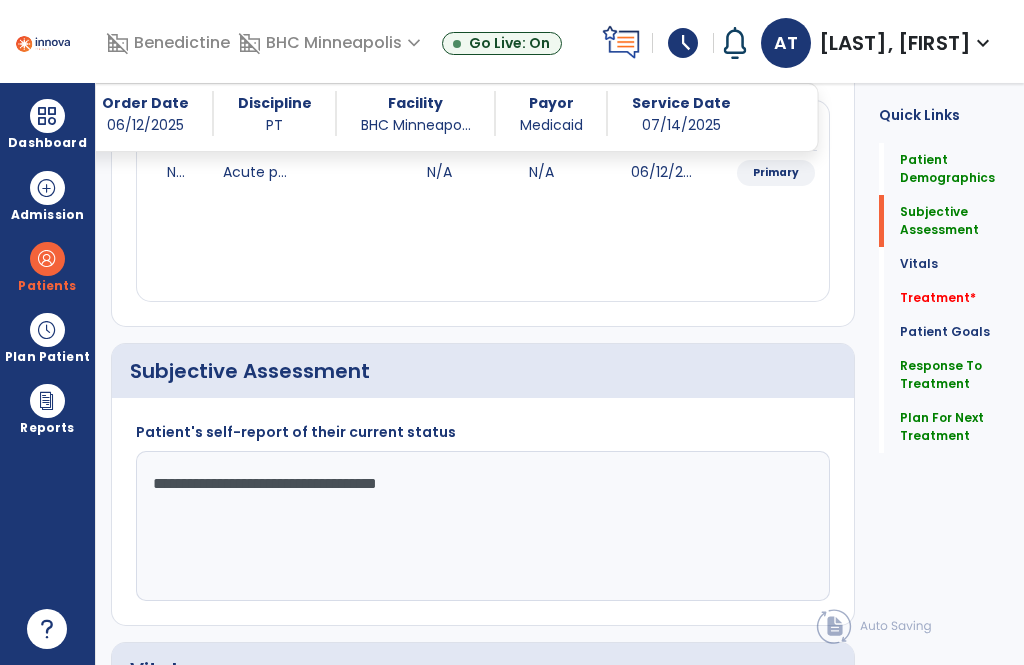 click on "**********" 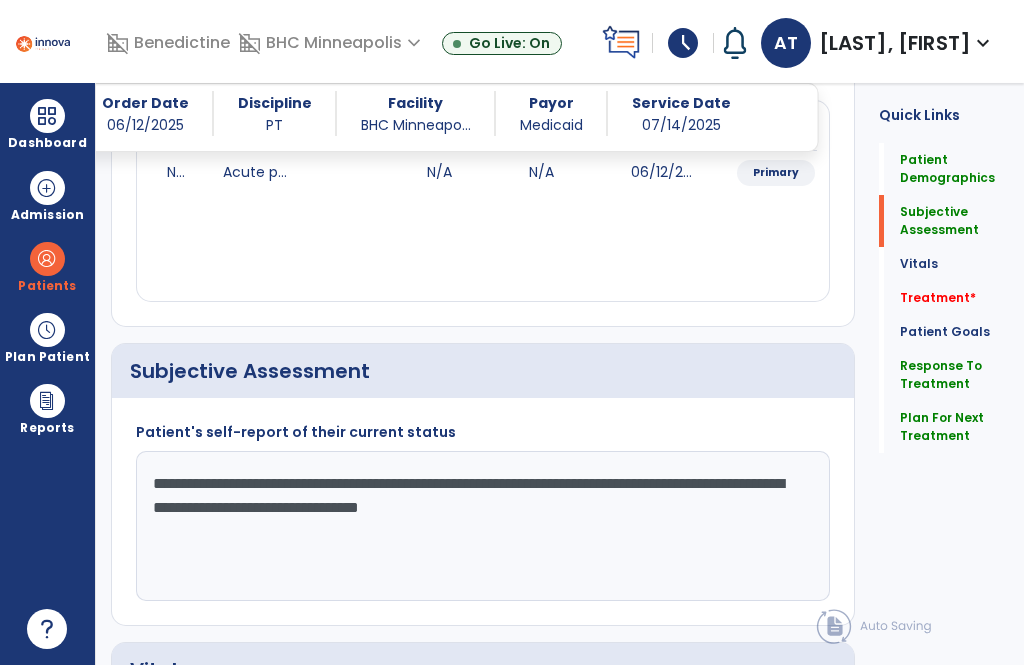 type on "**********" 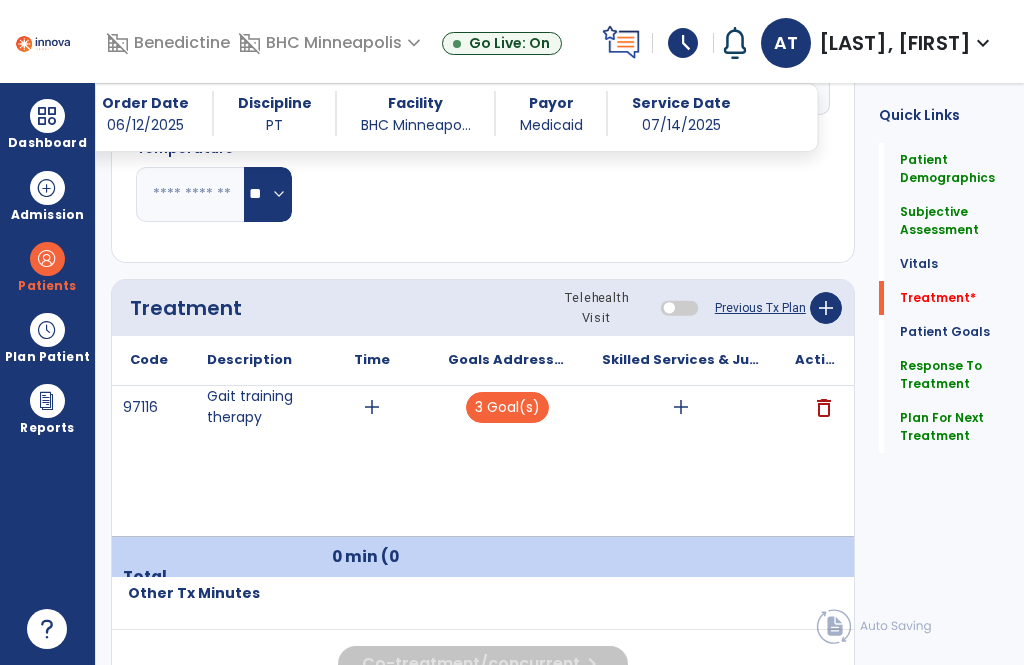 scroll, scrollTop: 1080, scrollLeft: 0, axis: vertical 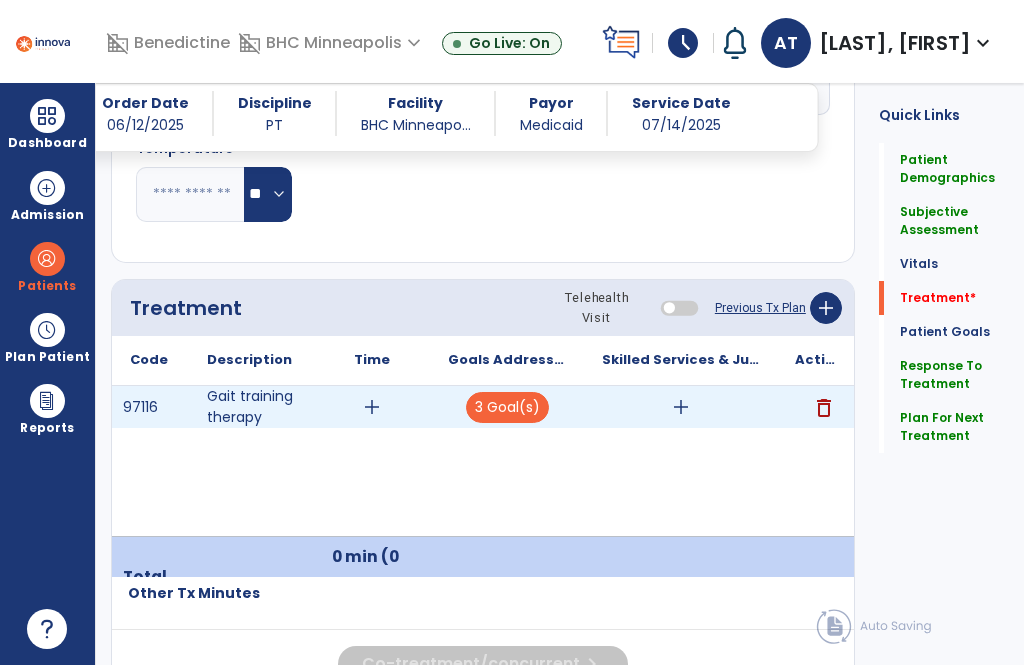 click on "add" at bounding box center (372, 407) 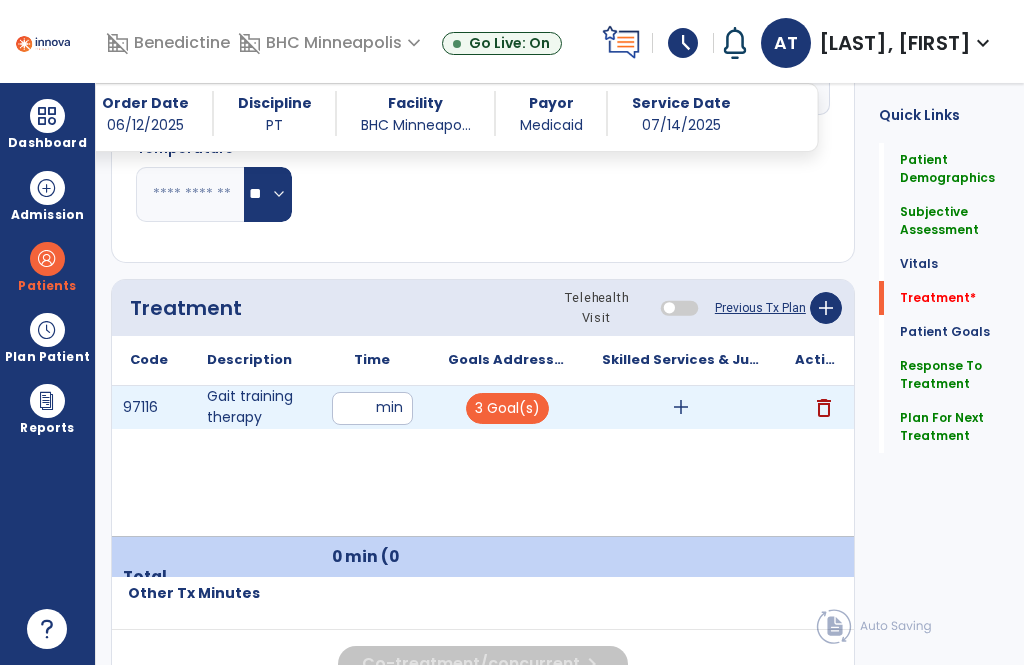 scroll, scrollTop: 7, scrollLeft: 0, axis: vertical 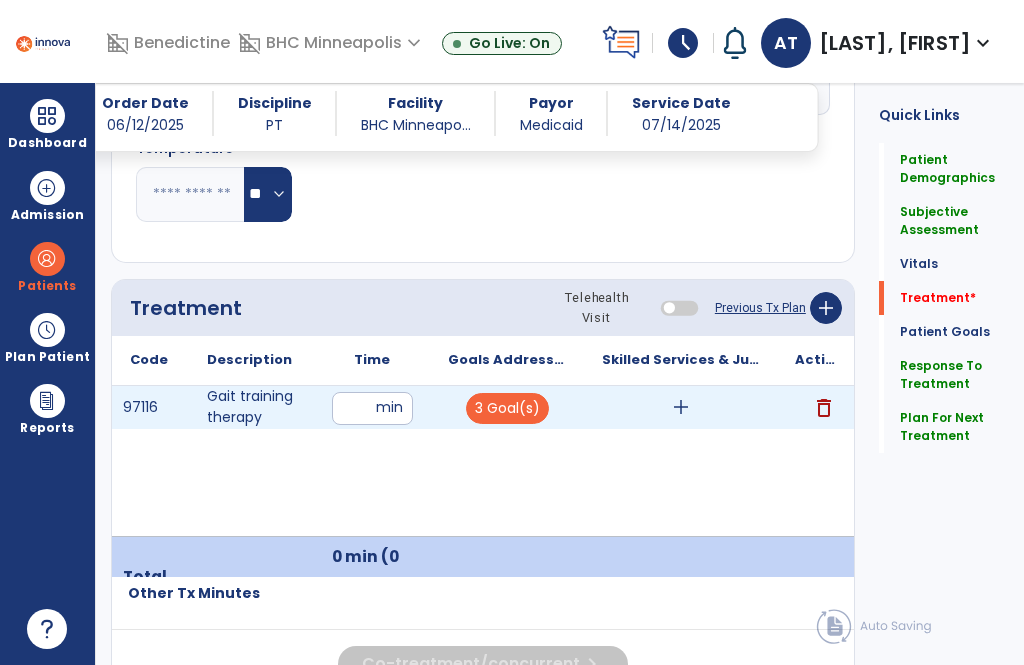 type on "**" 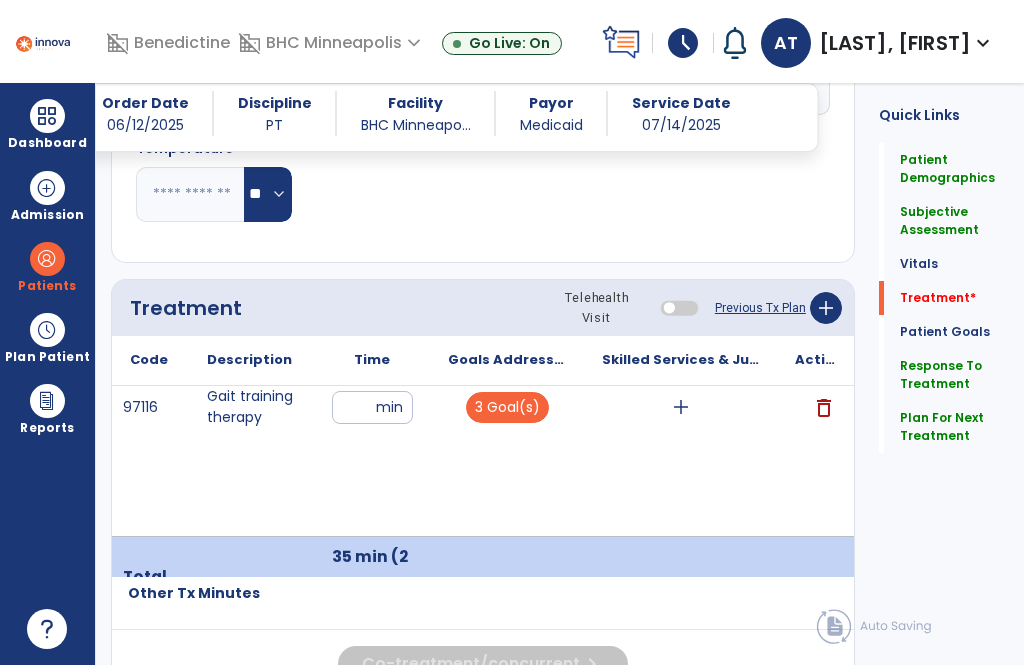 click on "add" at bounding box center (680, 407) 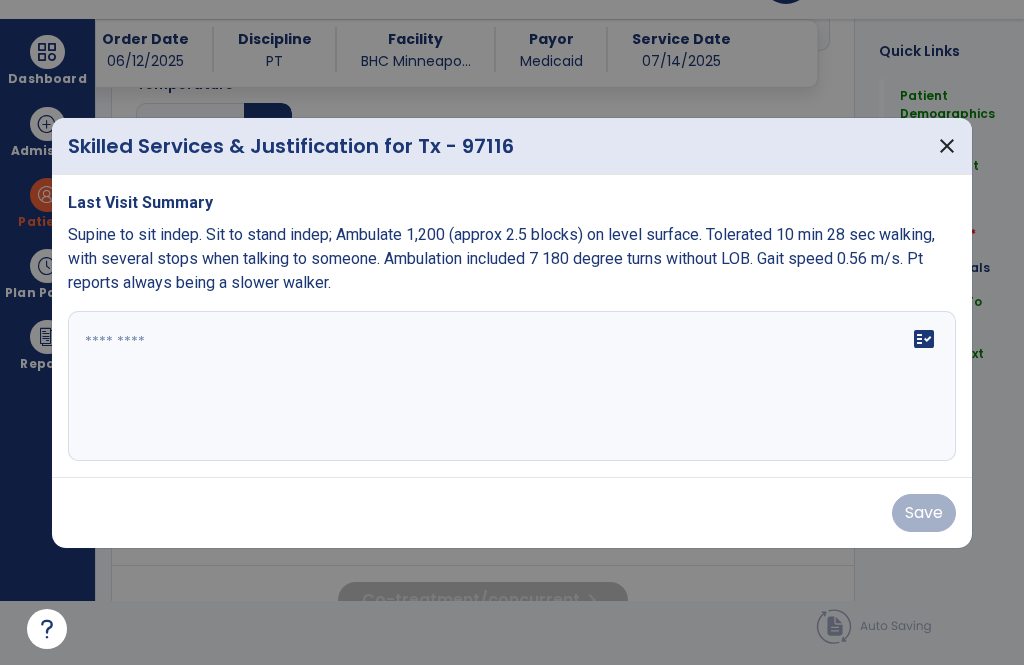 scroll, scrollTop: 0, scrollLeft: 0, axis: both 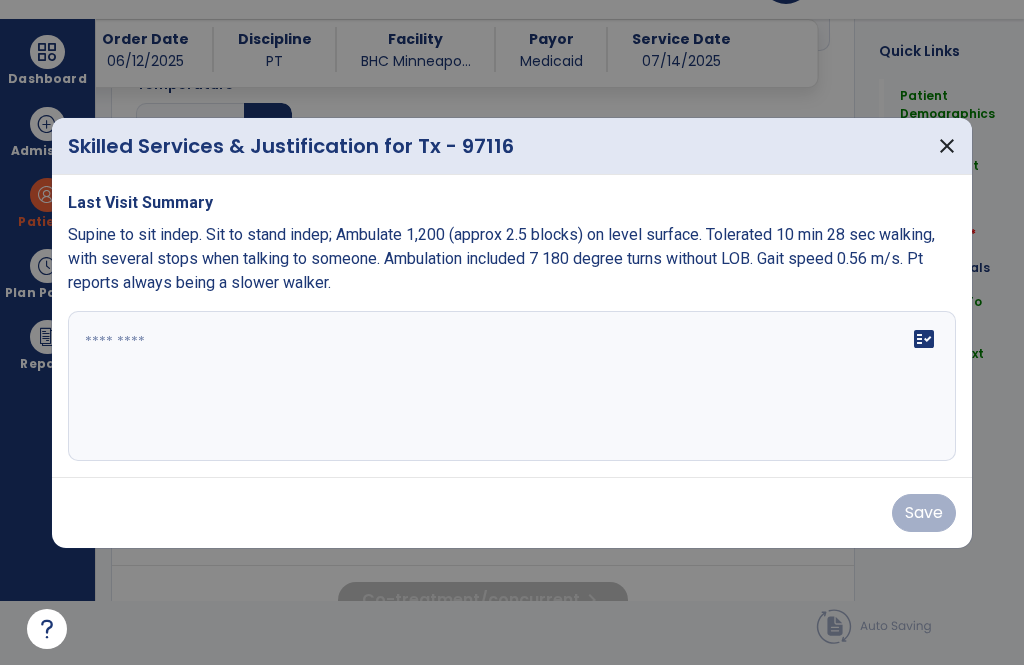 click on "fact_check" at bounding box center [512, 386] 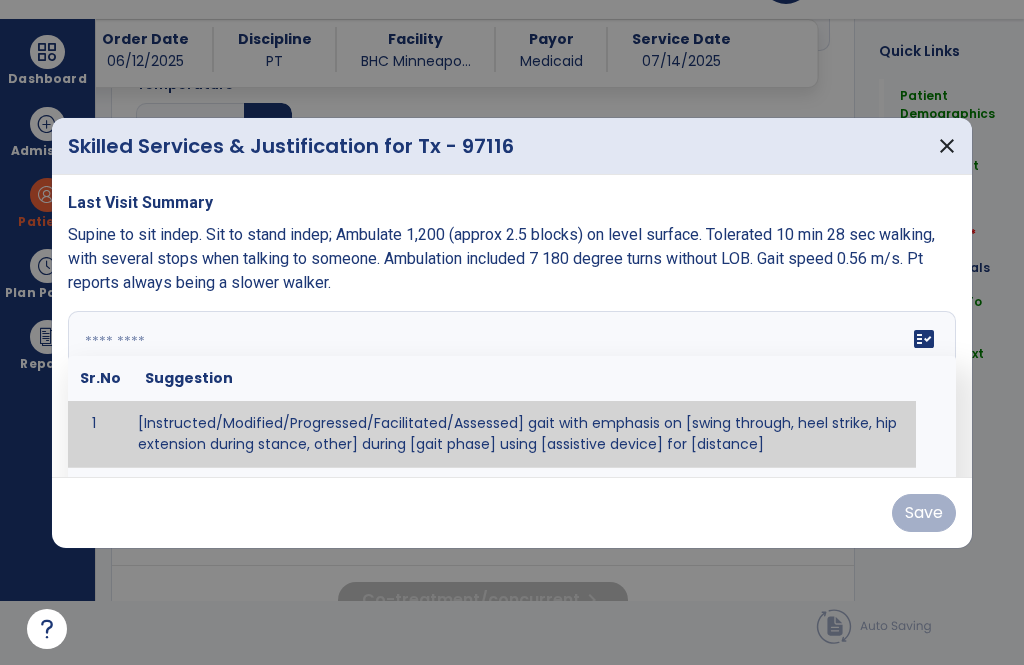click on "close" at bounding box center [947, 146] 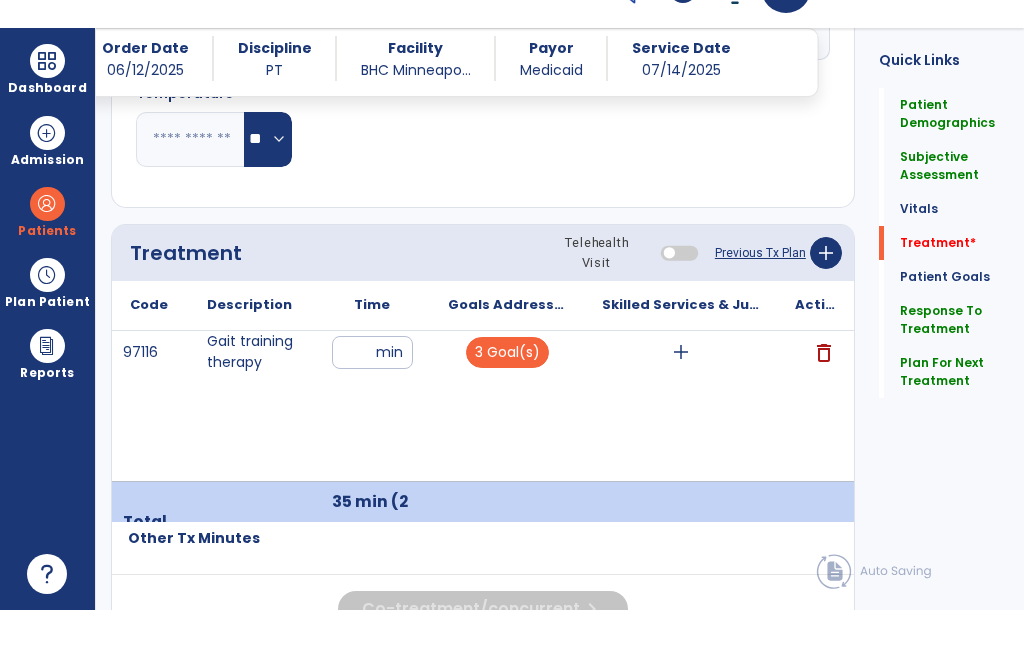 scroll, scrollTop: 64, scrollLeft: 0, axis: vertical 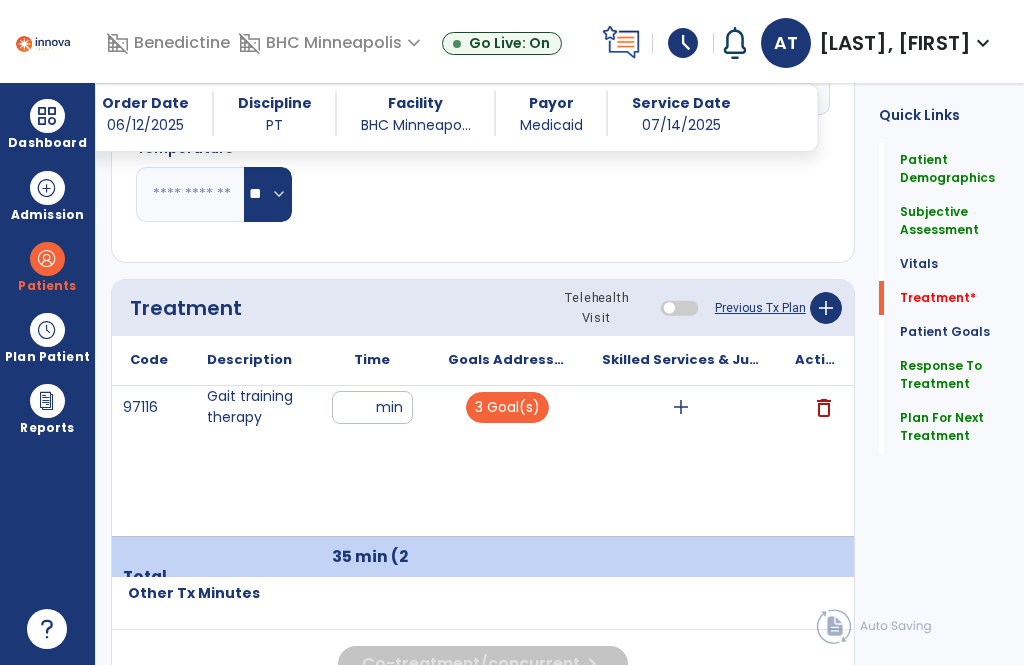 click on "add" at bounding box center [680, 407] 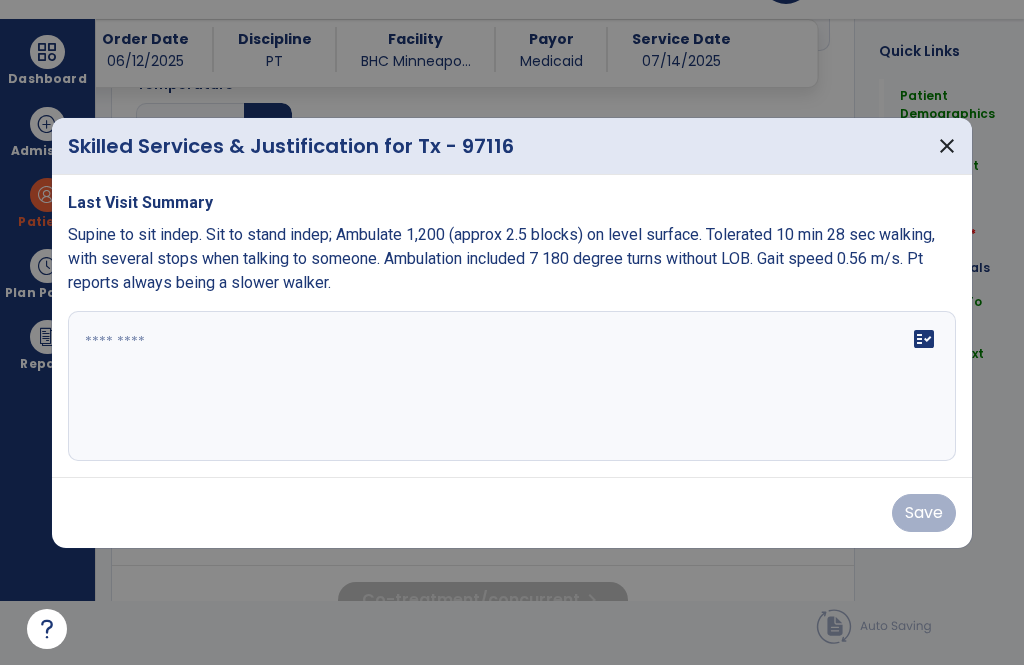 scroll, scrollTop: 0, scrollLeft: 0, axis: both 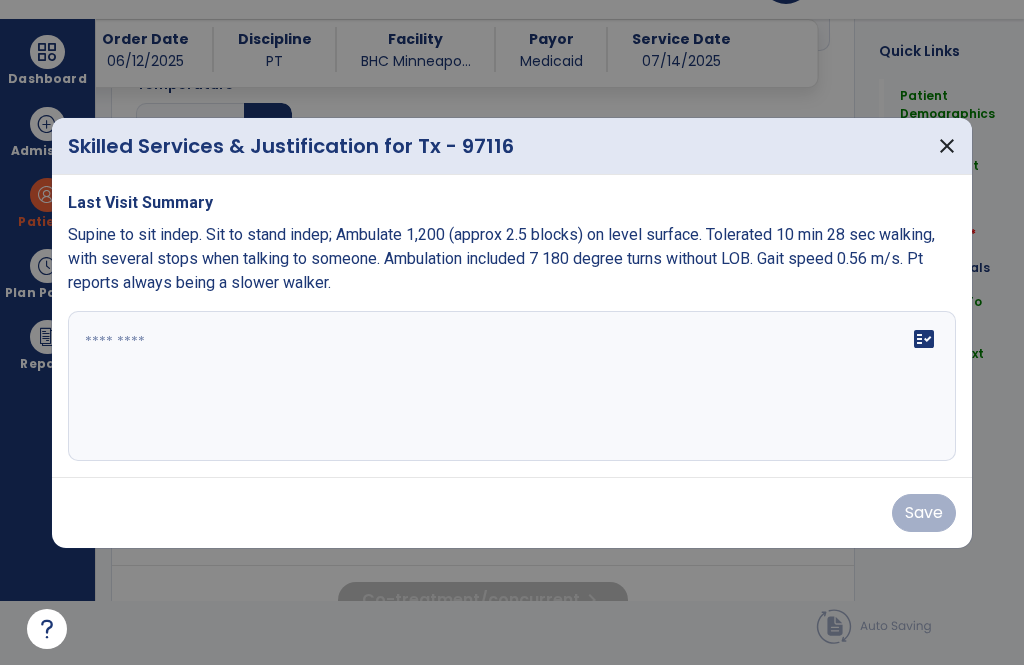 click at bounding box center [512, 386] 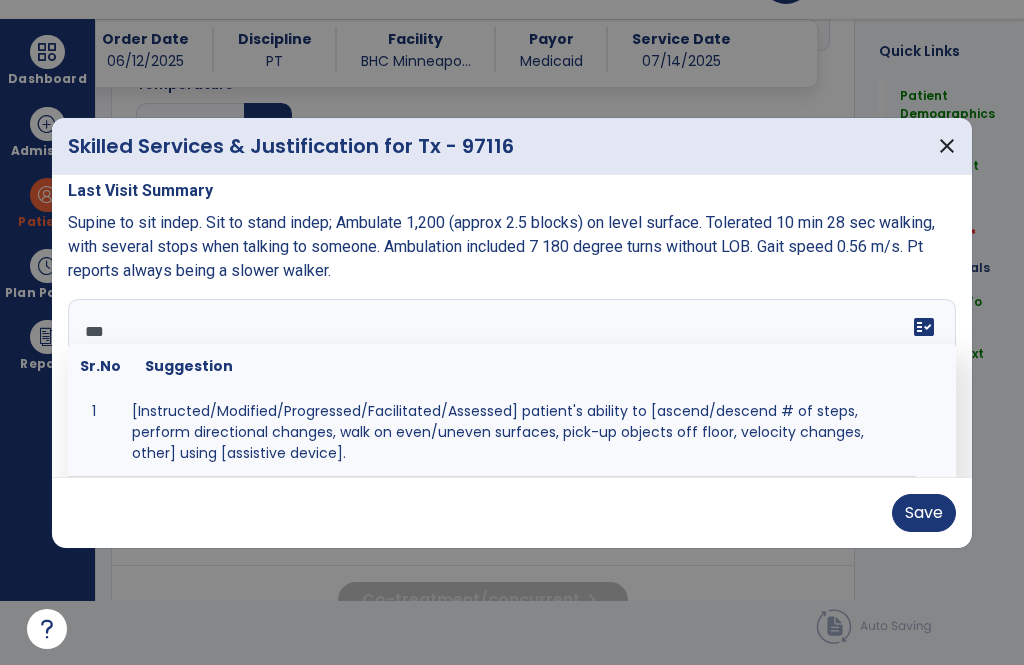 scroll, scrollTop: 0, scrollLeft: 0, axis: both 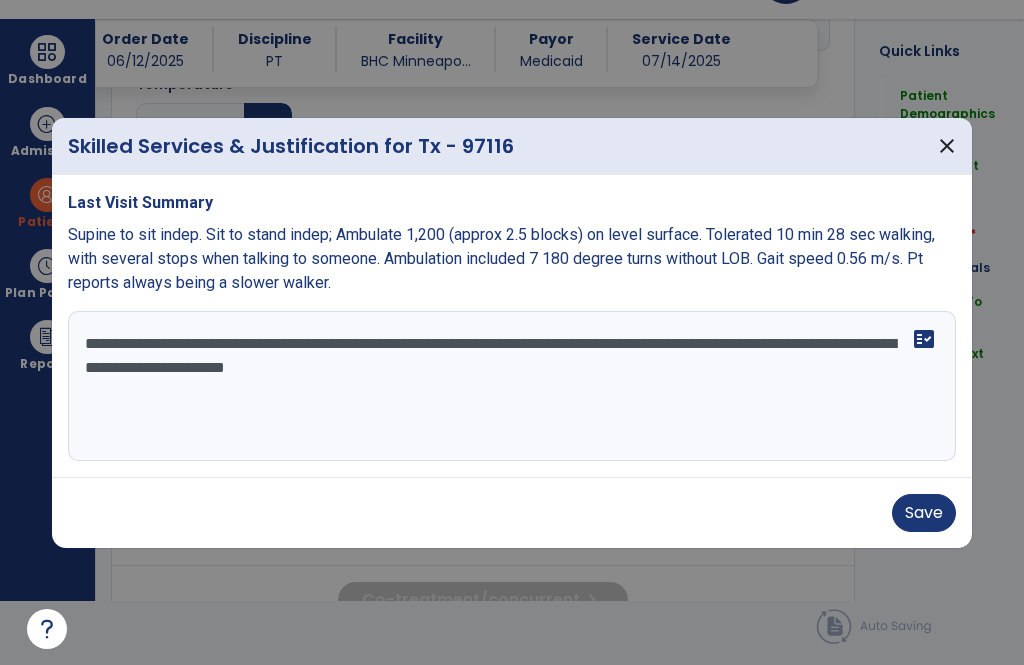 type on "**********" 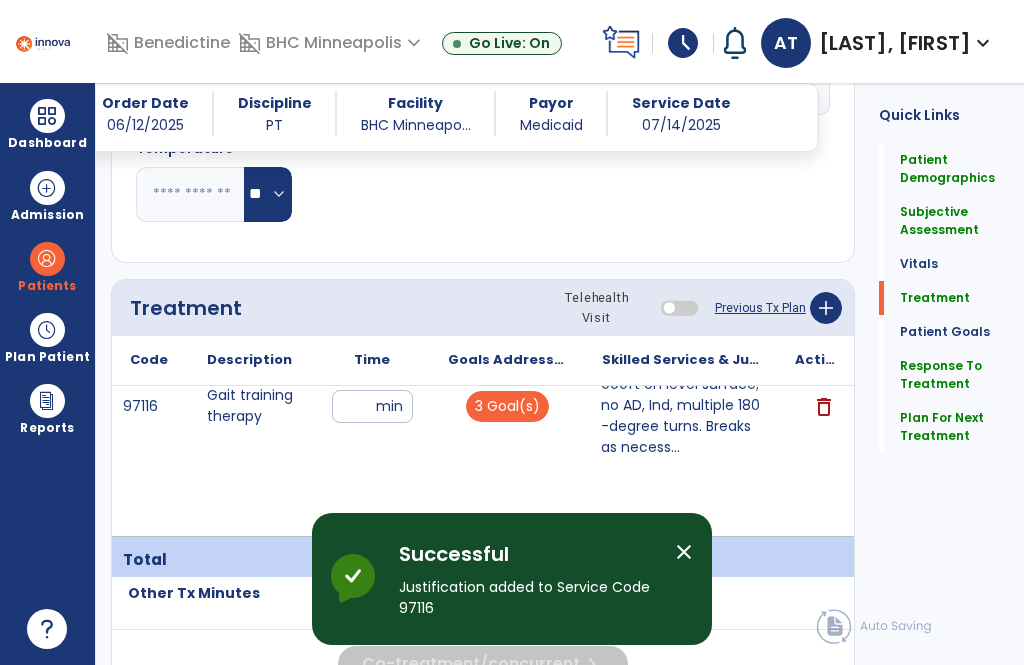 scroll, scrollTop: 64, scrollLeft: 0, axis: vertical 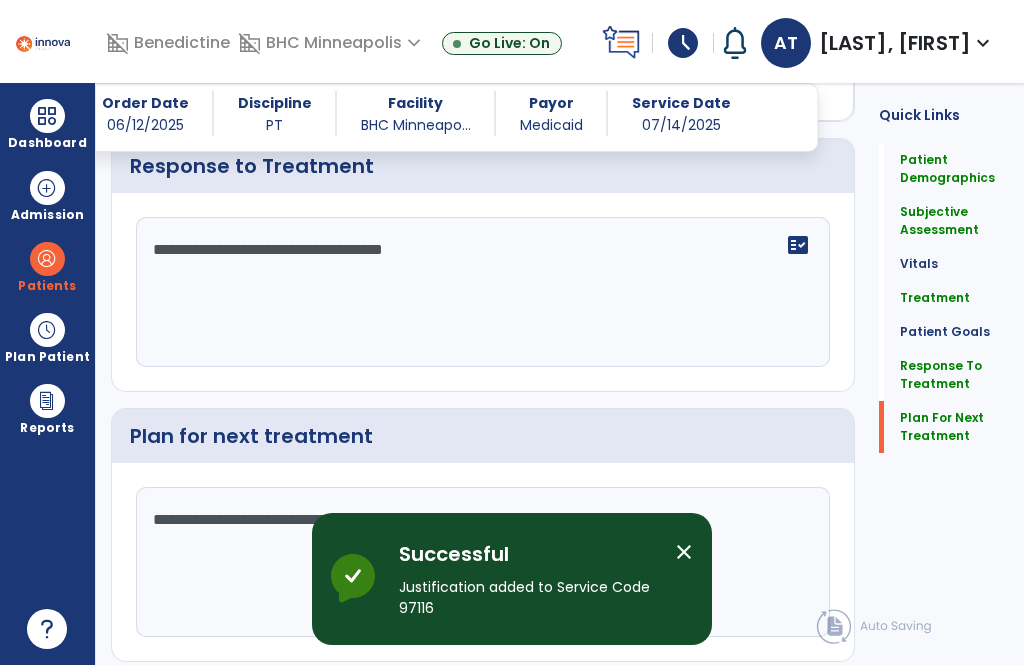 click on "Sign Doc  chevron_right" 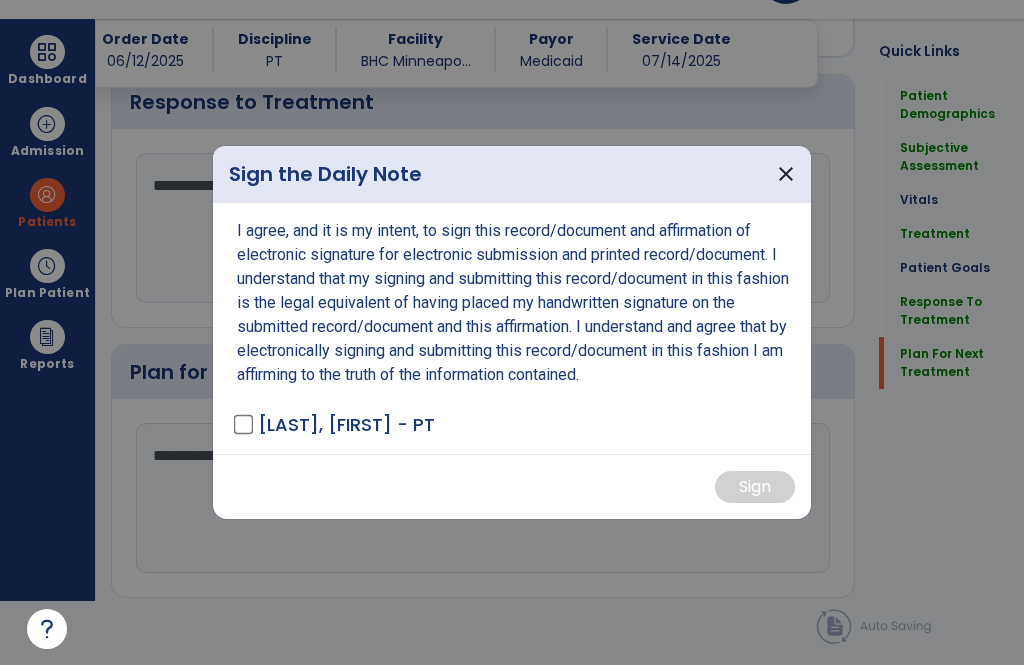scroll, scrollTop: 0, scrollLeft: 0, axis: both 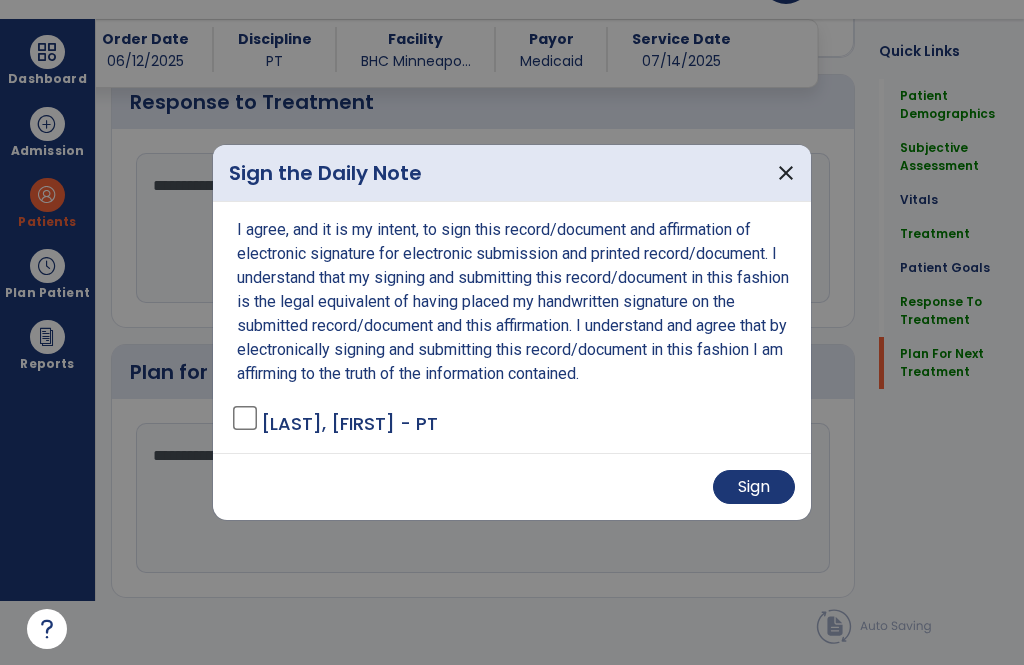 click at bounding box center (512, 332) 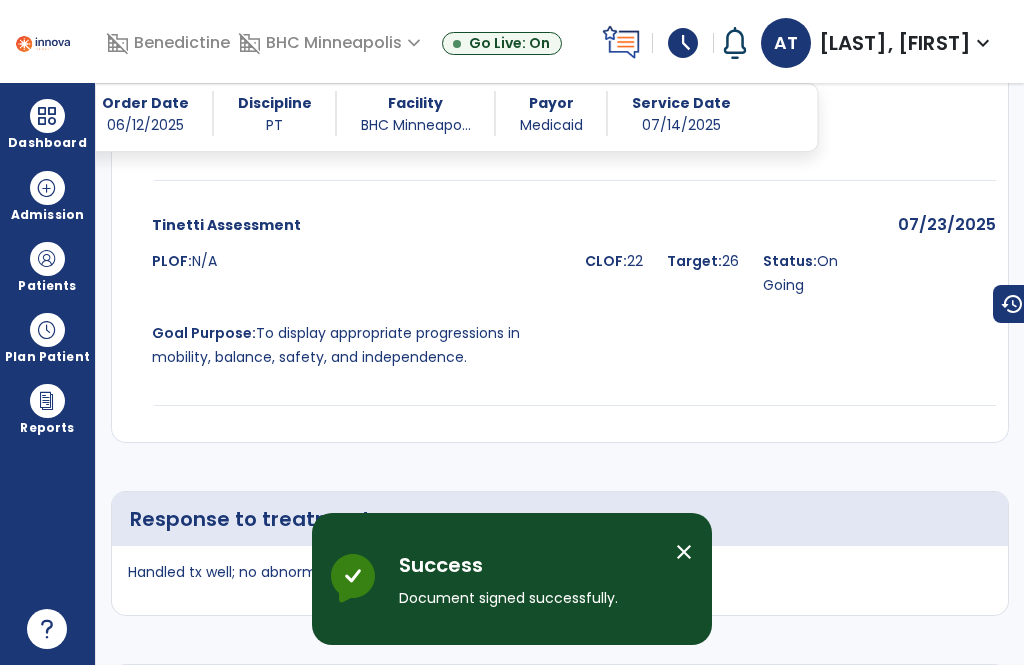 scroll, scrollTop: 64, scrollLeft: 0, axis: vertical 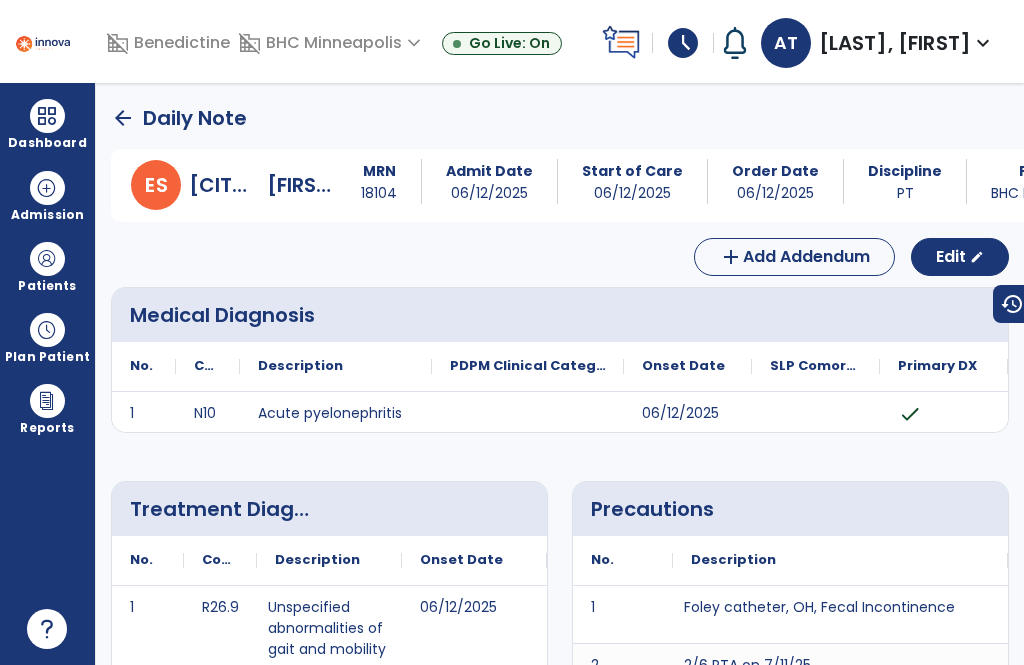 click on "Patients" at bounding box center (47, 286) 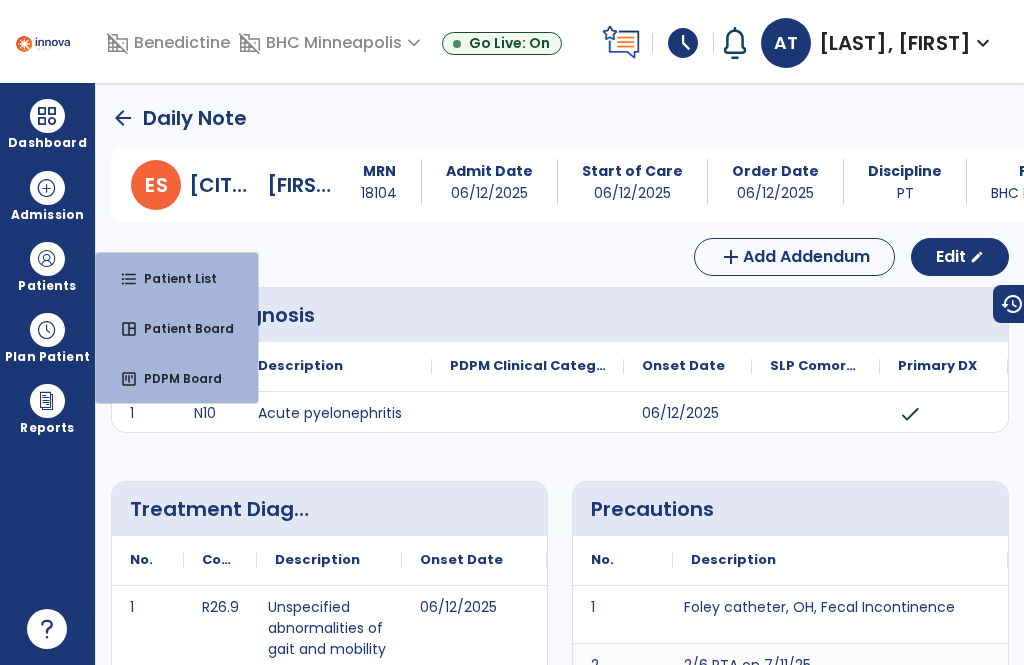 click on "format_list_bulleted  Patient List" at bounding box center [177, 278] 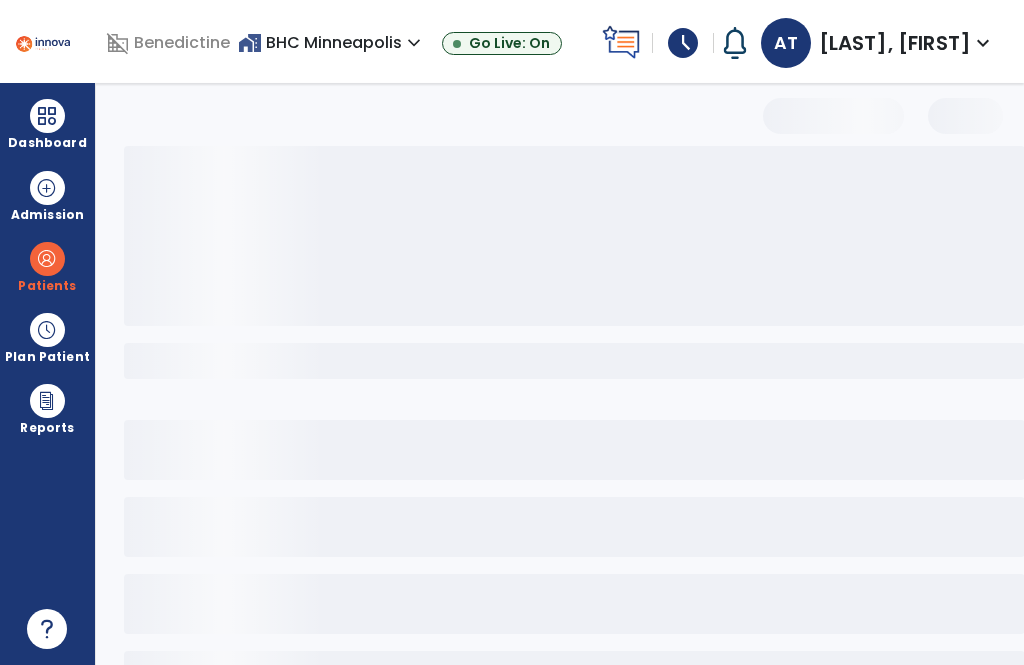 select on "***" 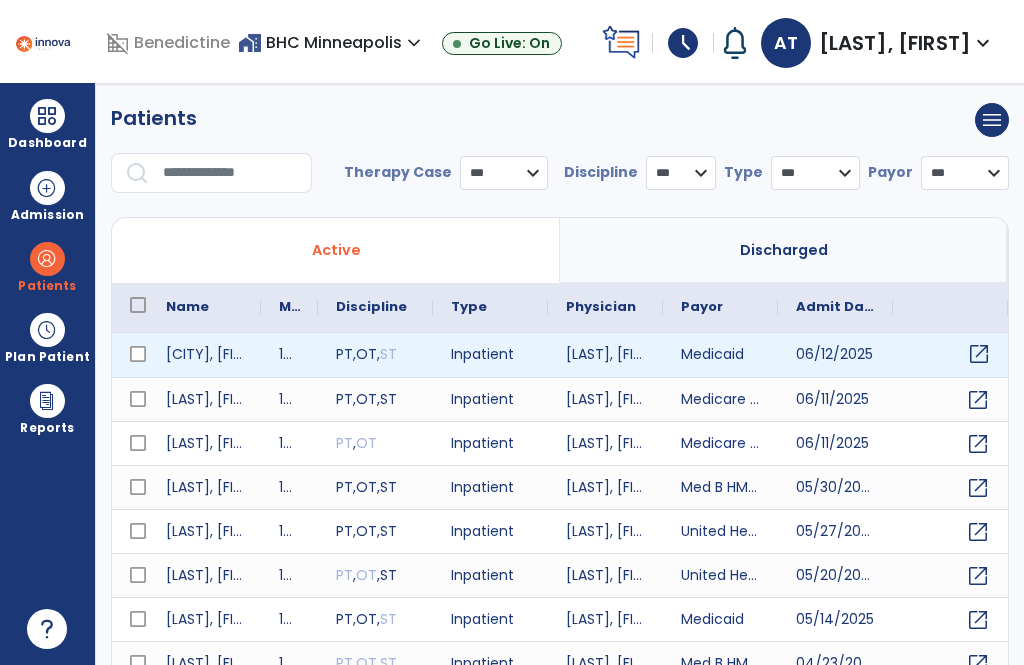 click on "open_in_new" at bounding box center (979, 354) 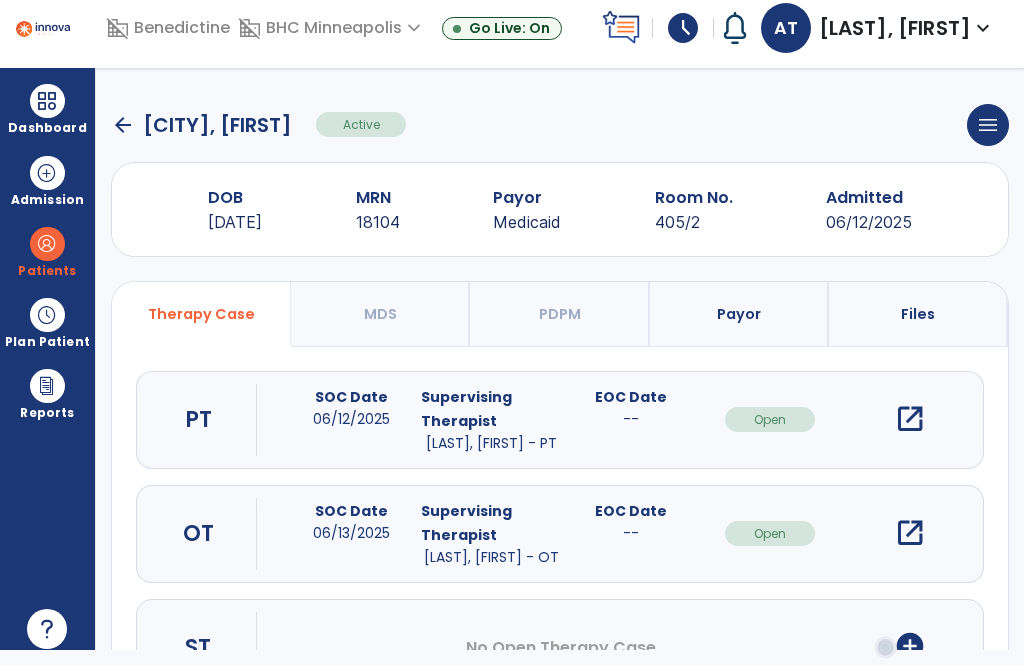 click on "open_in_new" at bounding box center [910, 419] 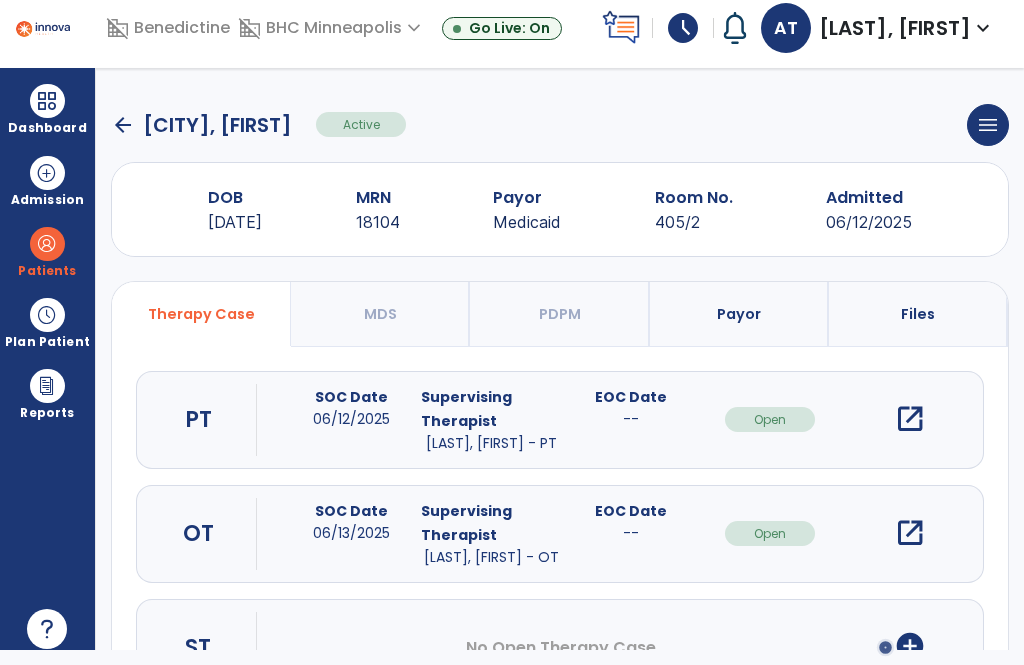 click on "open_in_new" at bounding box center (910, 419) 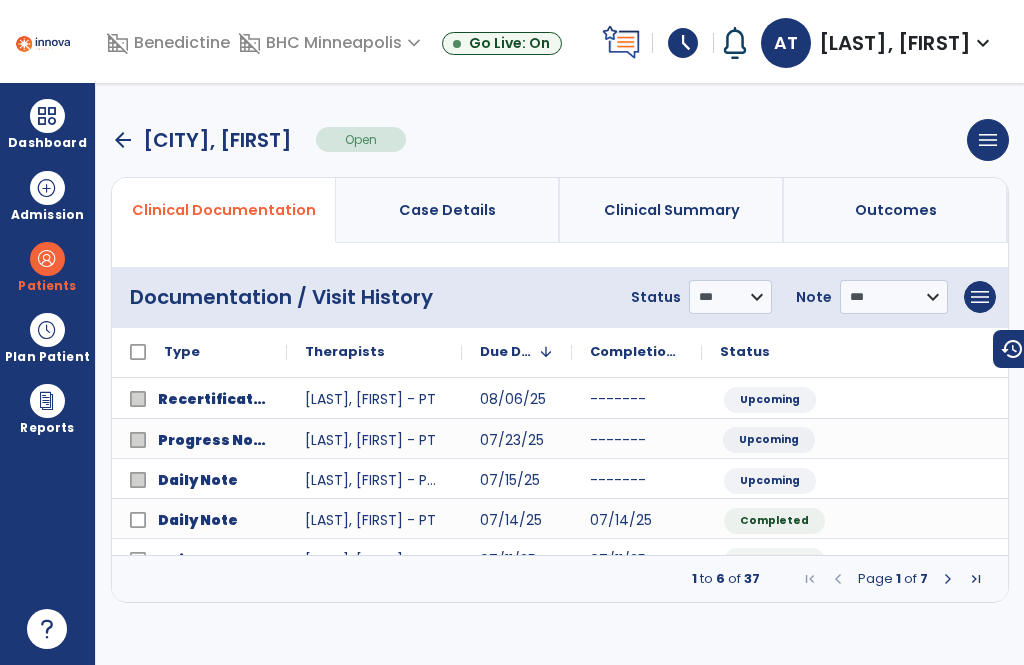 scroll, scrollTop: 0, scrollLeft: 0, axis: both 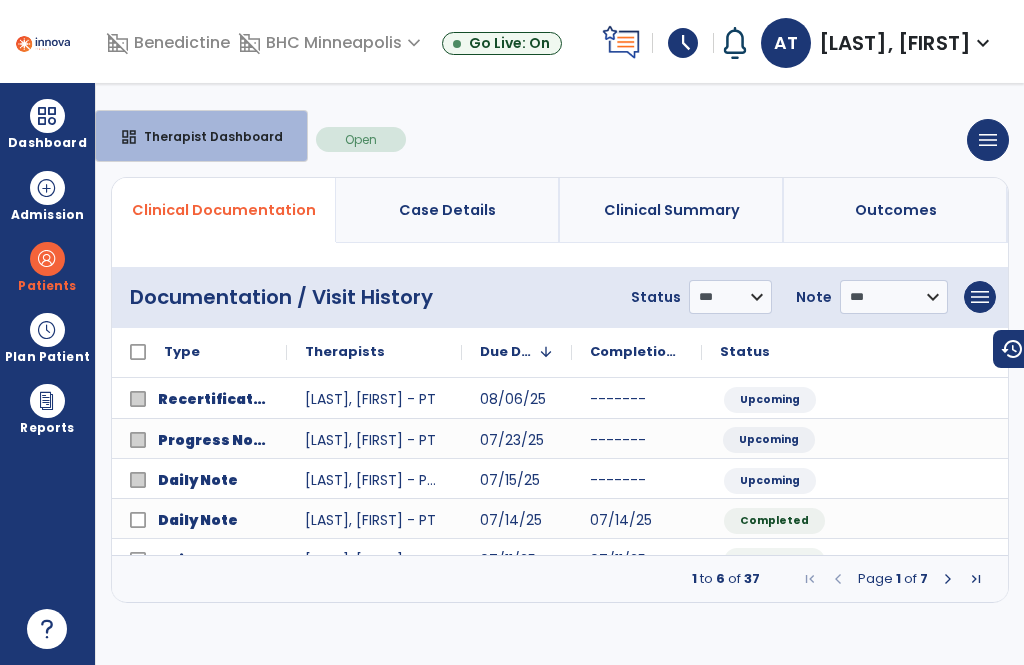 click on "dashboard  Therapist Dashboard" at bounding box center (201, 136) 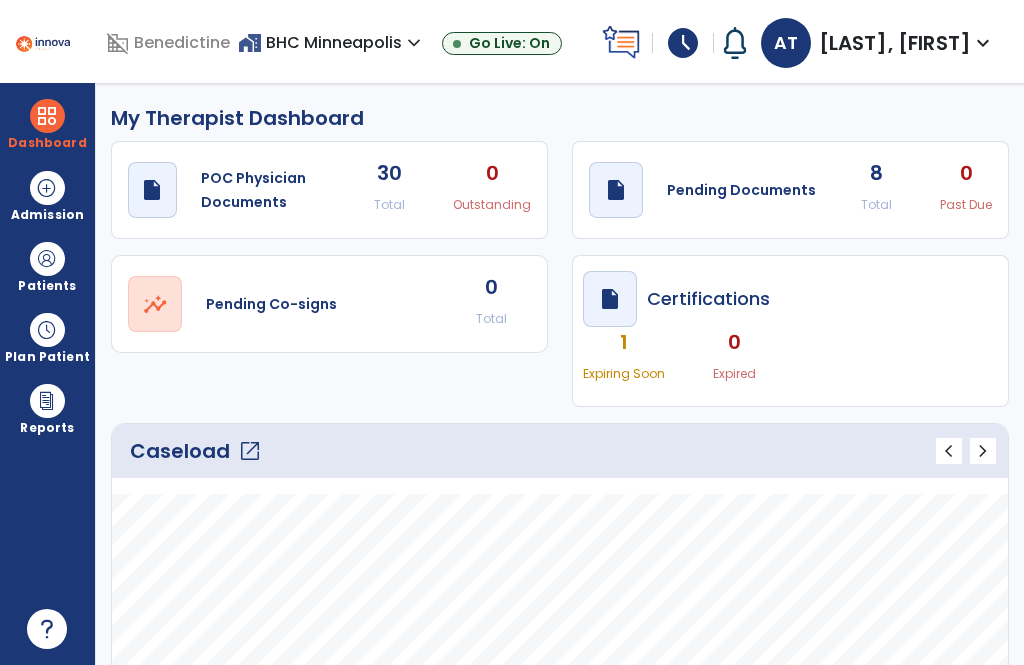 click on "draft   open_in_new  Pending Documents 8 Total 0 Past Due" 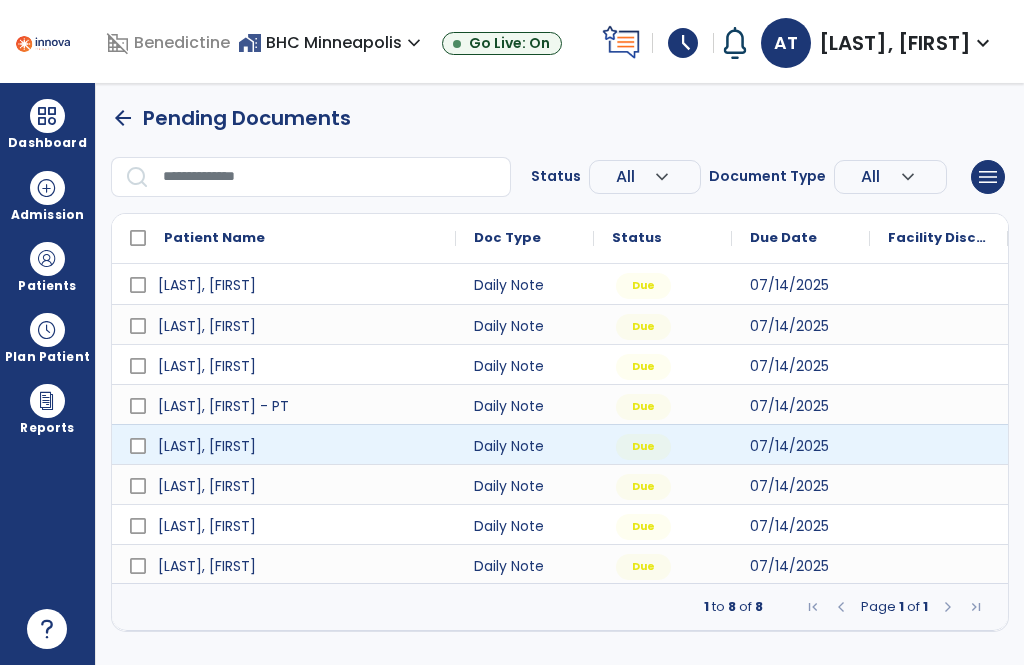 click at bounding box center [939, 444] 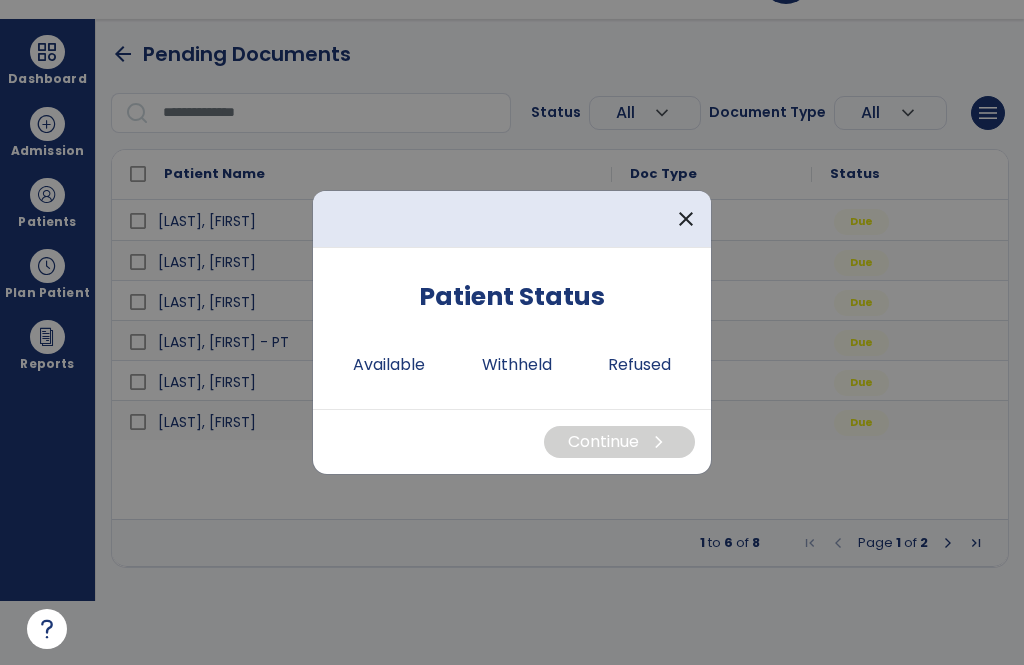 scroll, scrollTop: 0, scrollLeft: 0, axis: both 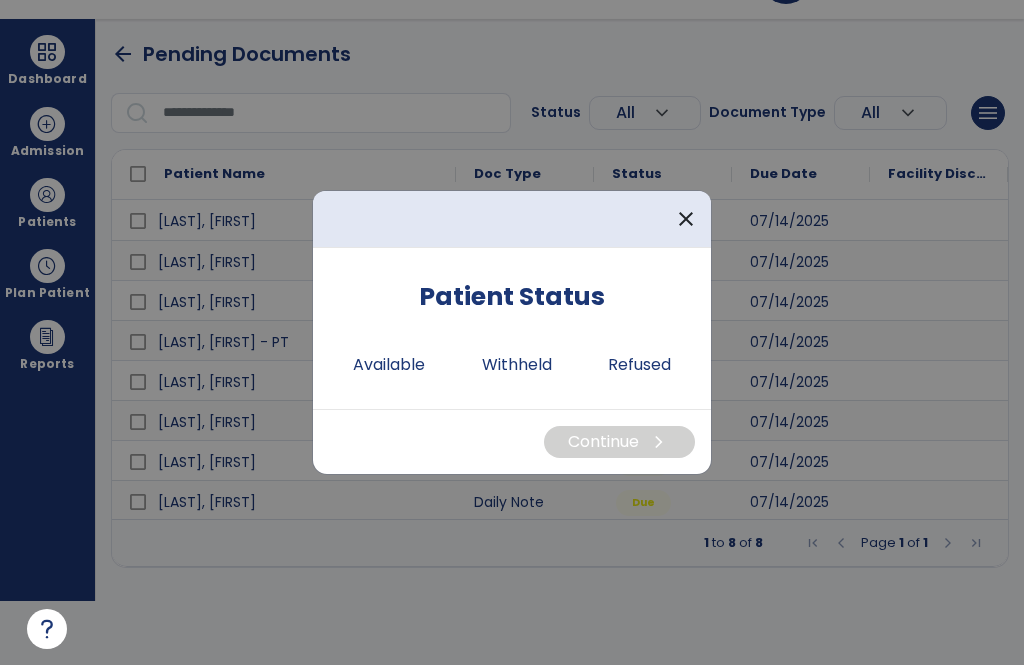 click on "close" at bounding box center (686, 219) 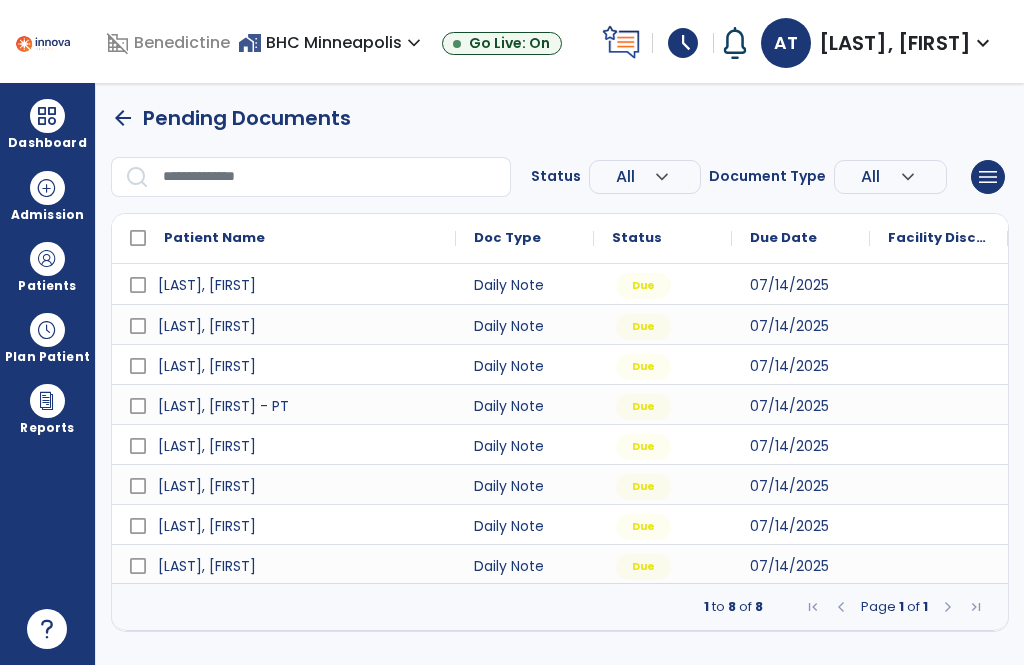 scroll, scrollTop: 64, scrollLeft: 0, axis: vertical 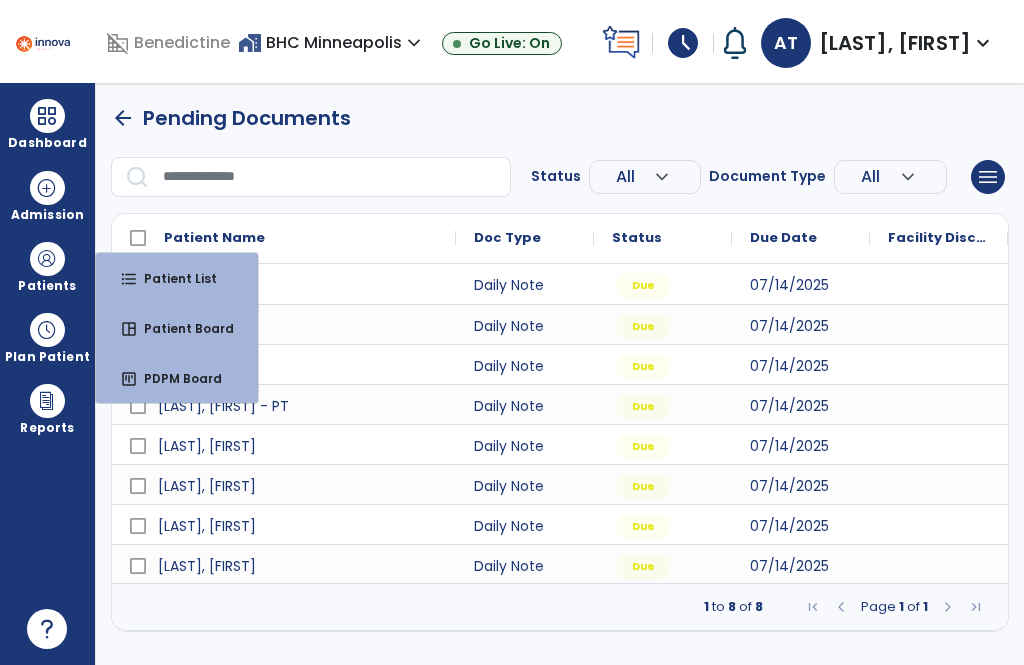 click on "format_list_bulleted" at bounding box center (129, 279) 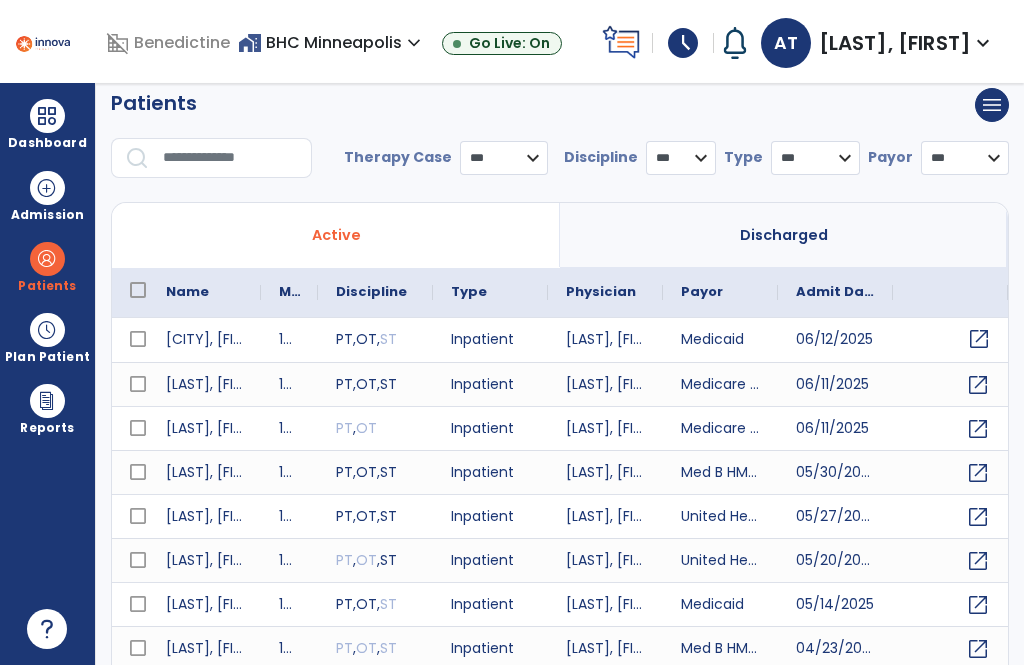 scroll, scrollTop: 14, scrollLeft: 0, axis: vertical 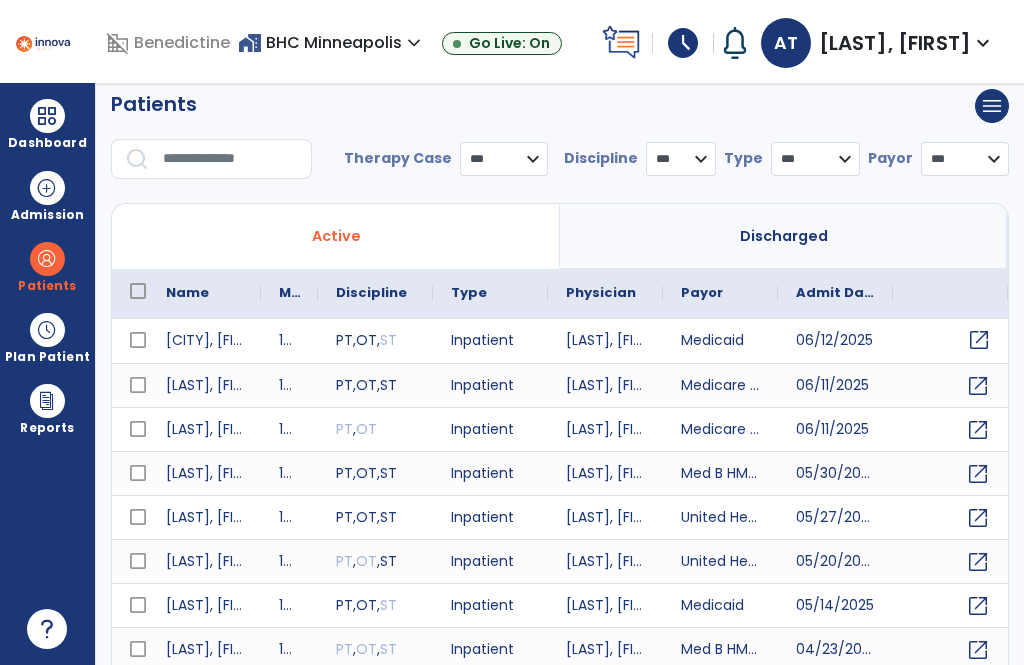 click on "Dashboard" at bounding box center [47, 143] 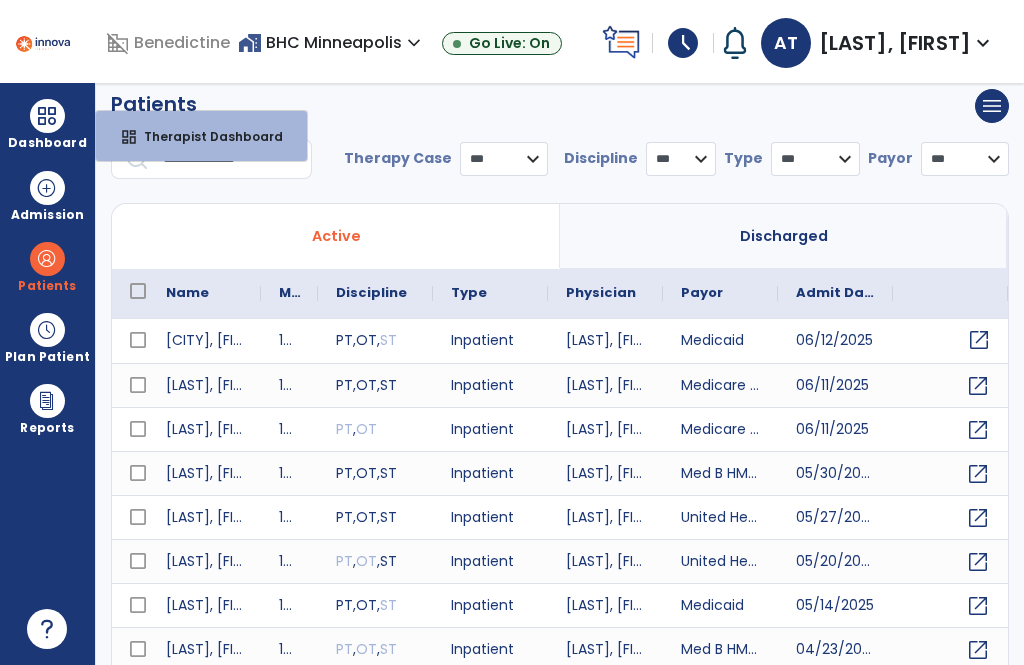 click on "dashboard  Therapist Dashboard" at bounding box center [201, 136] 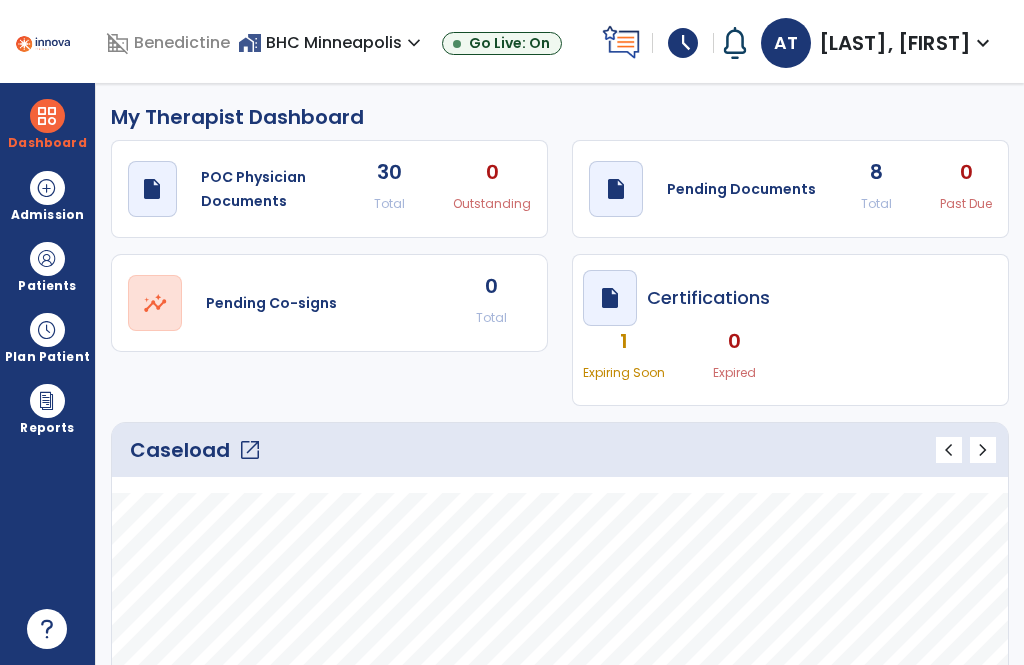 scroll, scrollTop: 0, scrollLeft: 0, axis: both 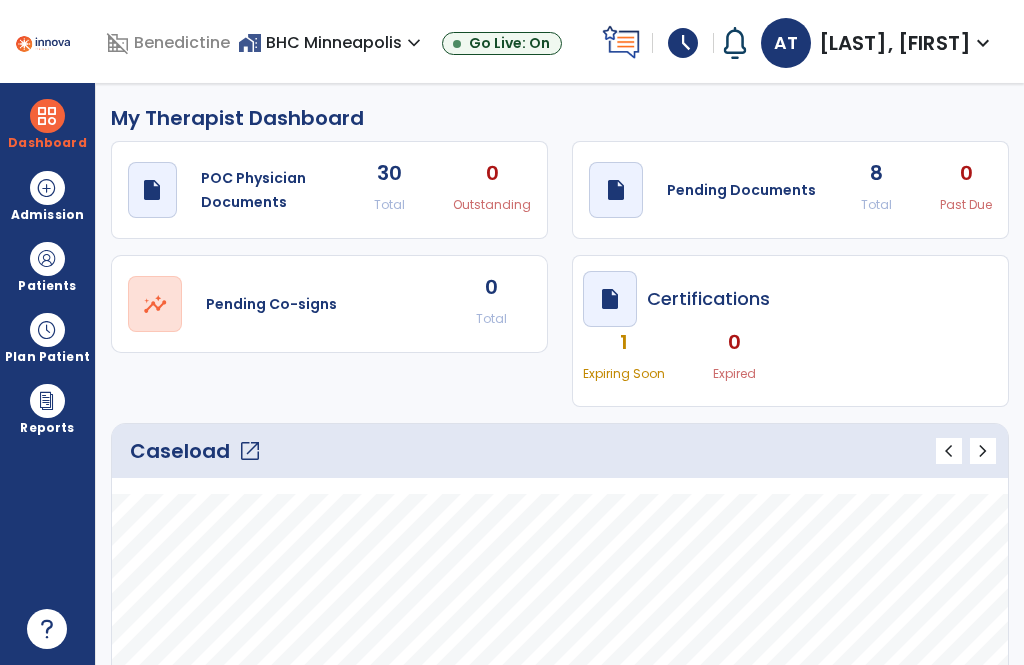 click at bounding box center [47, 259] 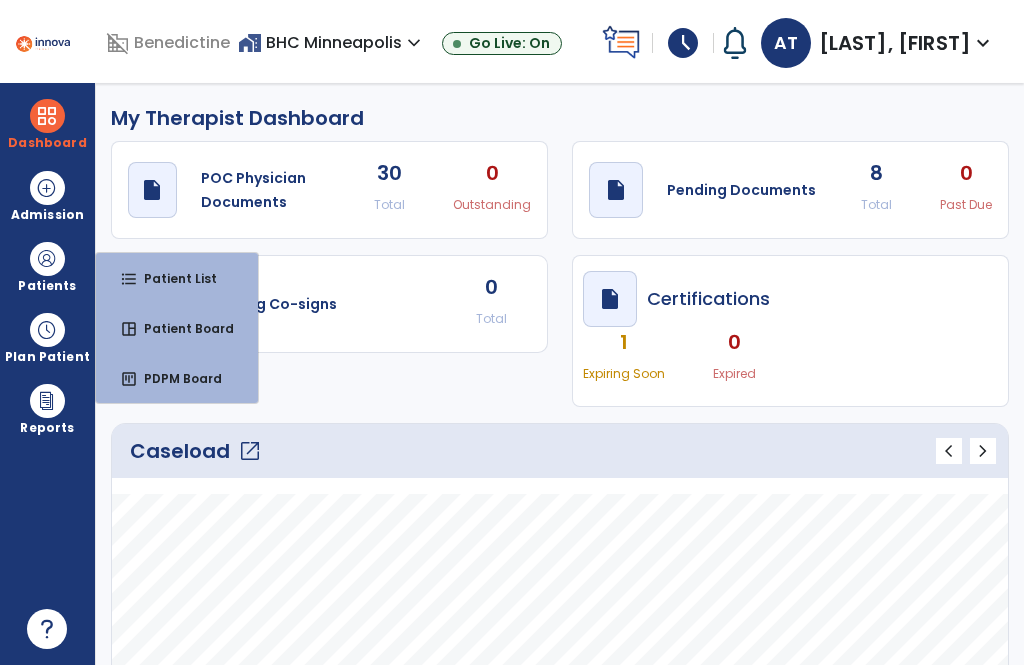 click on "Caseload   open_in_new   chevron_left   chevron_right" 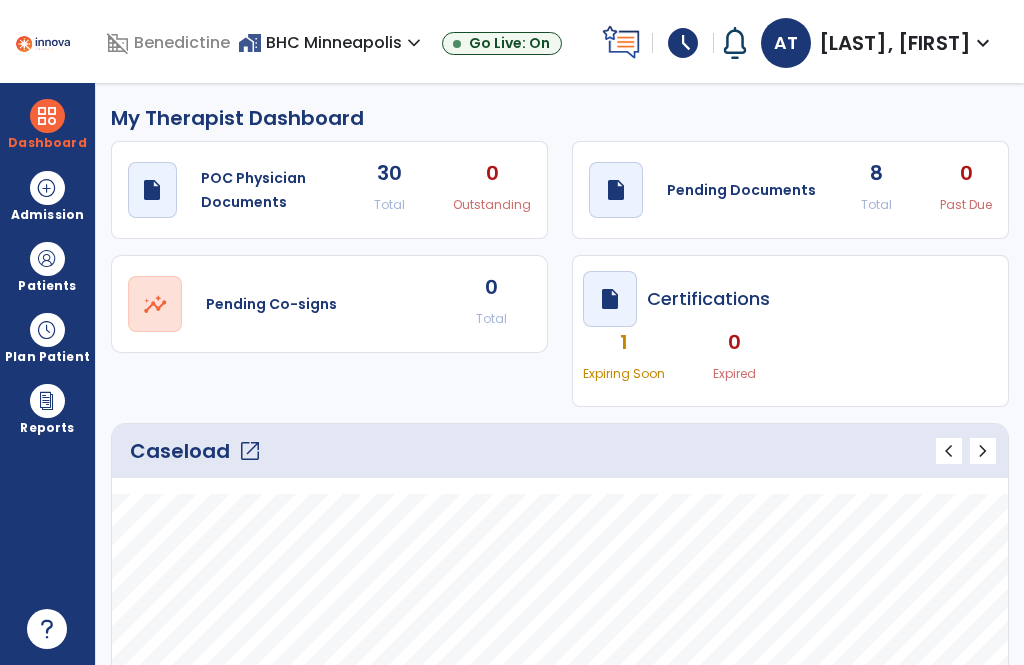 click on "draft   open_in_new  Pending Documents" 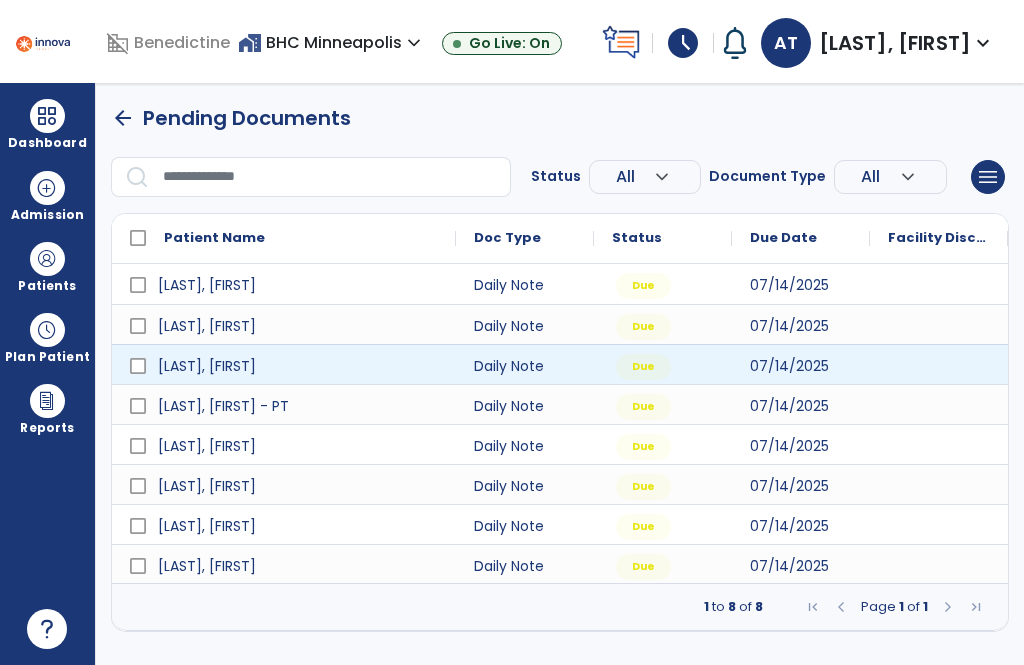 click at bounding box center [939, 364] 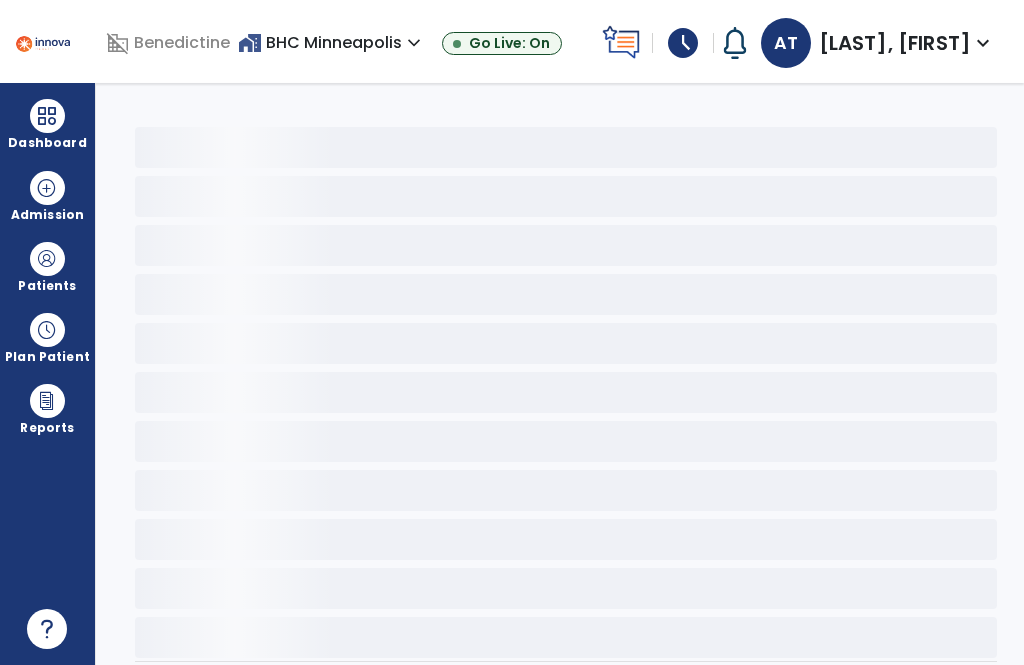 click on "Patients" at bounding box center (47, 286) 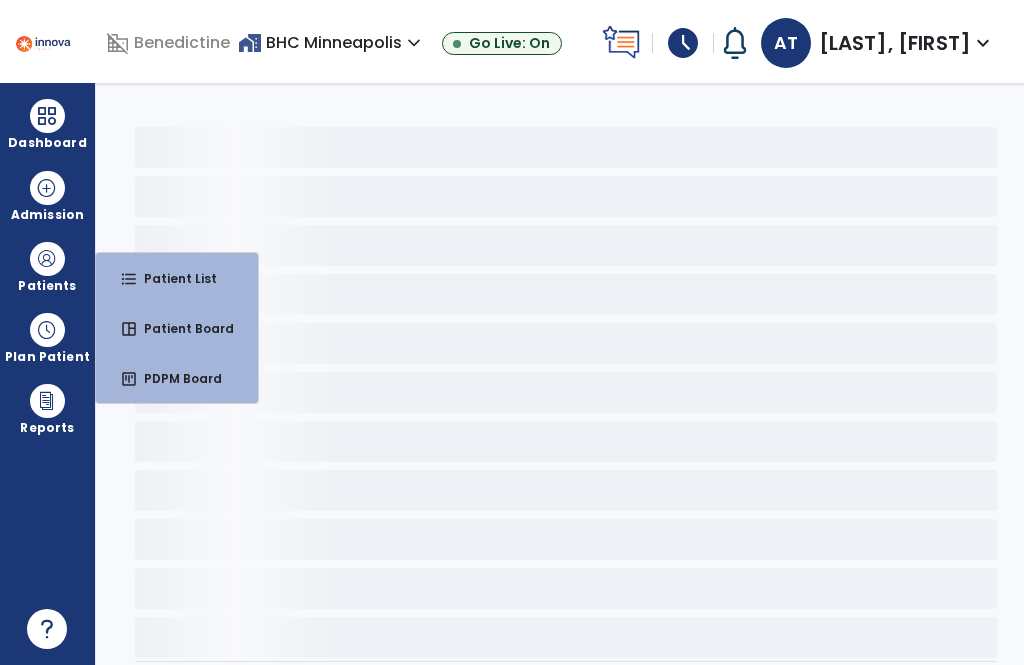 click on "Patient List" at bounding box center [172, 278] 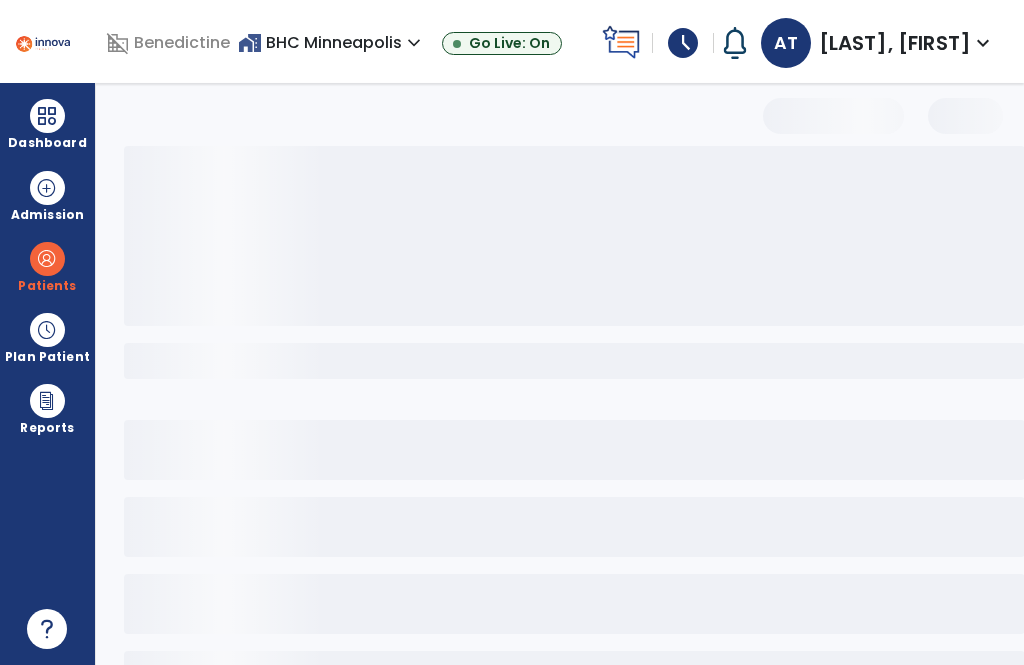 select on "***" 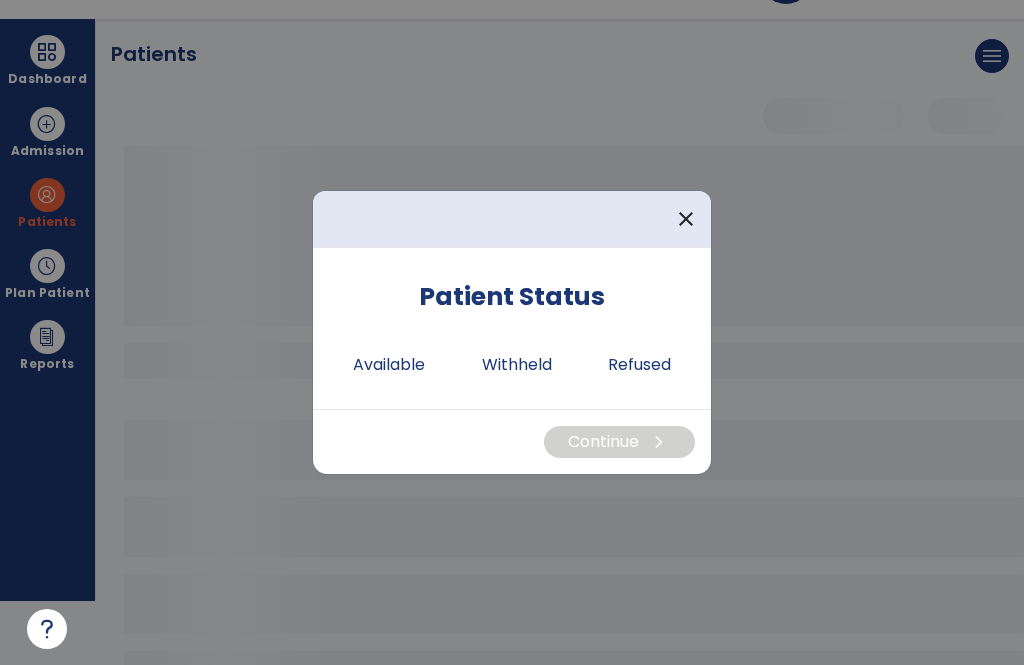 scroll, scrollTop: 0, scrollLeft: 0, axis: both 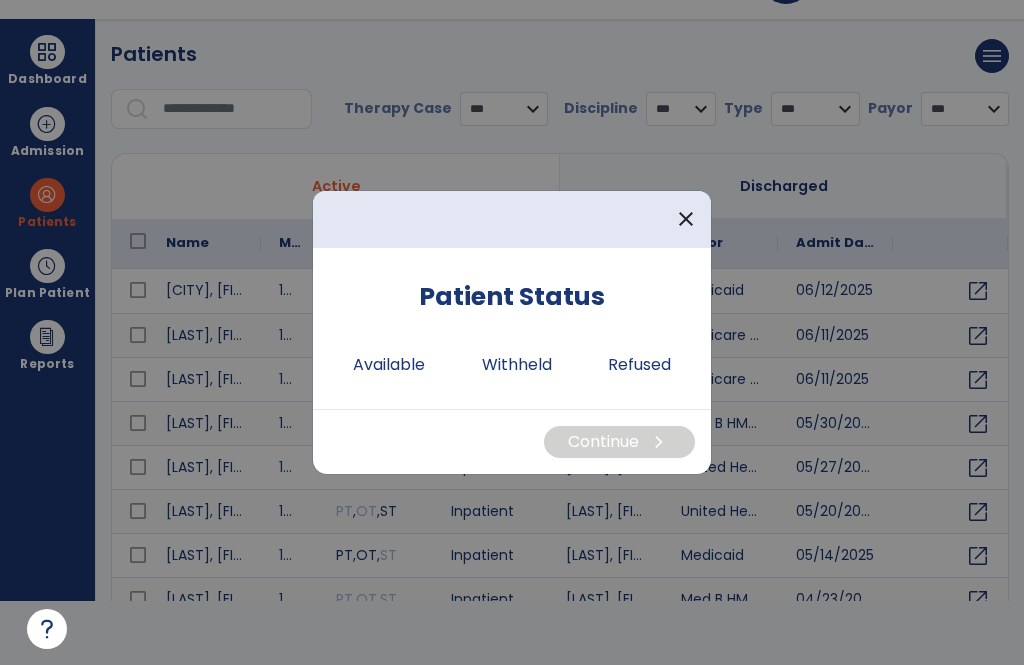 click on "close" at bounding box center (686, 219) 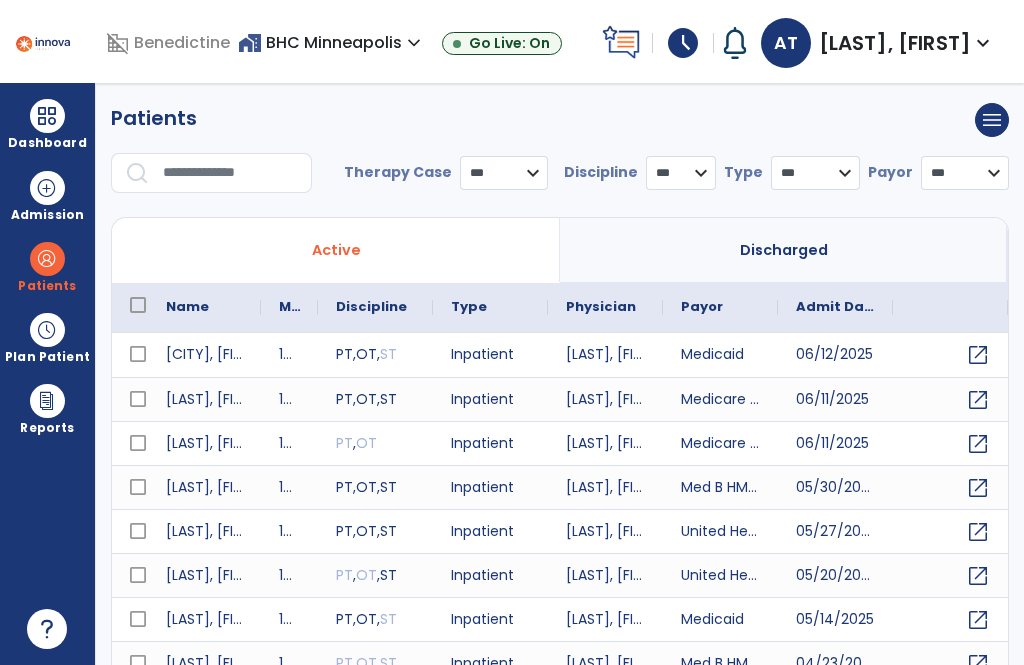click at bounding box center (230, 173) 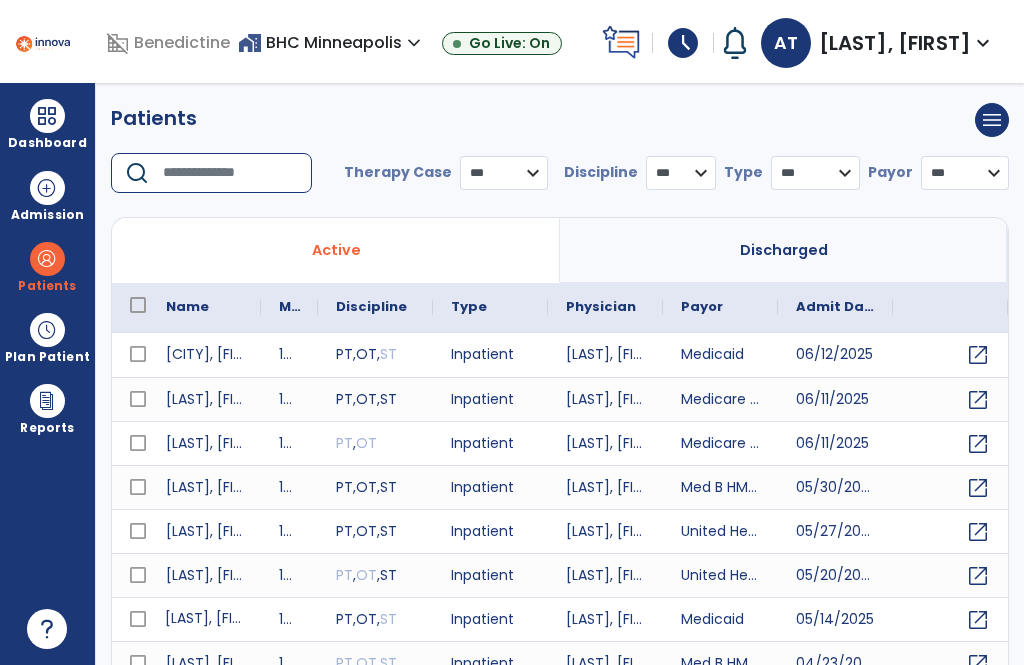 click on "[LAST], [FIRST]" at bounding box center (204, 619) 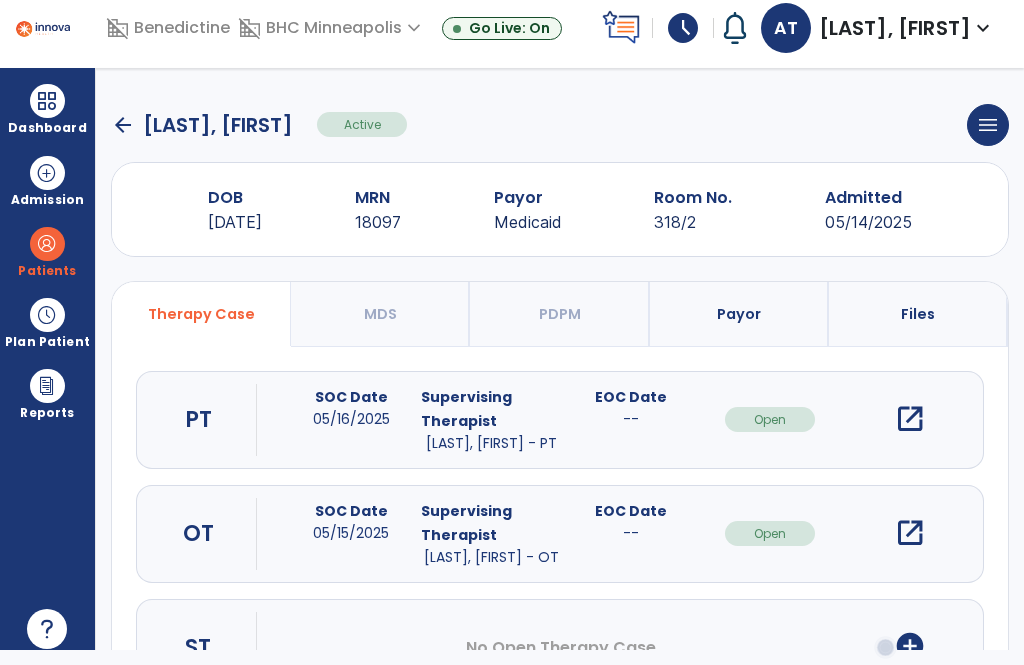 click on "open_in_new" at bounding box center [910, 419] 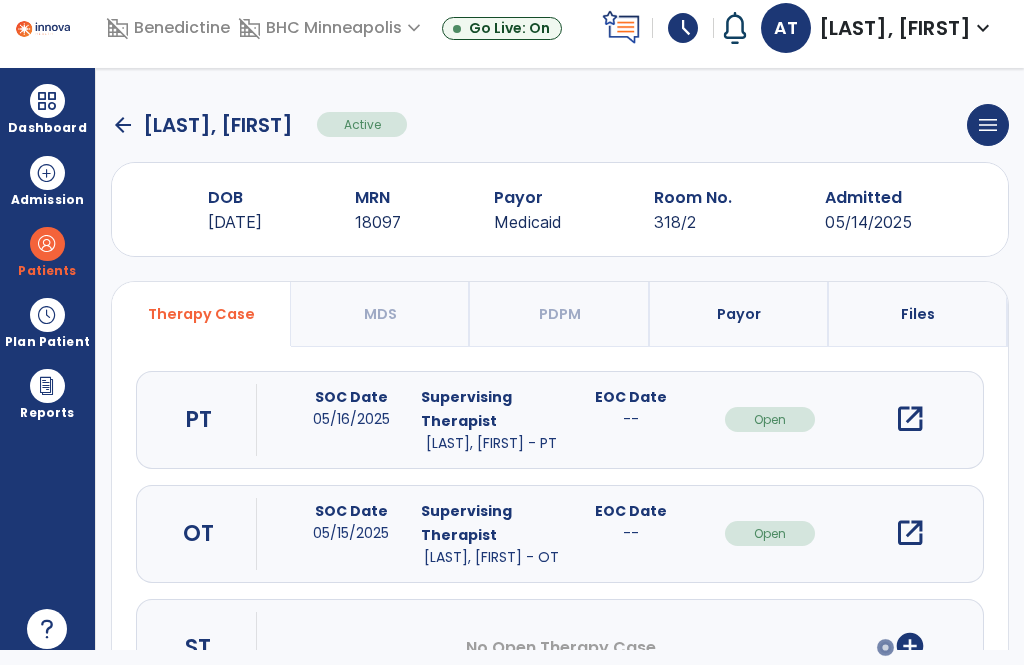 click on "open_in_new" at bounding box center [910, 419] 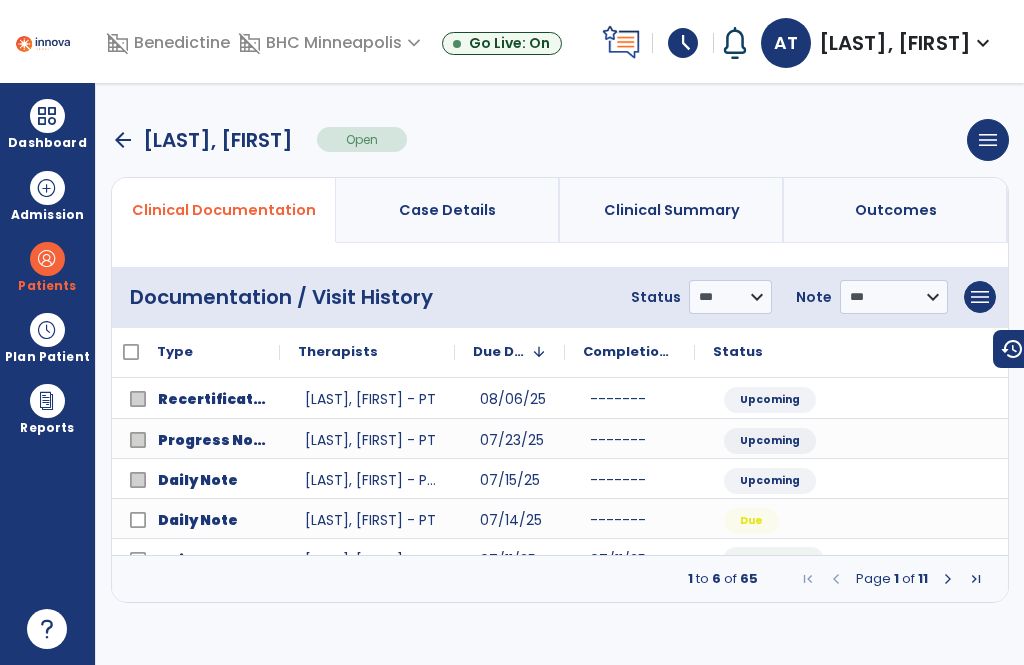 scroll, scrollTop: 0, scrollLeft: 62, axis: horizontal 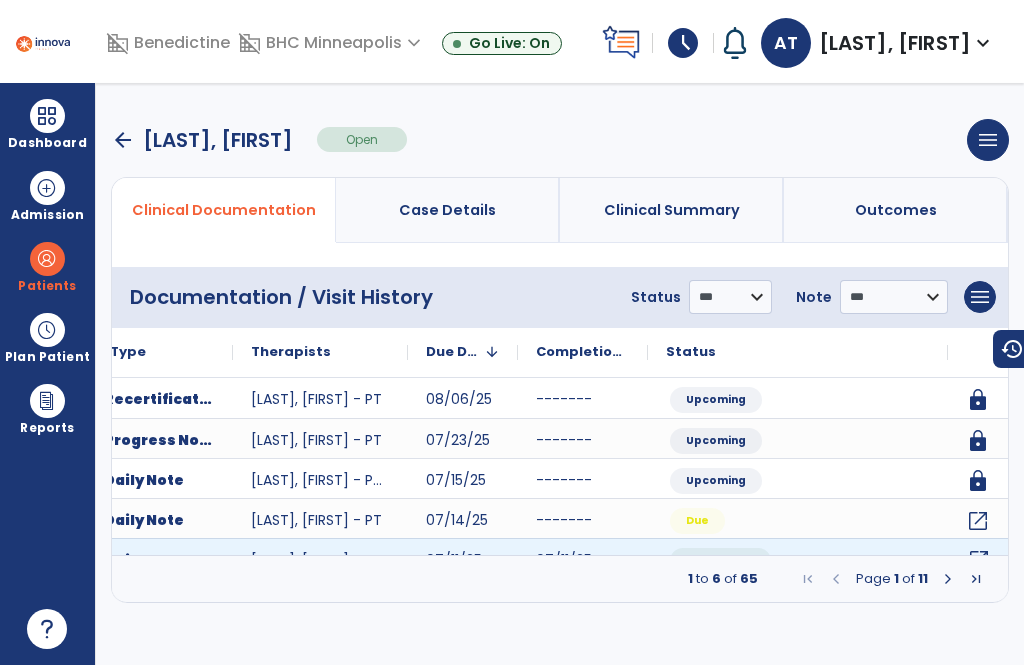 click on "open_in_new" 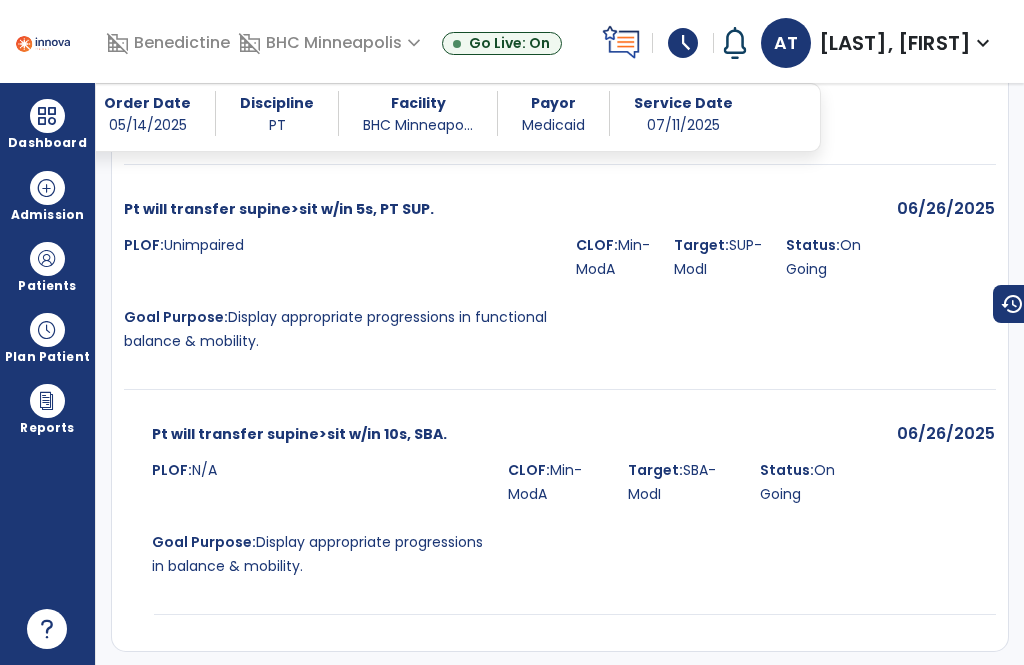 scroll, scrollTop: 3615, scrollLeft: 0, axis: vertical 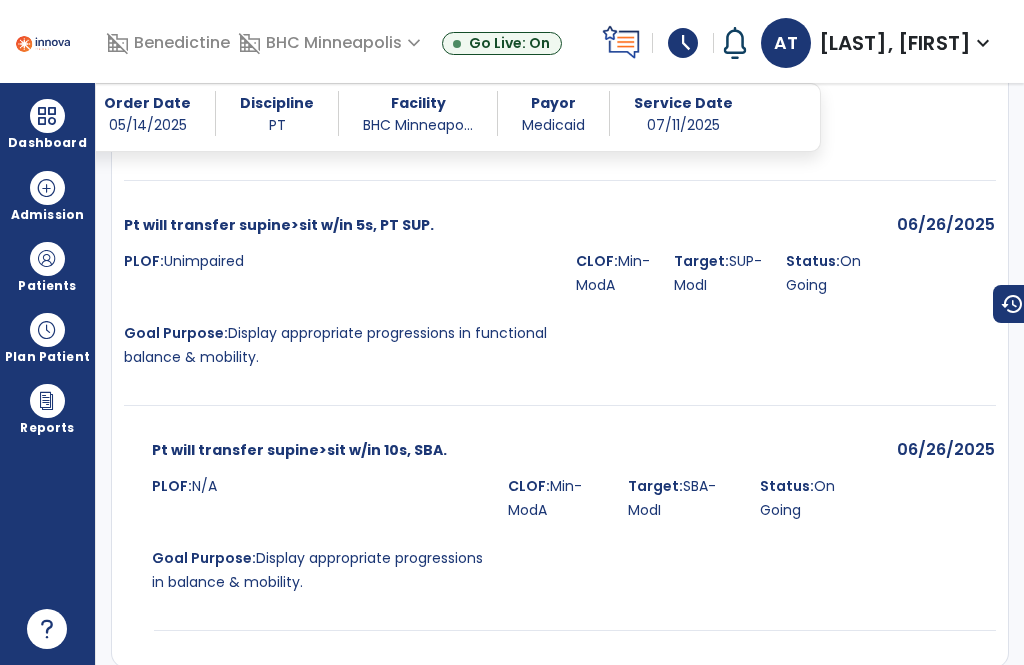 click at bounding box center [47, 116] 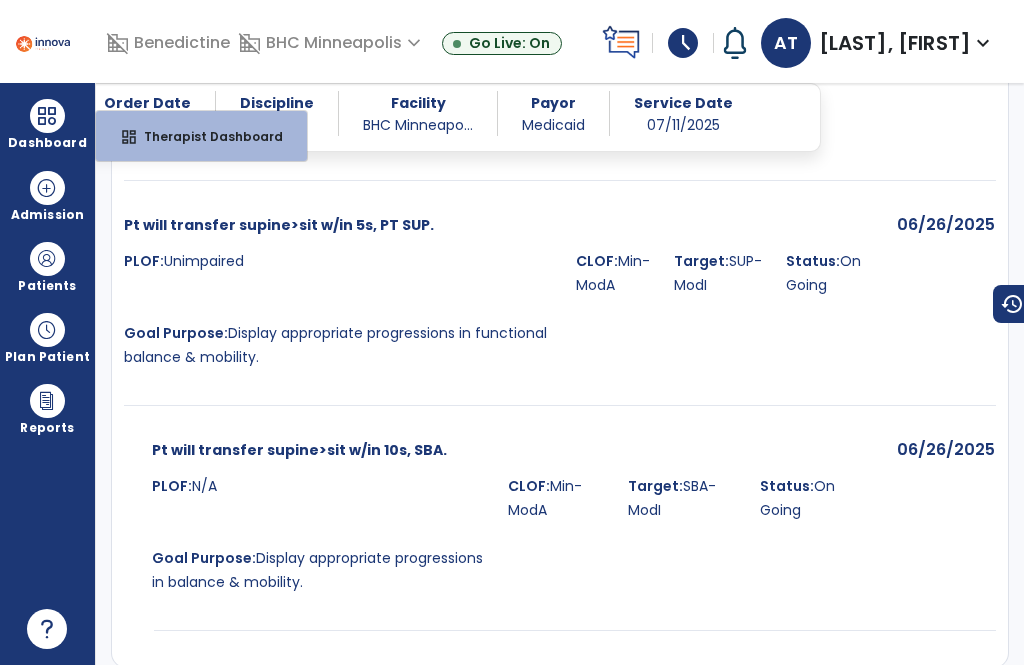 click on "dashboard  Therapist Dashboard" at bounding box center [201, 136] 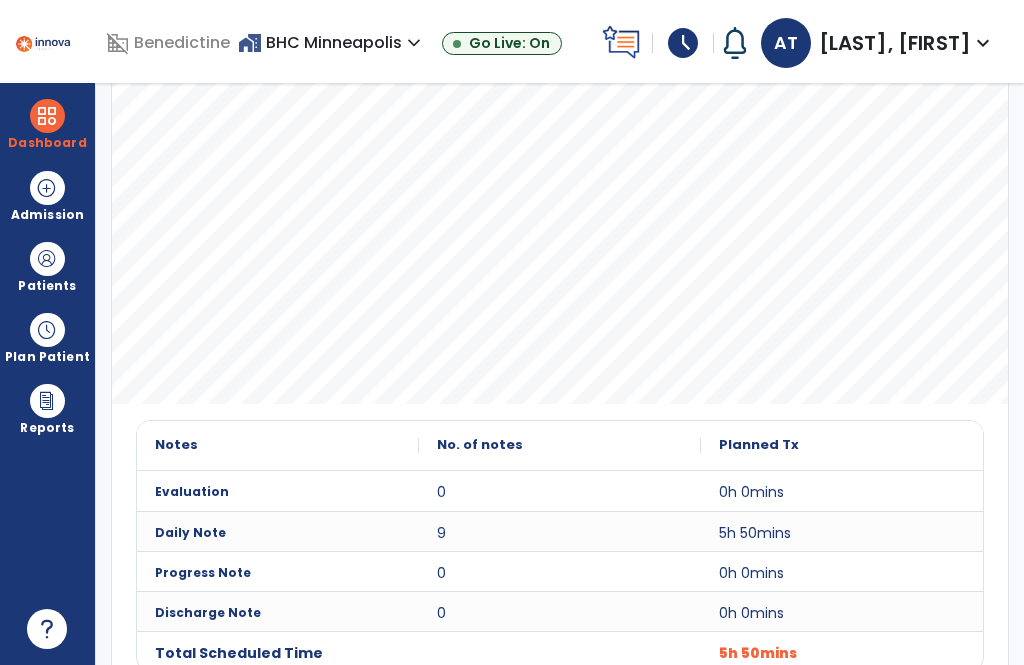 scroll, scrollTop: 430, scrollLeft: 0, axis: vertical 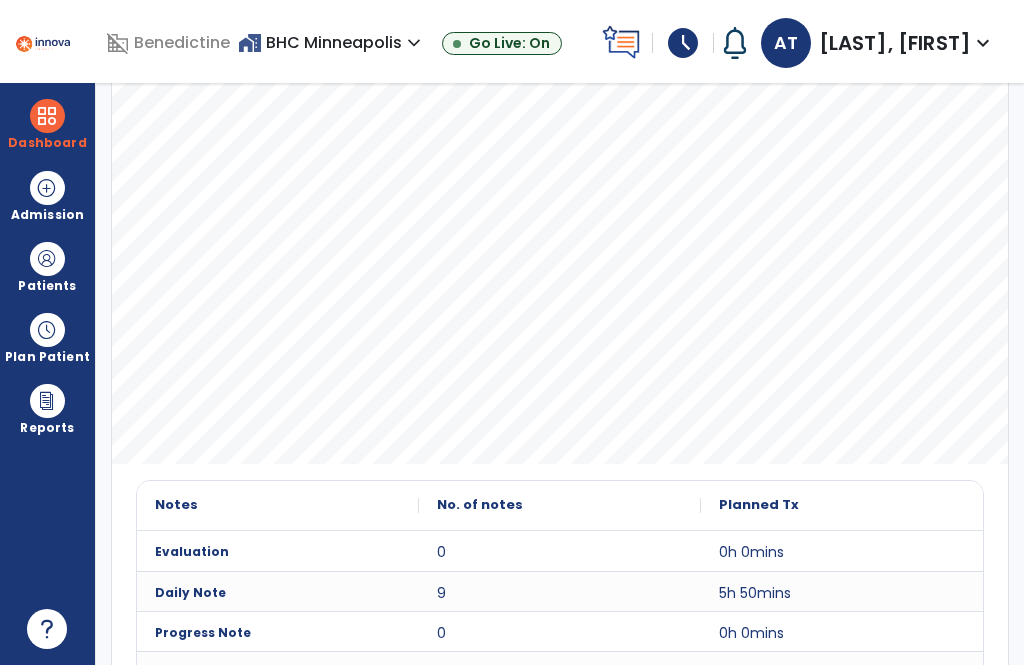 click on "Patients" at bounding box center [47, 286] 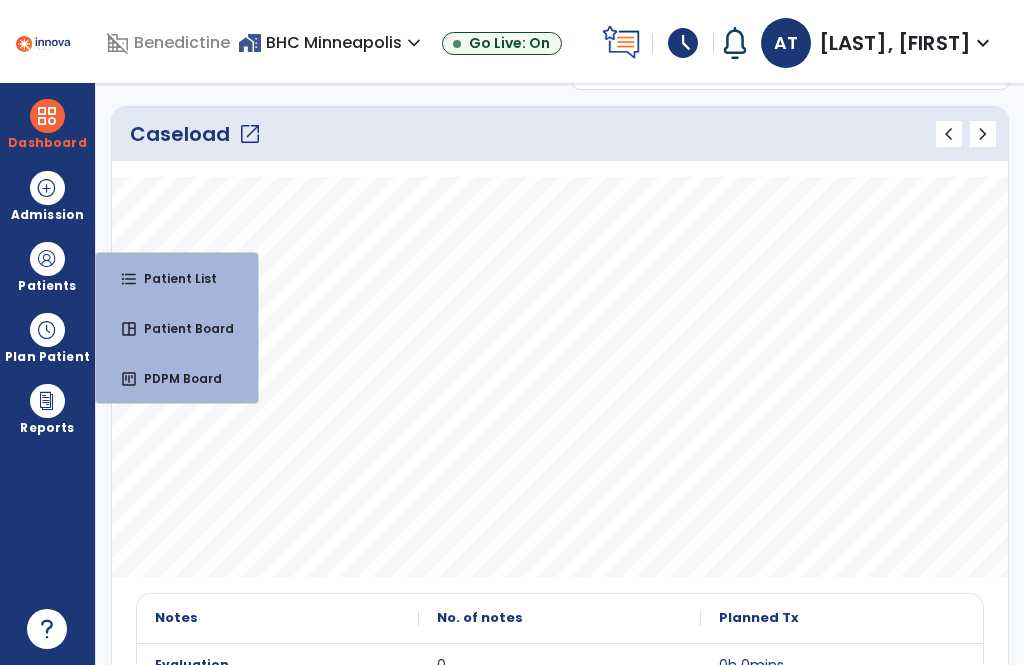 scroll, scrollTop: 293, scrollLeft: 0, axis: vertical 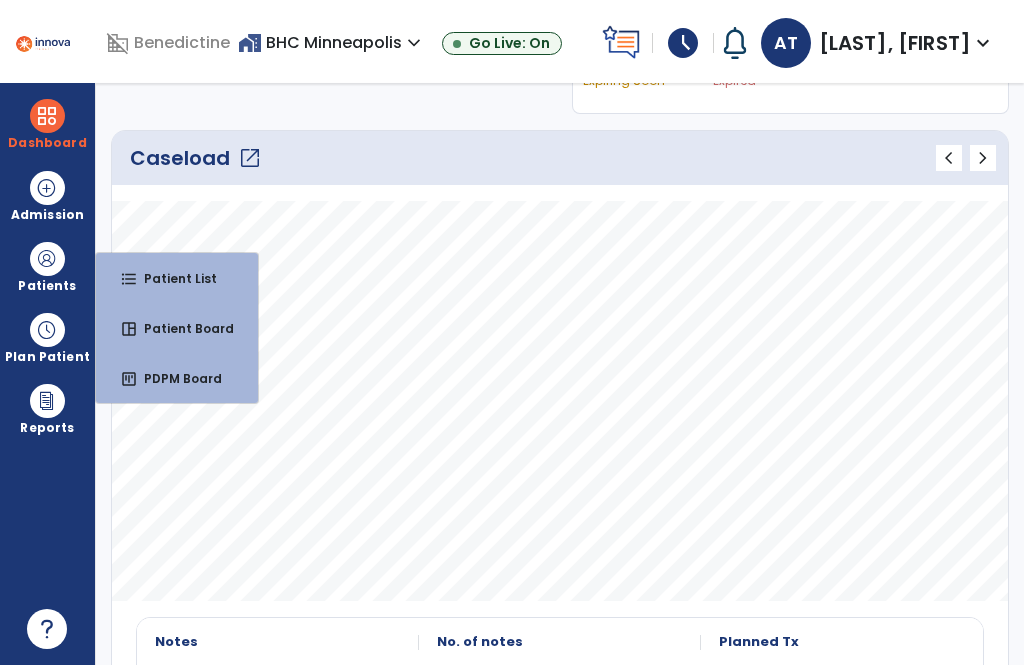 click on "Caseload   open_in_new" 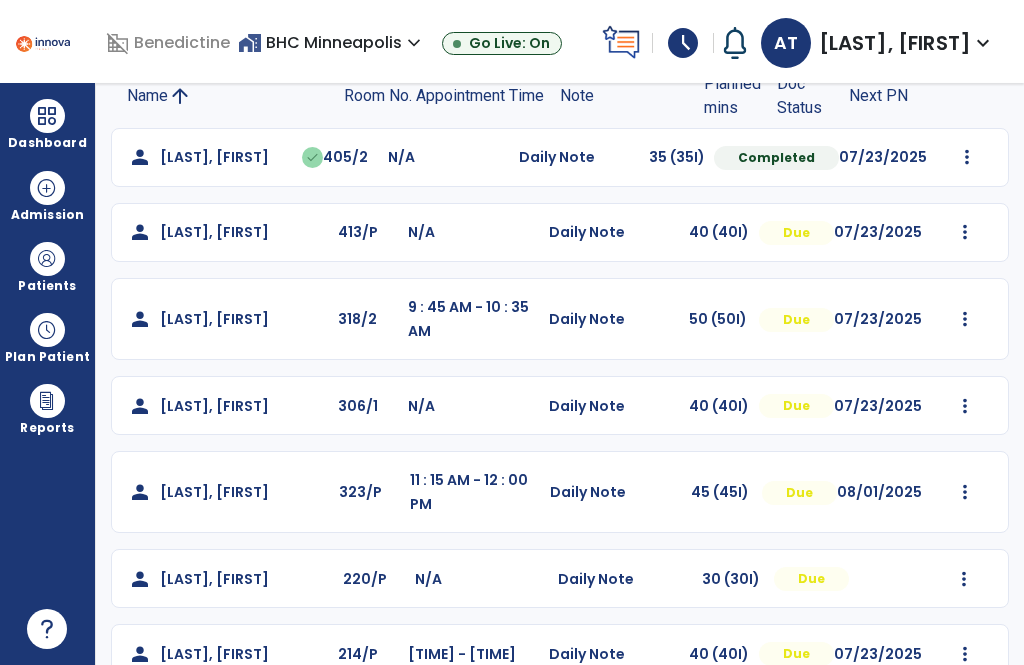 scroll, scrollTop: 190, scrollLeft: 0, axis: vertical 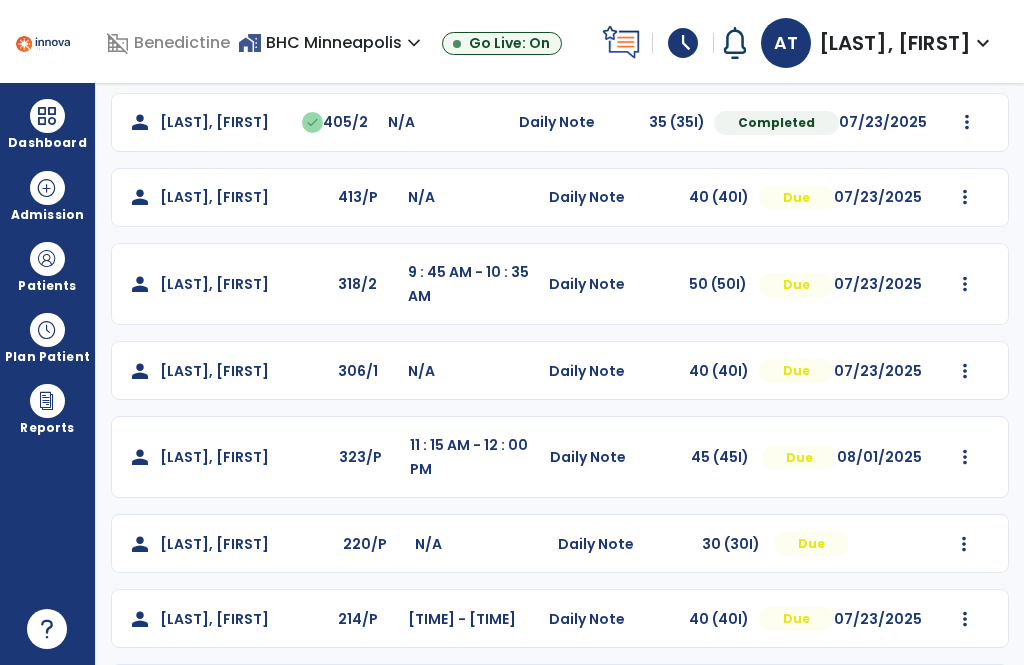 click on "person   HASSAN, ABSHIR  318/2 9 : 45 AM - 10 : 35 AM  Daily Note   50 (50I)  Due 07/23/2025  Mark Visit As Complete   Reset Note   Open Document   G + C Mins" 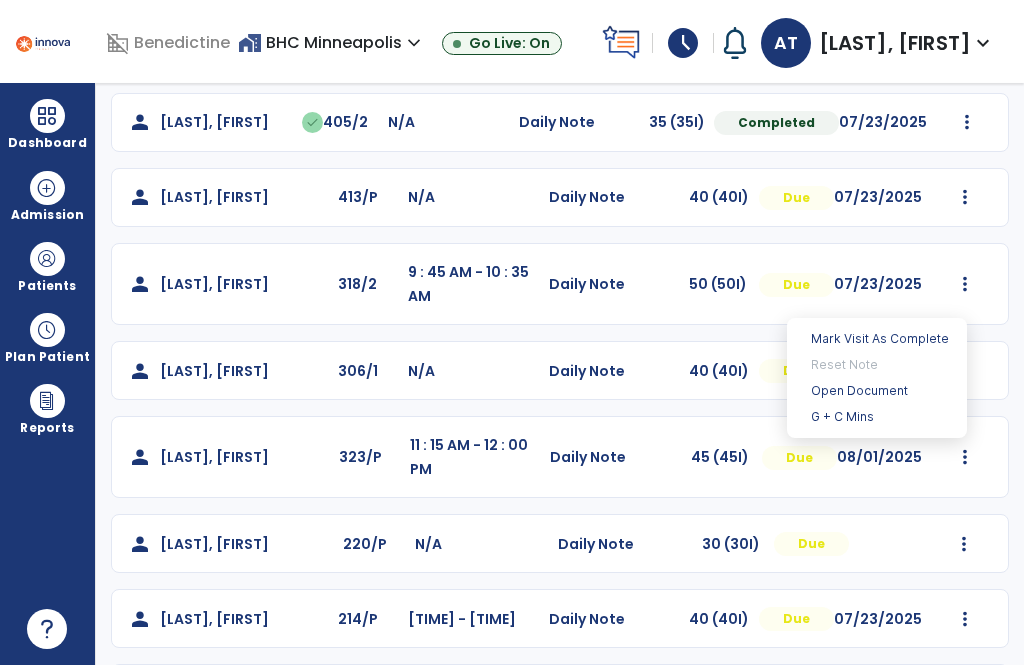 click on "Open Document" at bounding box center (877, 391) 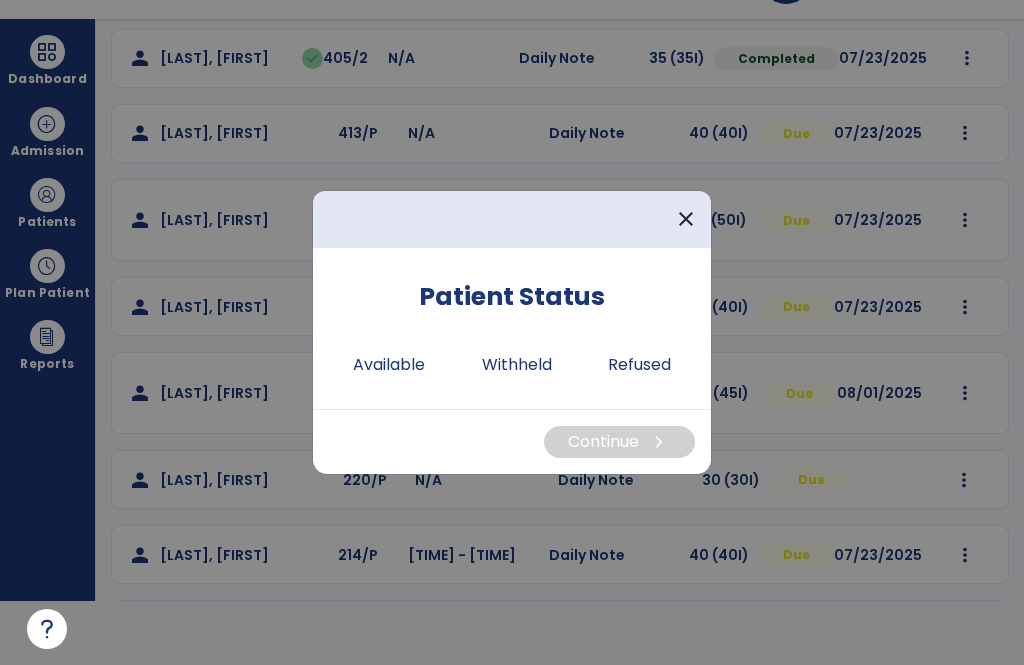 scroll, scrollTop: 0, scrollLeft: 0, axis: both 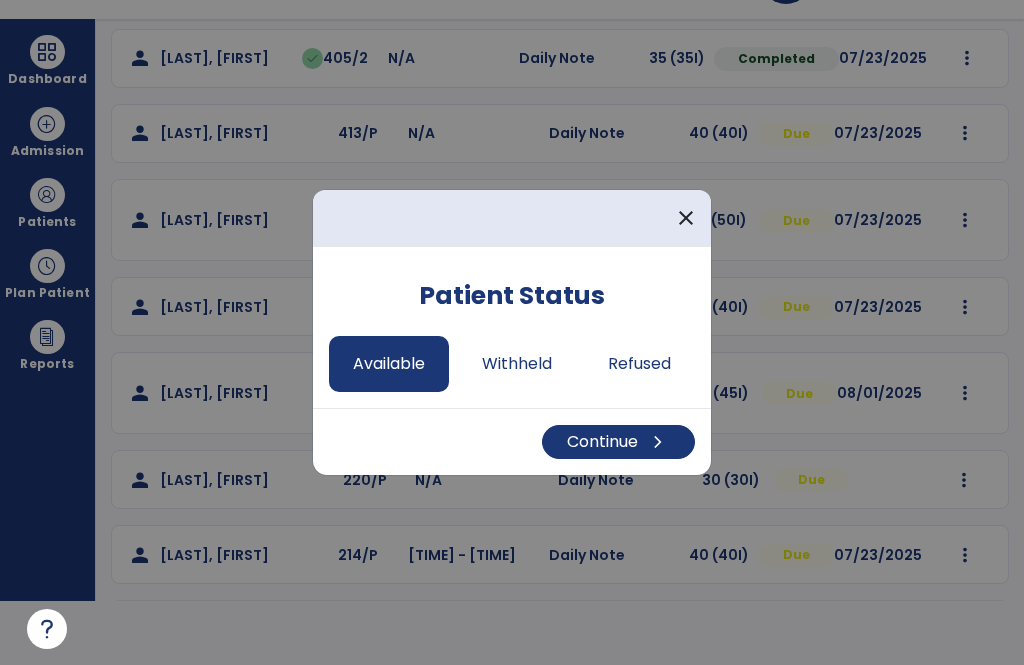 click on "Continue   chevron_right" at bounding box center (618, 442) 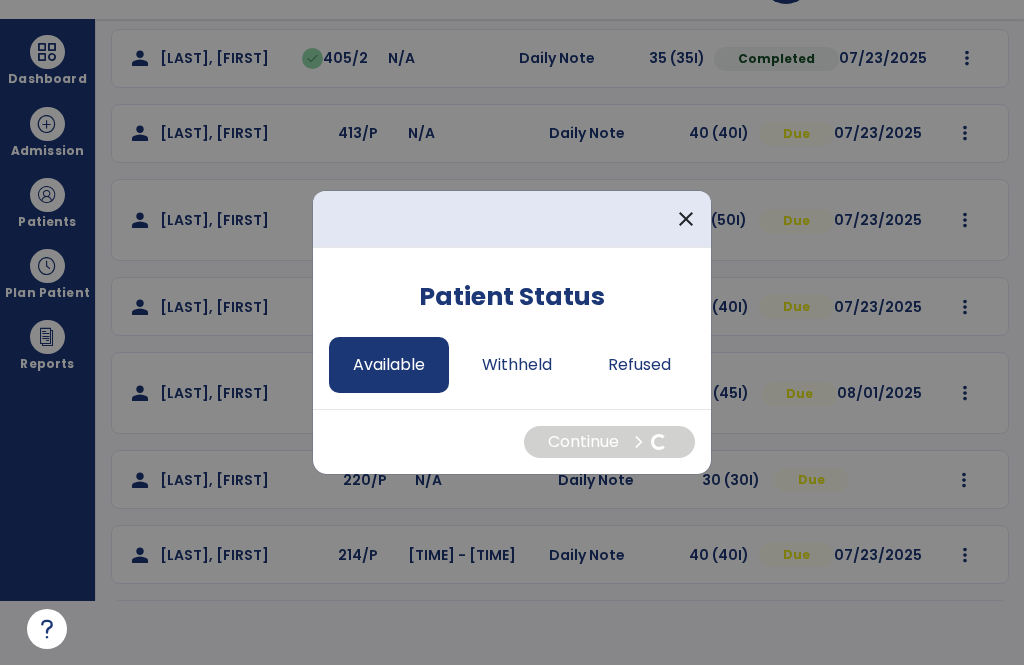select on "*" 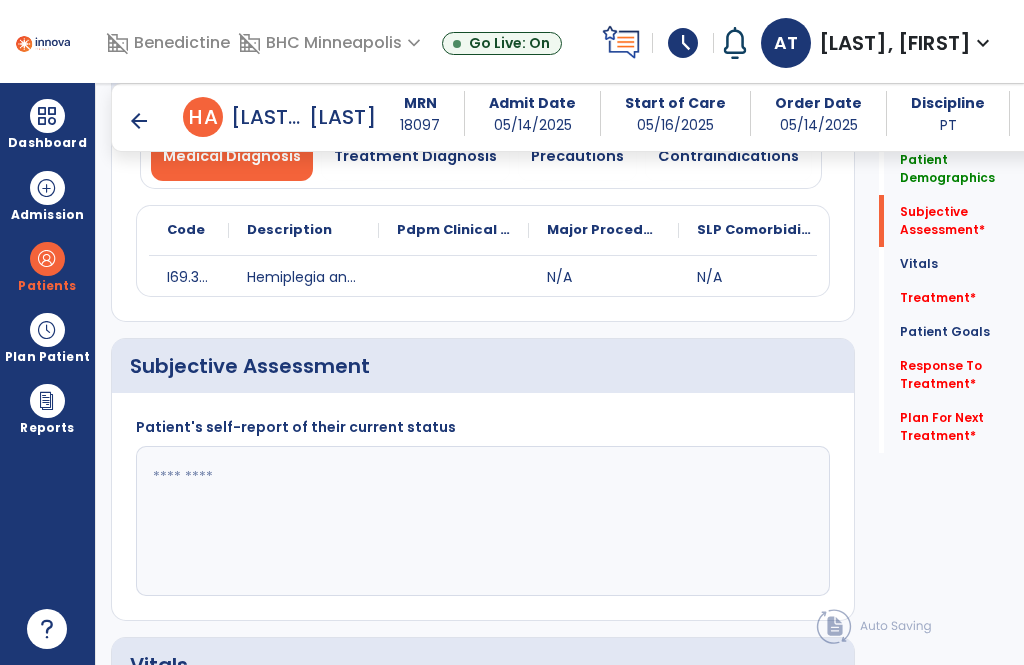 scroll, scrollTop: 64, scrollLeft: 0, axis: vertical 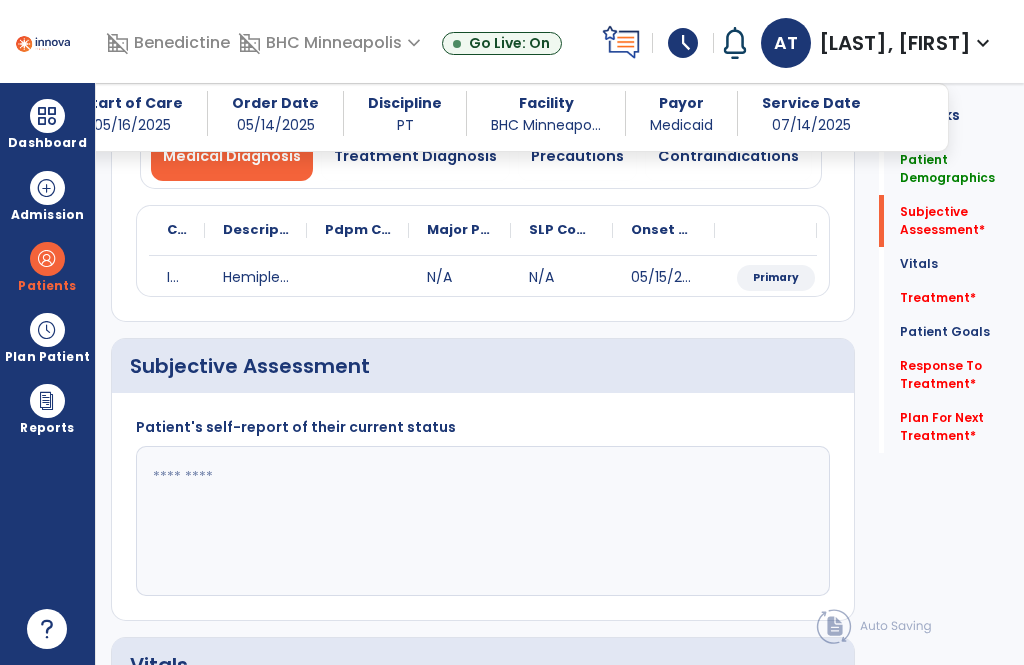 click on "Subjective Assessment   *" 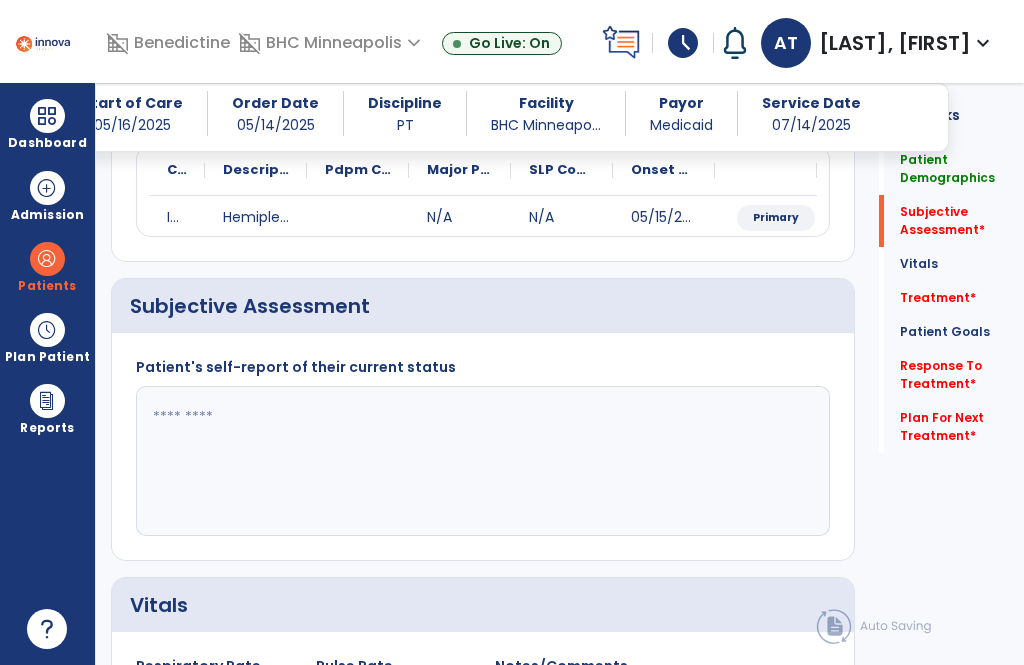 scroll, scrollTop: 263, scrollLeft: 0, axis: vertical 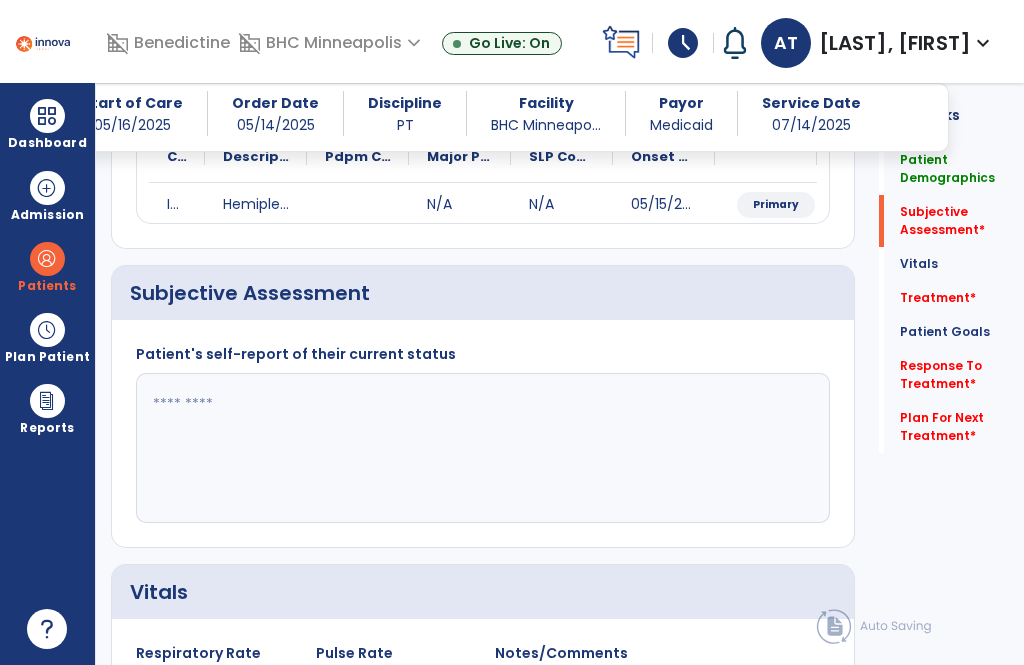 click 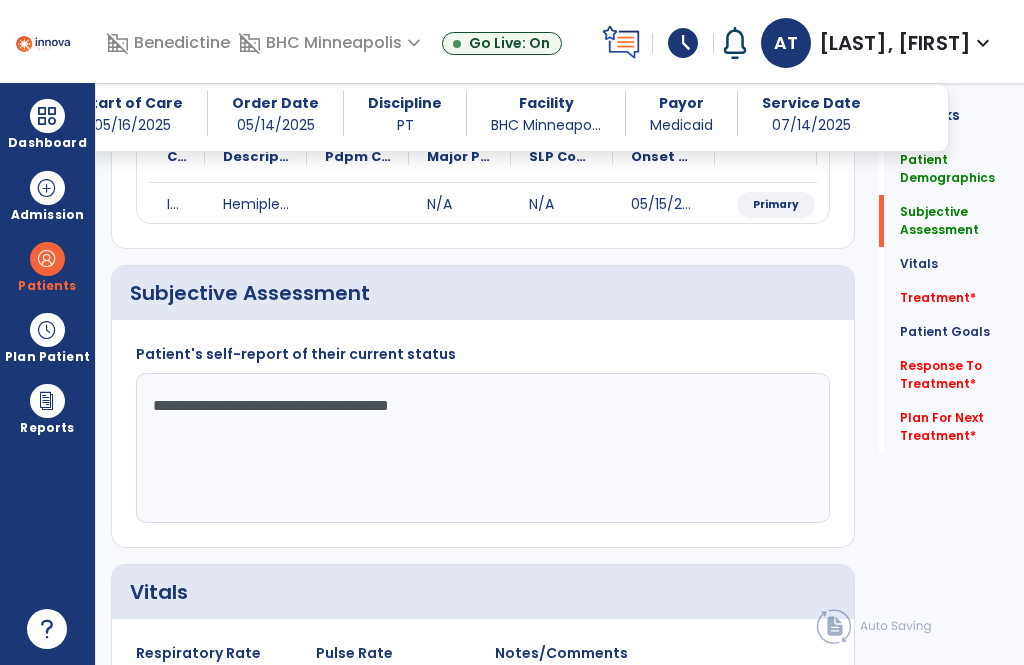 type on "**********" 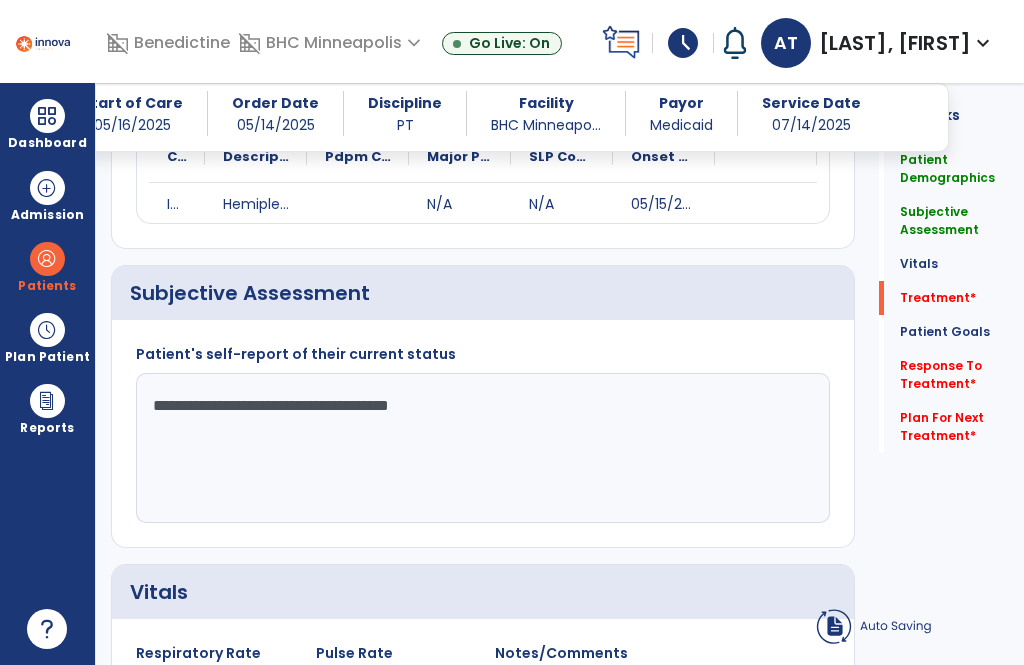 click on "history  Use Previous Data" 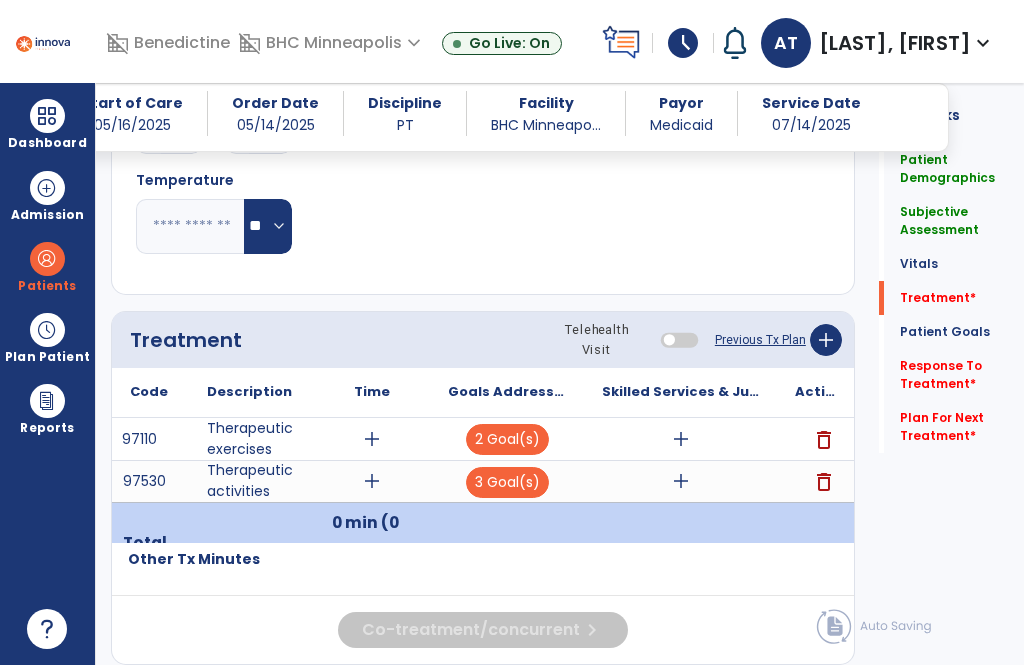scroll, scrollTop: 949, scrollLeft: 0, axis: vertical 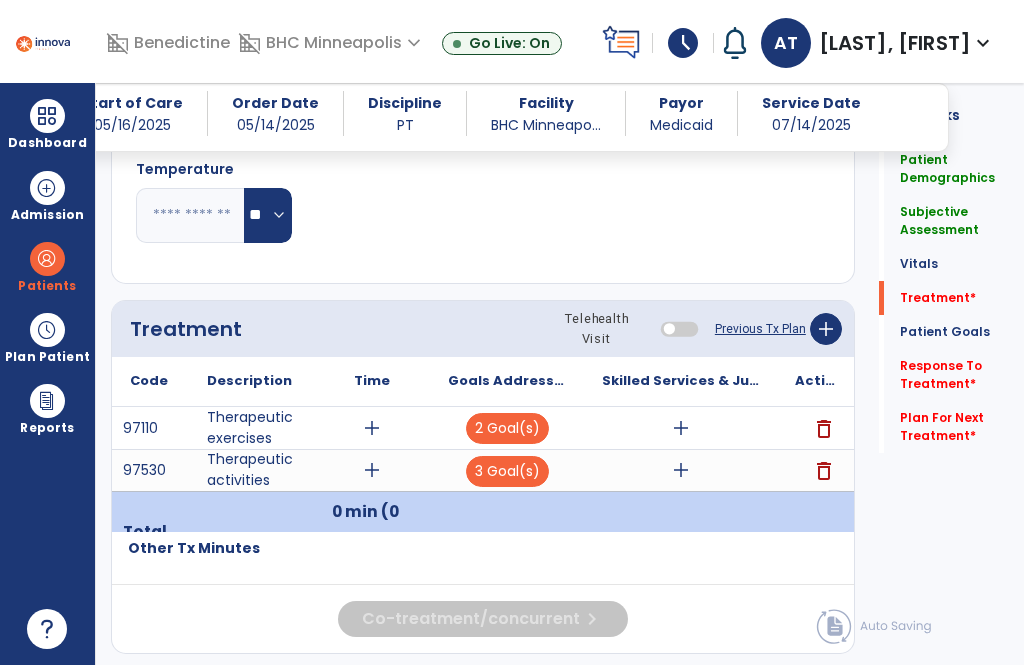click on "add" at bounding box center (372, 428) 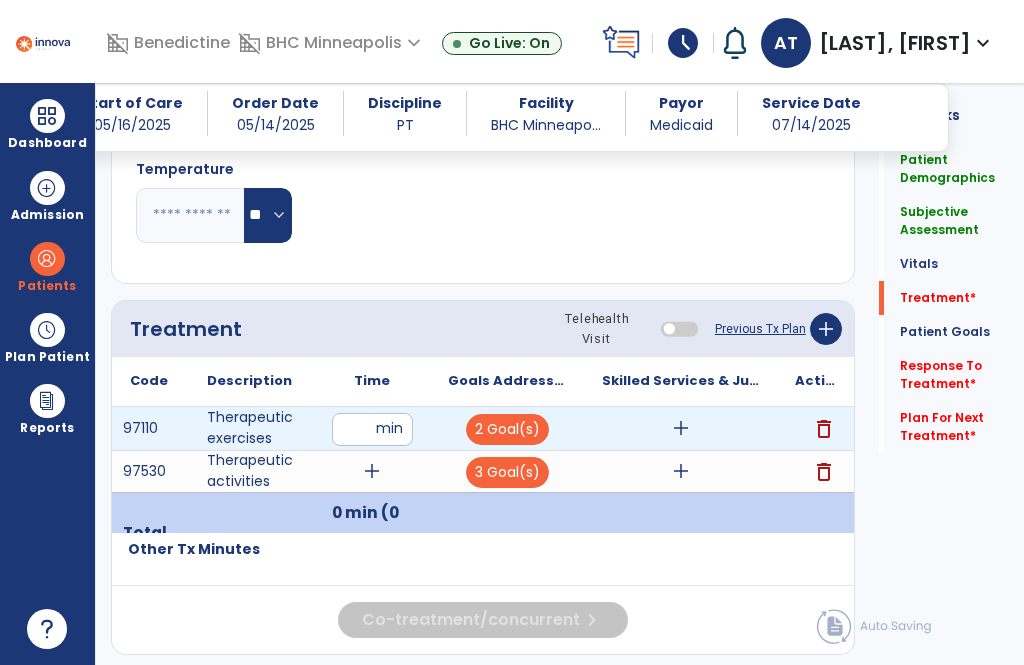 scroll, scrollTop: 7, scrollLeft: 0, axis: vertical 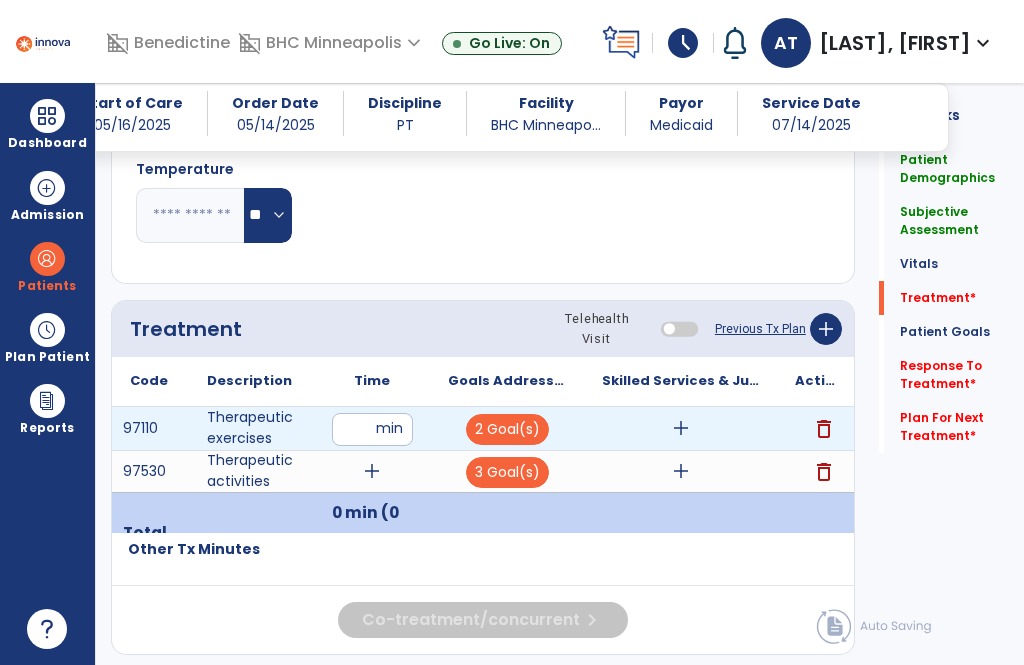 type on "**" 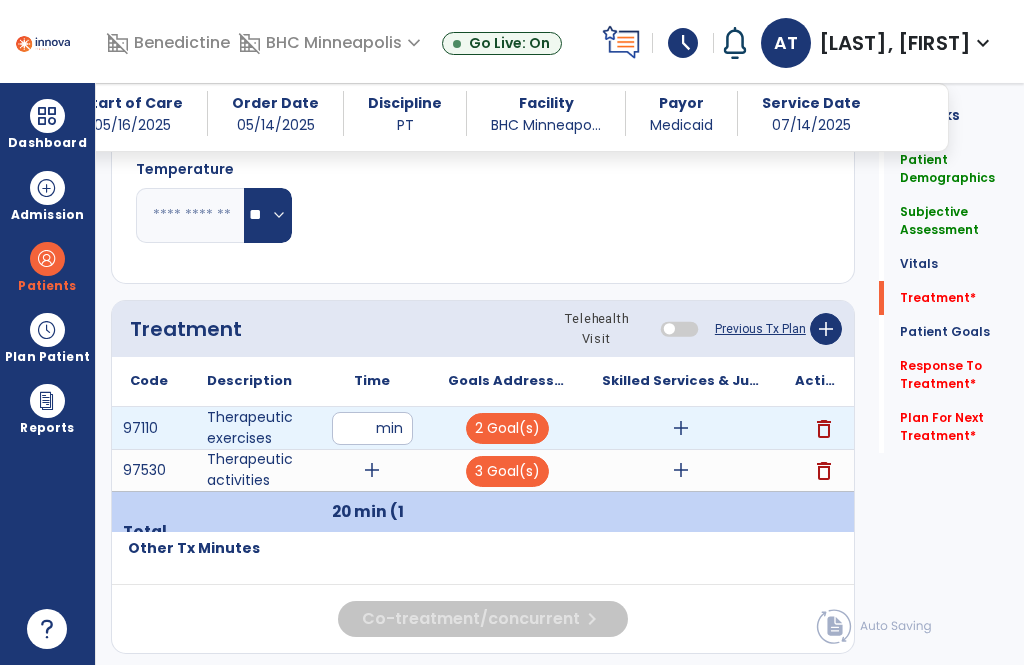 click on "add" at bounding box center (681, 428) 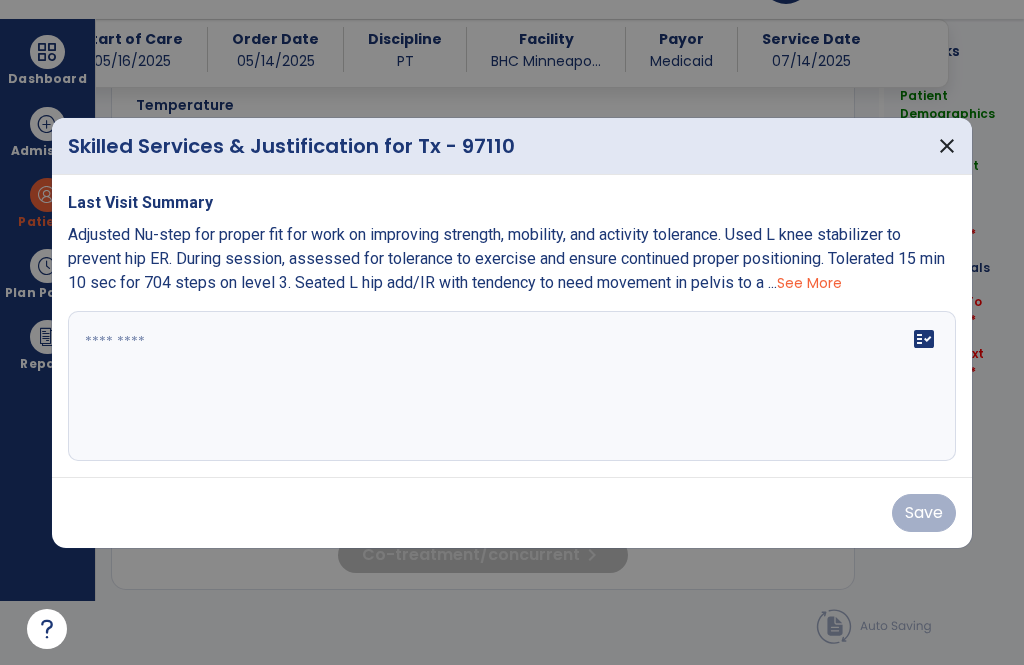 scroll, scrollTop: 0, scrollLeft: 0, axis: both 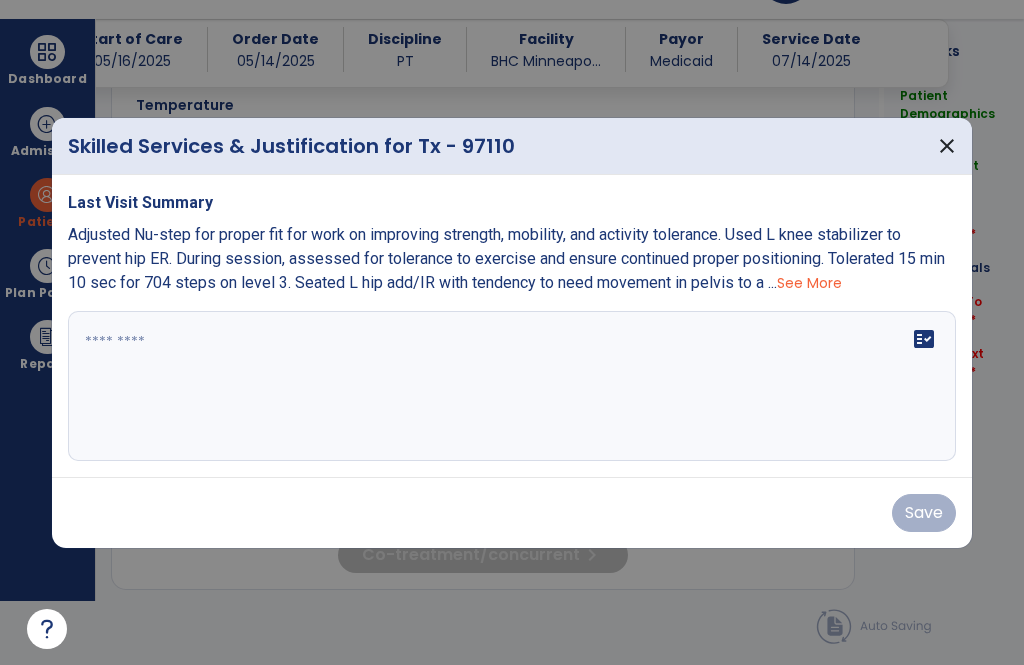 click on "Adjusted Nu-step for proper fit for work on improving strength, mobility, and activity tolerance.  Used L knee stabilizer to prevent hip ER.  During session, assessed for tolerance to exercise and ensure continued proper positioning.  Tolerated 15 min 10 sec for 704 steps on level 3.
Seated L hip add/IR with tendency to need movement in pelvis to a ..." at bounding box center [506, 258] 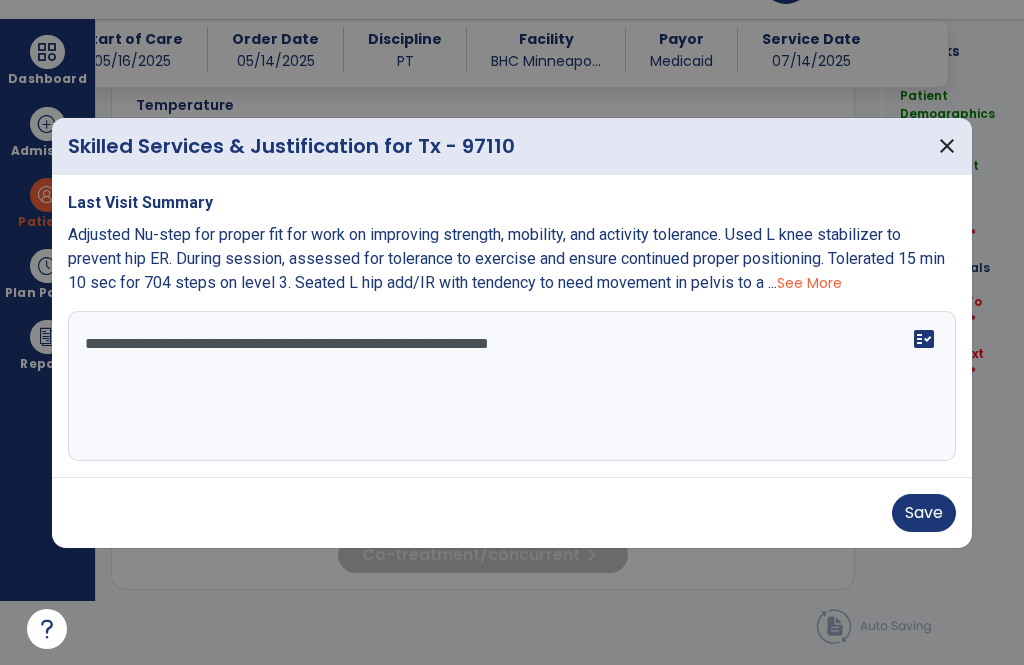 click on "See More" at bounding box center [809, 283] 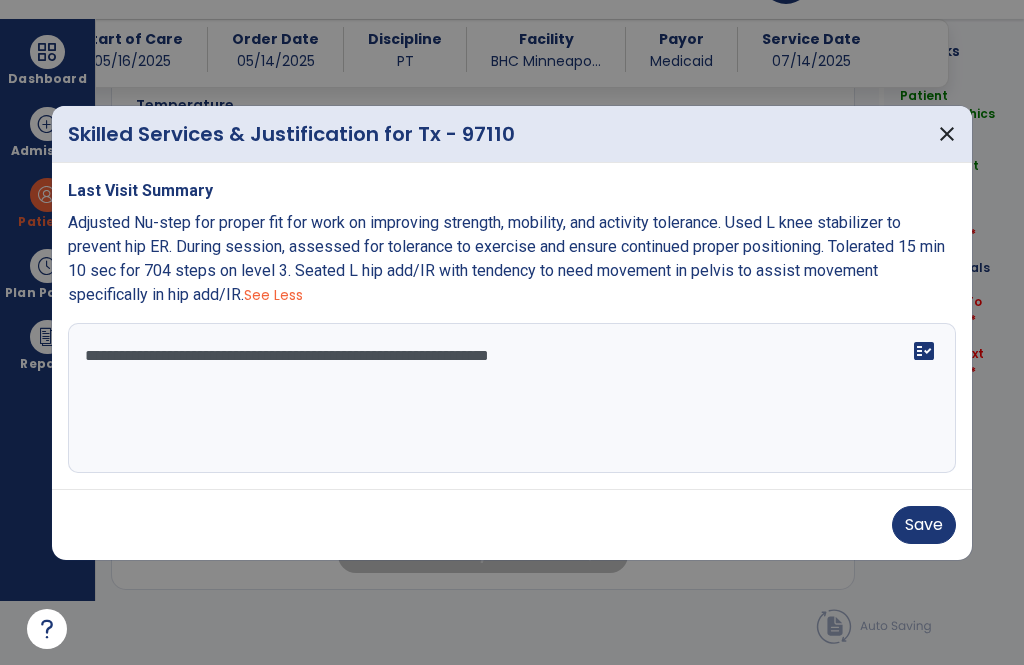 click on "**********" at bounding box center (512, 398) 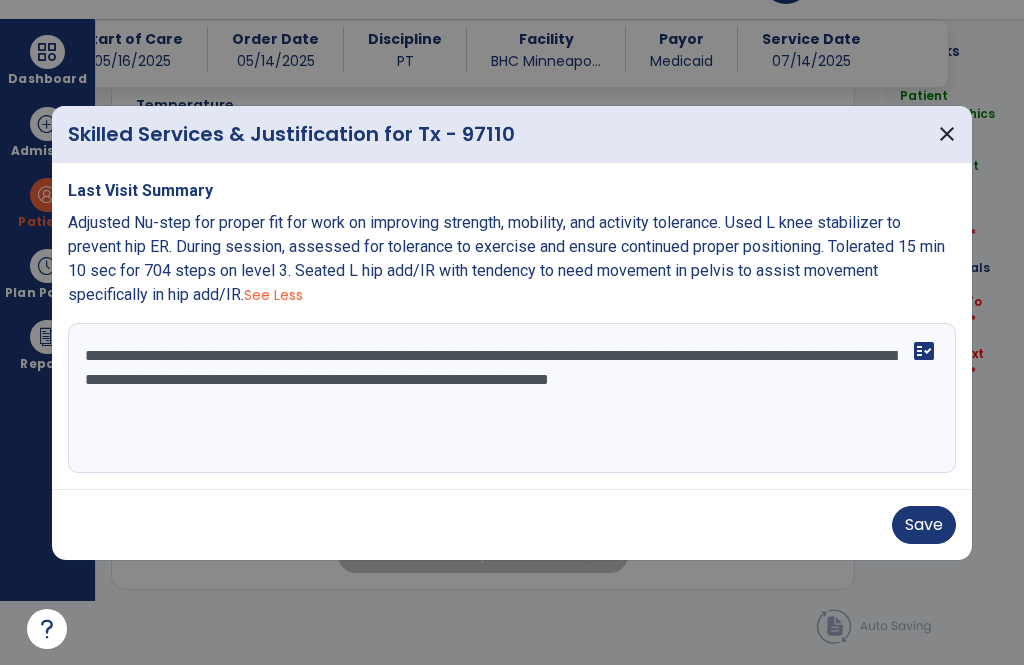 type on "**********" 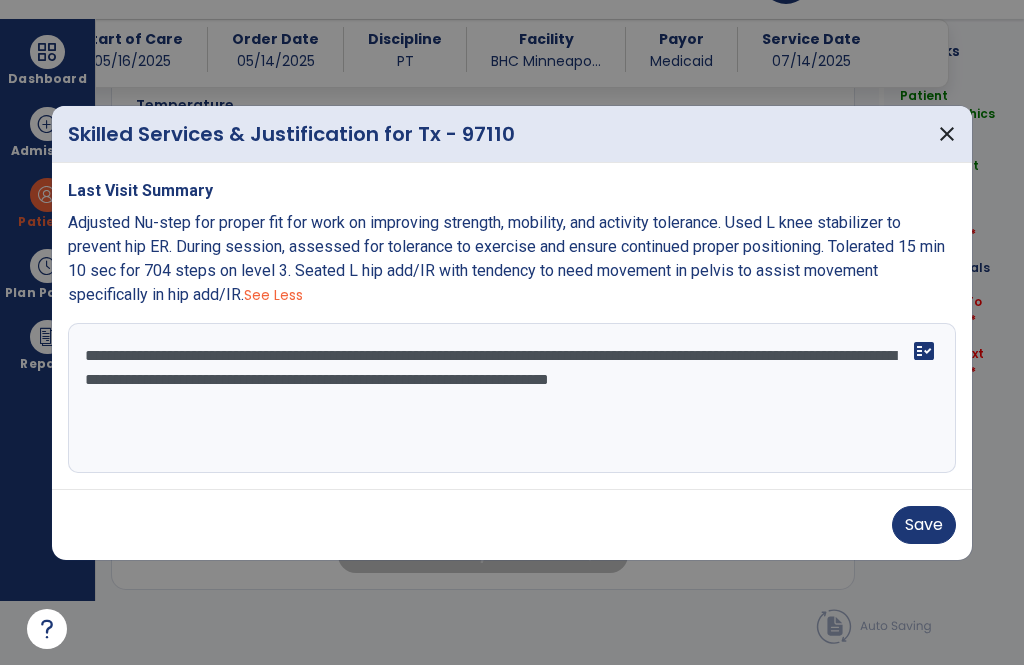 click on "Save" at bounding box center (924, 525) 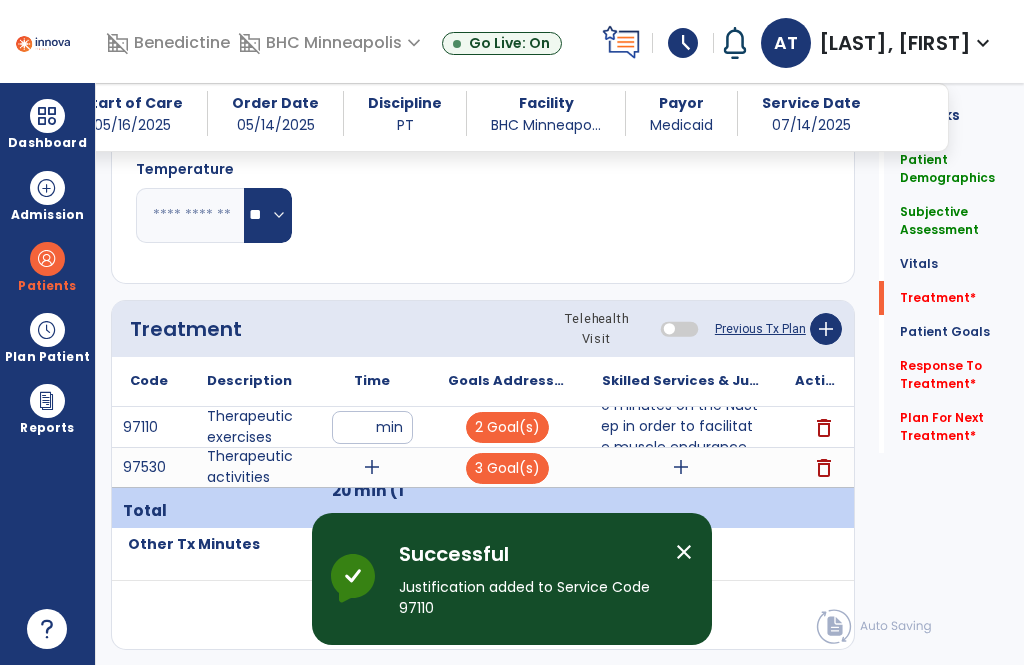 scroll, scrollTop: 64, scrollLeft: 0, axis: vertical 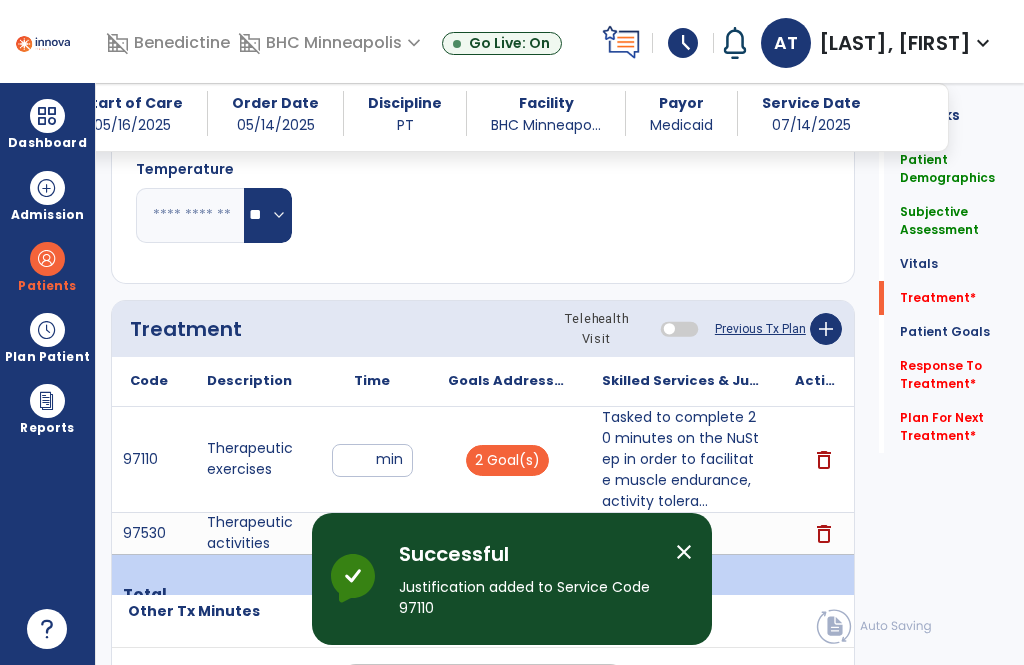 click on "add" at bounding box center [681, 533] 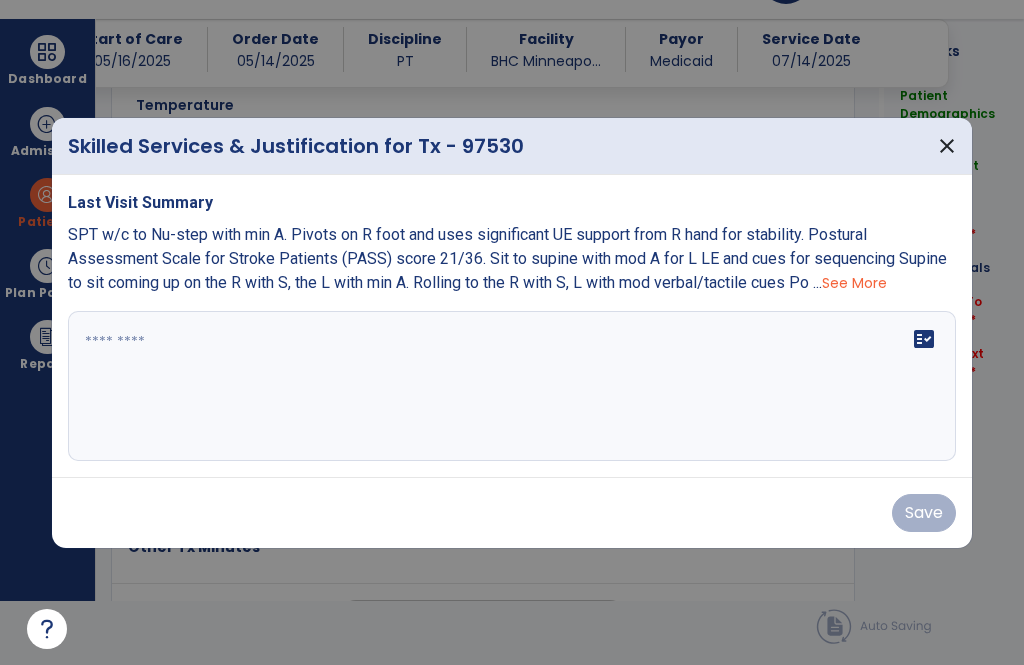 scroll, scrollTop: 0, scrollLeft: 0, axis: both 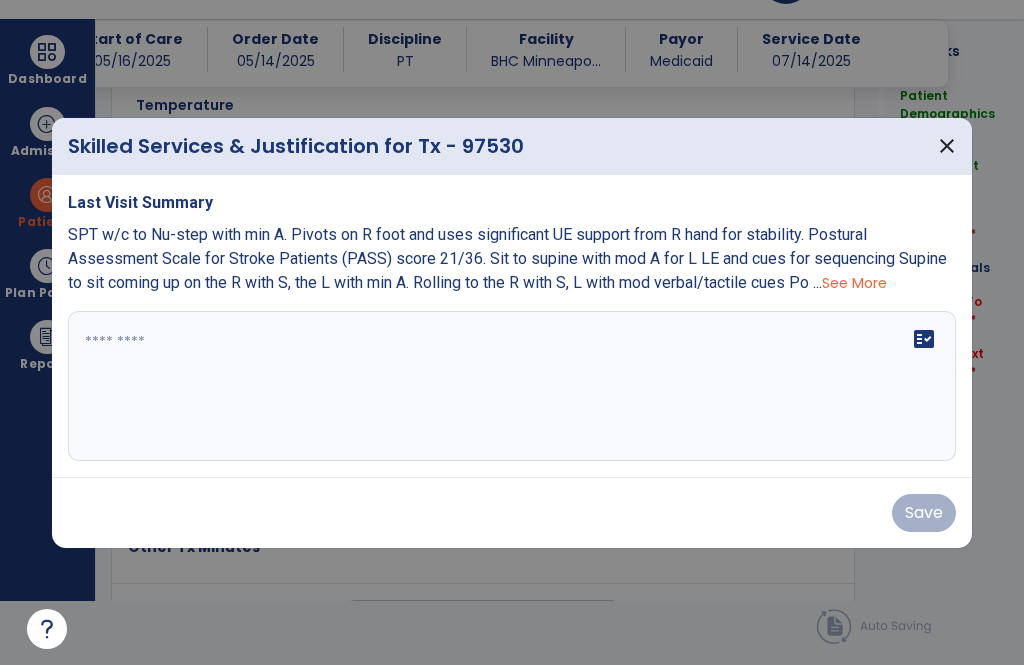 click on "fact_check" at bounding box center (512, 386) 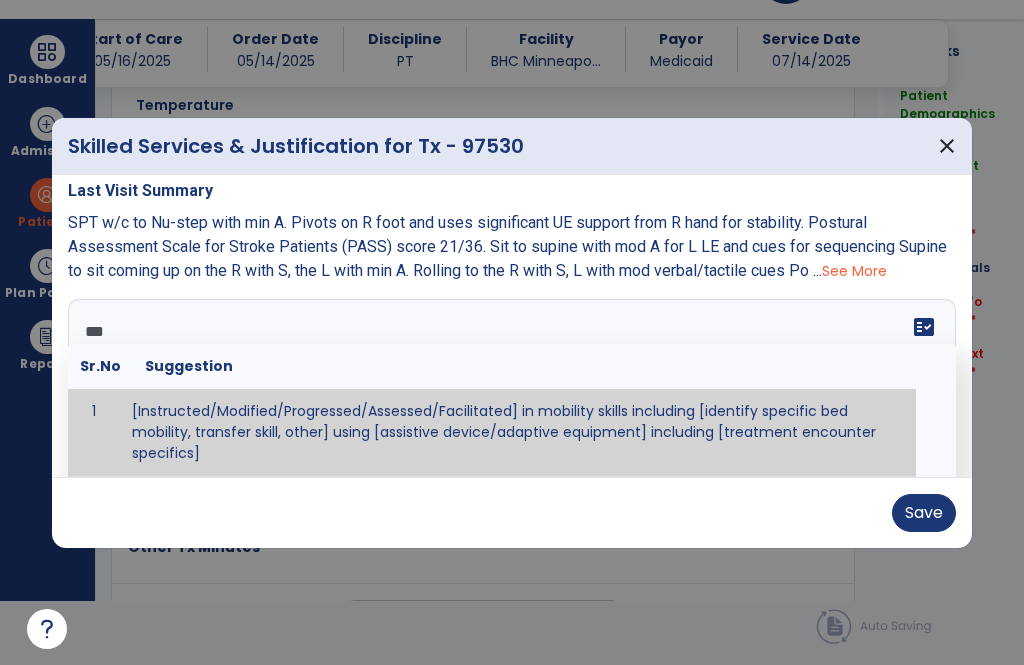 scroll, scrollTop: 0, scrollLeft: 0, axis: both 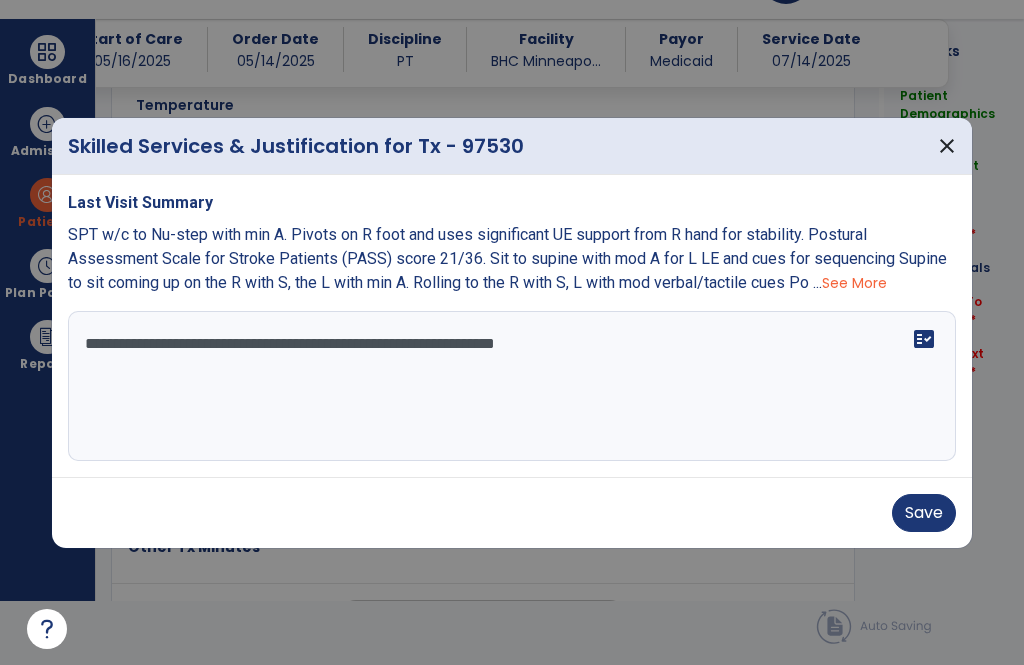 type on "**********" 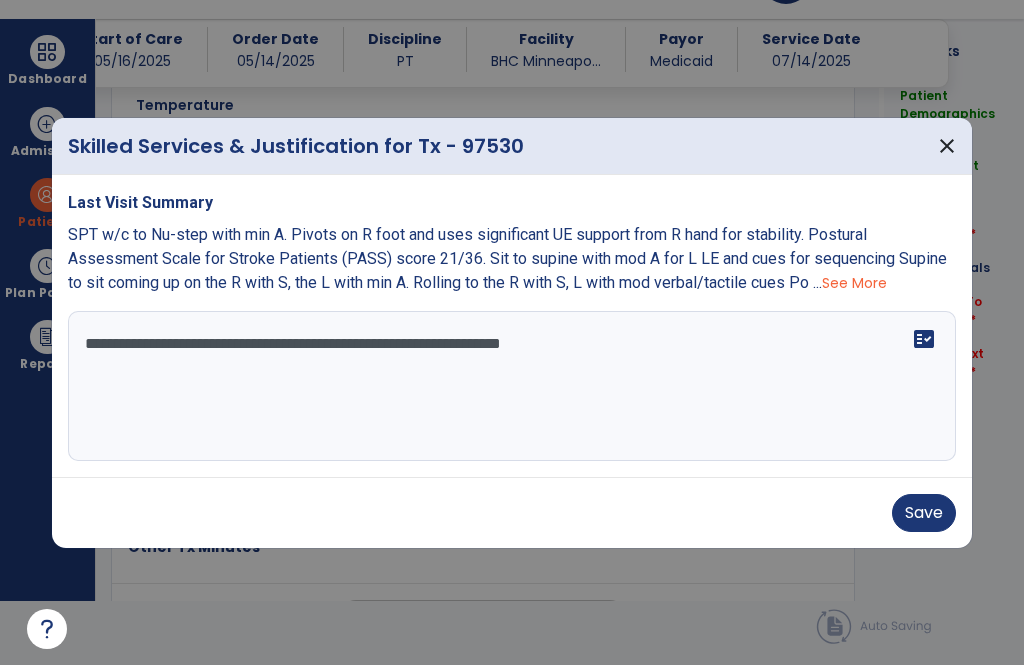 click on "Save" at bounding box center [924, 513] 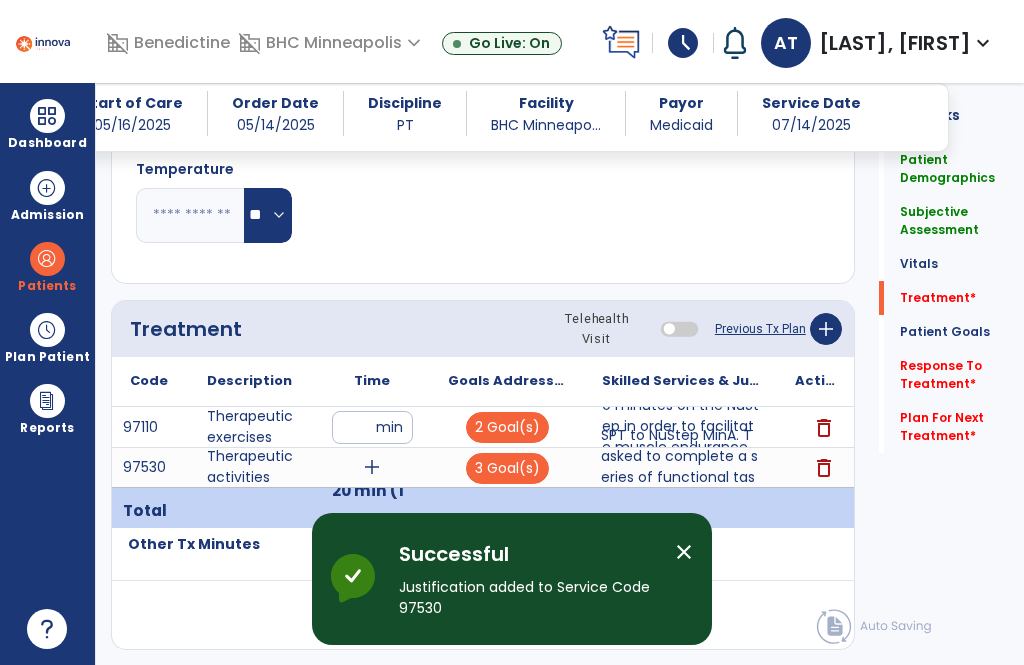 scroll, scrollTop: 64, scrollLeft: 0, axis: vertical 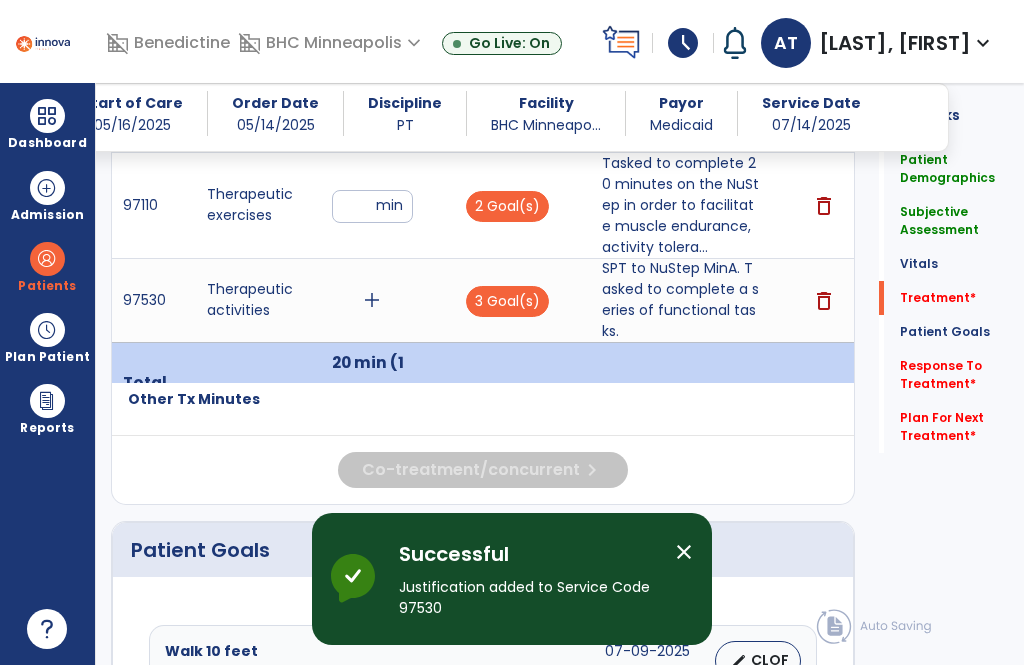 click on "add" at bounding box center (372, 300) 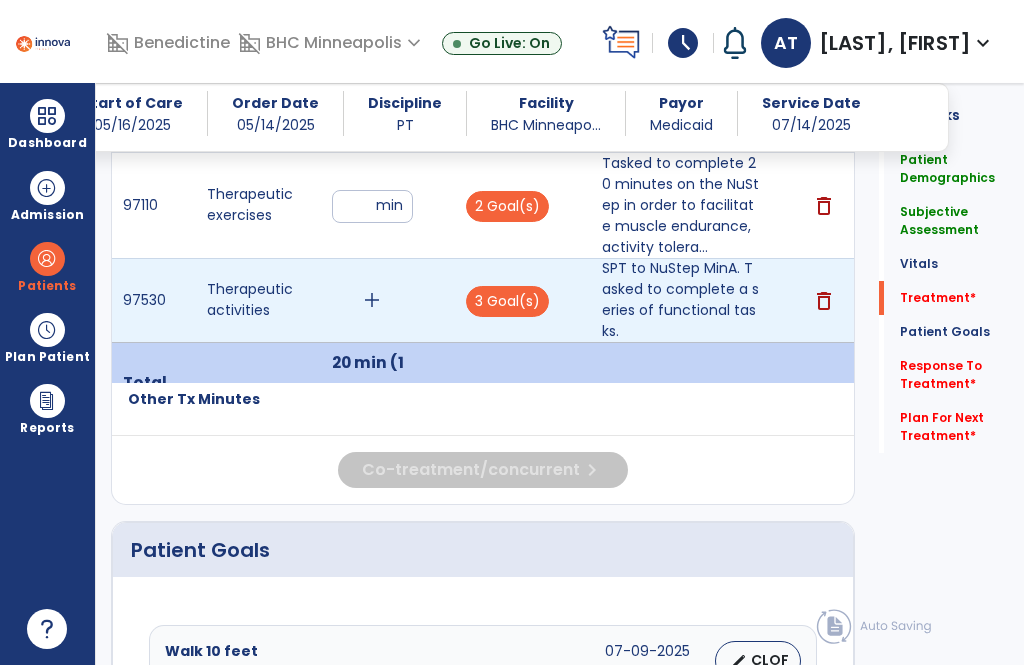 click on "add" at bounding box center (372, 300) 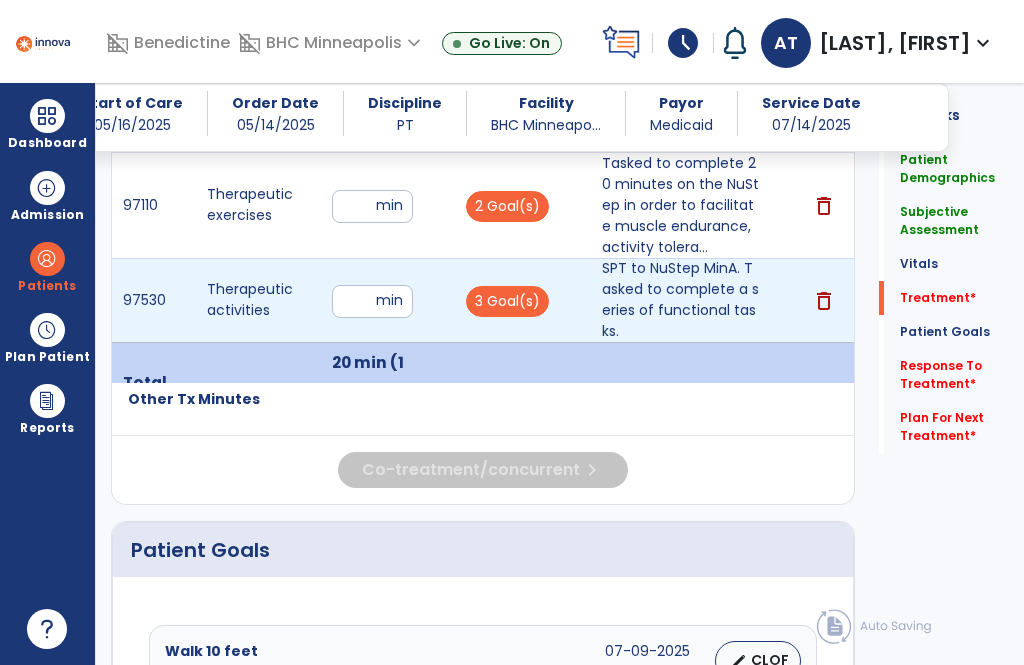 scroll, scrollTop: 6, scrollLeft: 0, axis: vertical 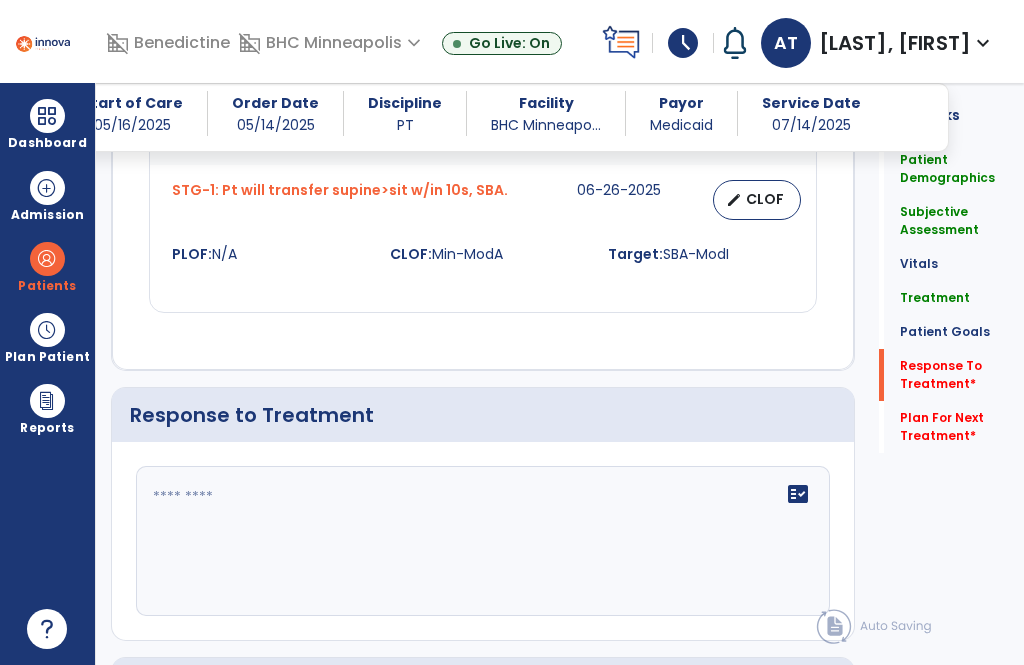 click on "Response To Treatment   *" 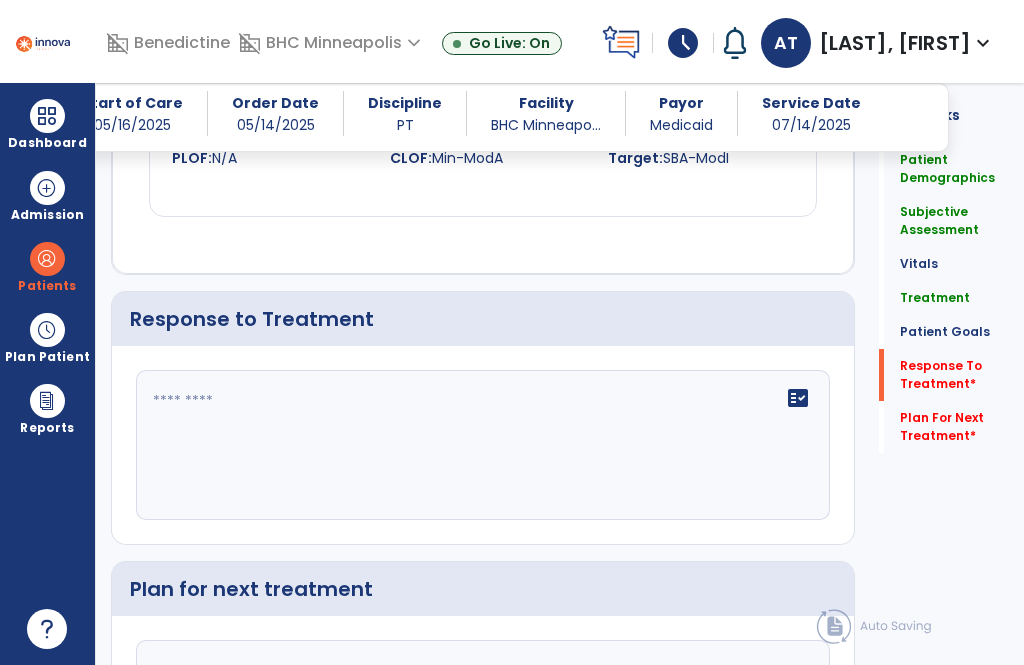 scroll, scrollTop: 2658, scrollLeft: 0, axis: vertical 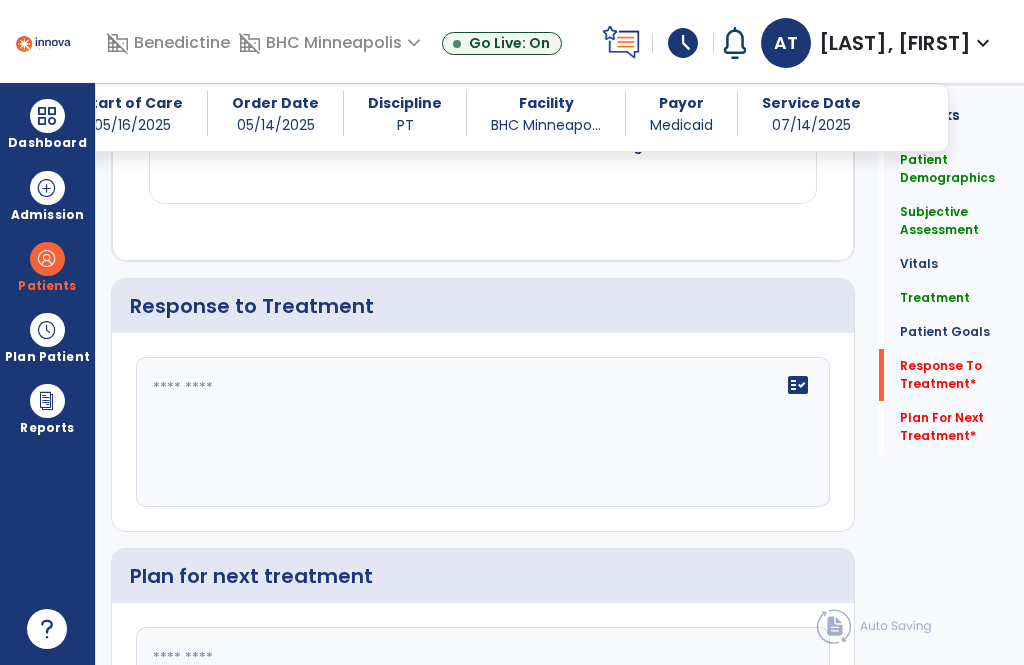 click 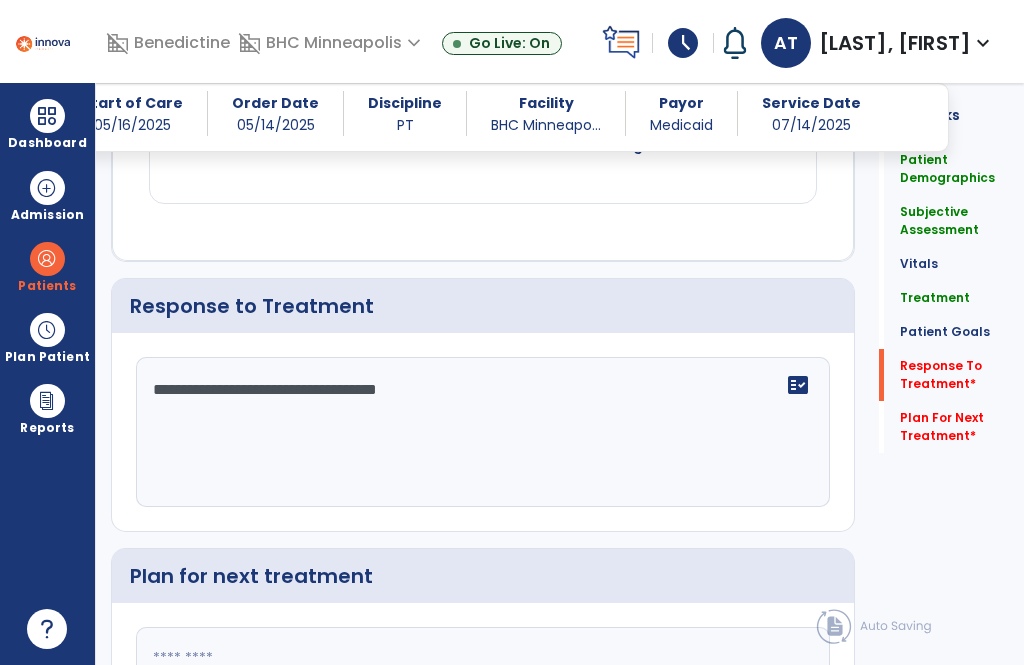 type on "**********" 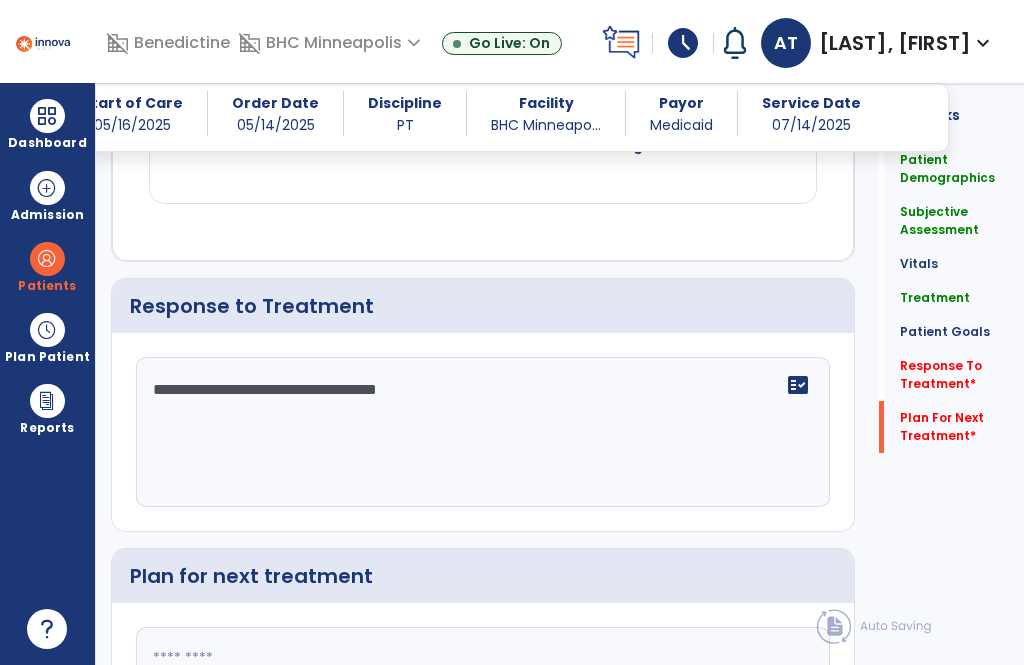scroll, scrollTop: 2798, scrollLeft: 0, axis: vertical 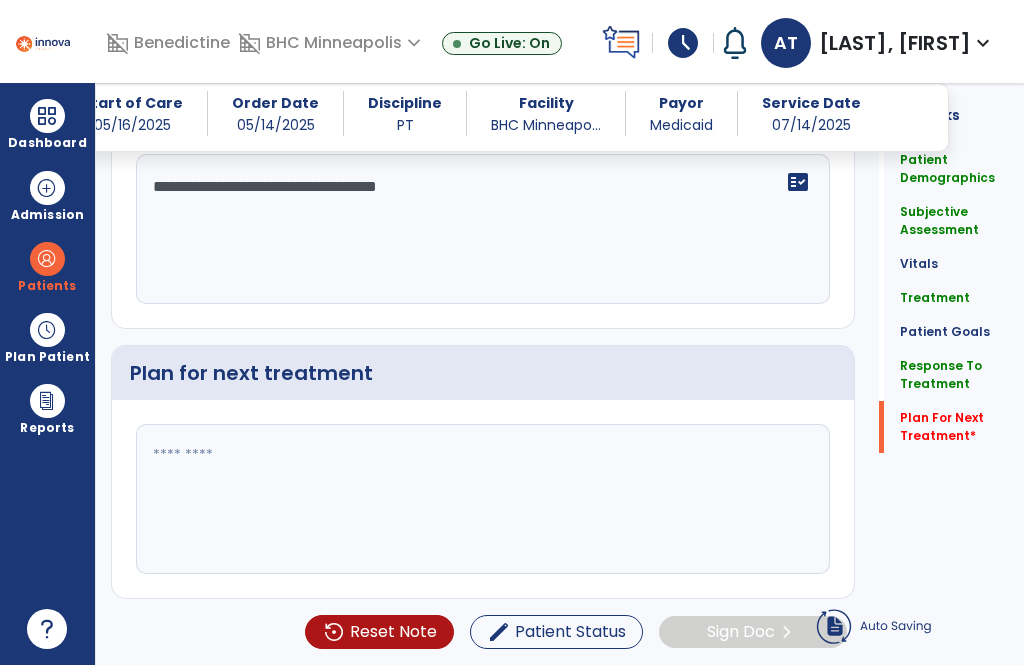 click 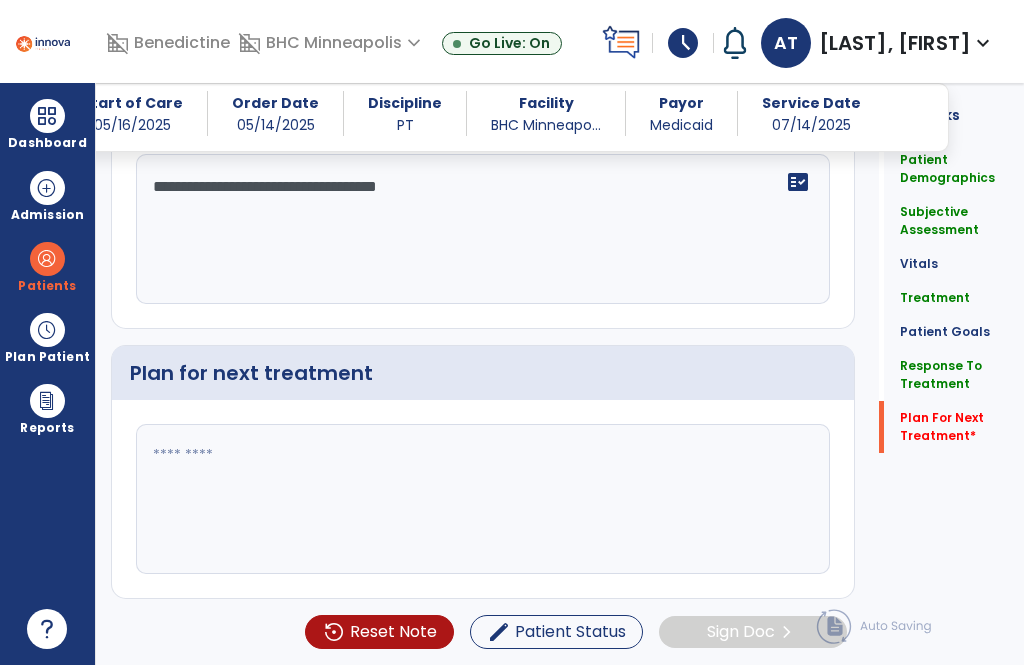 click on "Plan for next treatment" 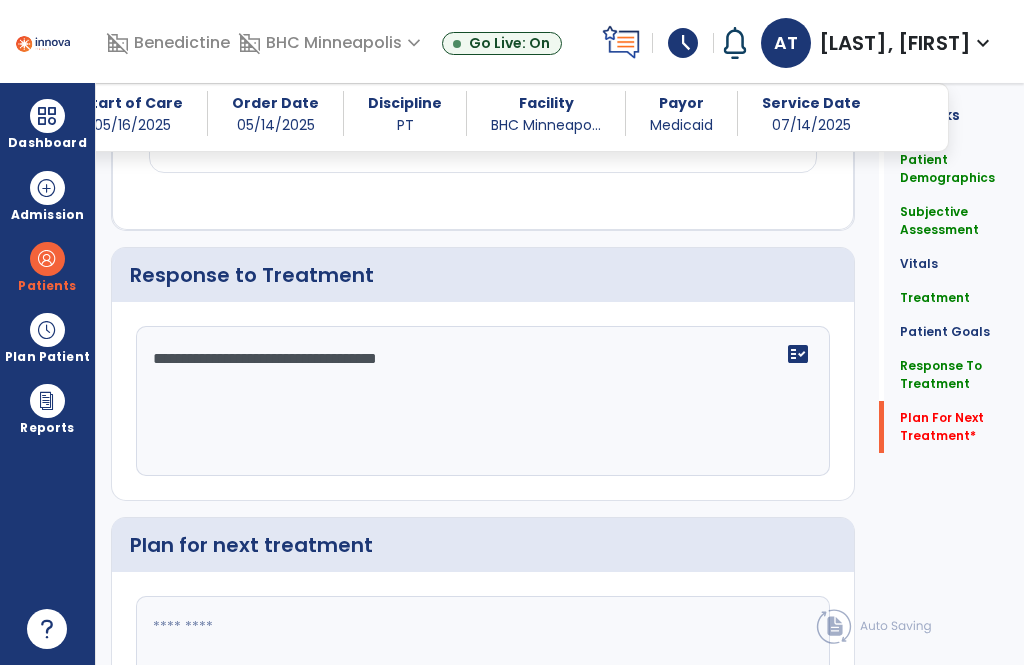 scroll, scrollTop: 2798, scrollLeft: 0, axis: vertical 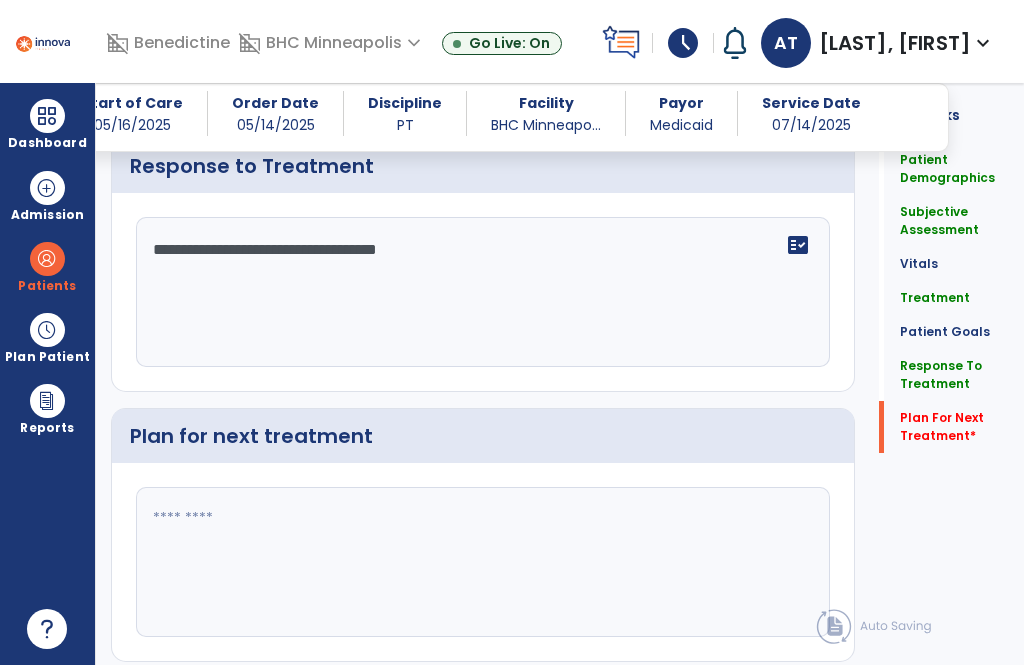 click 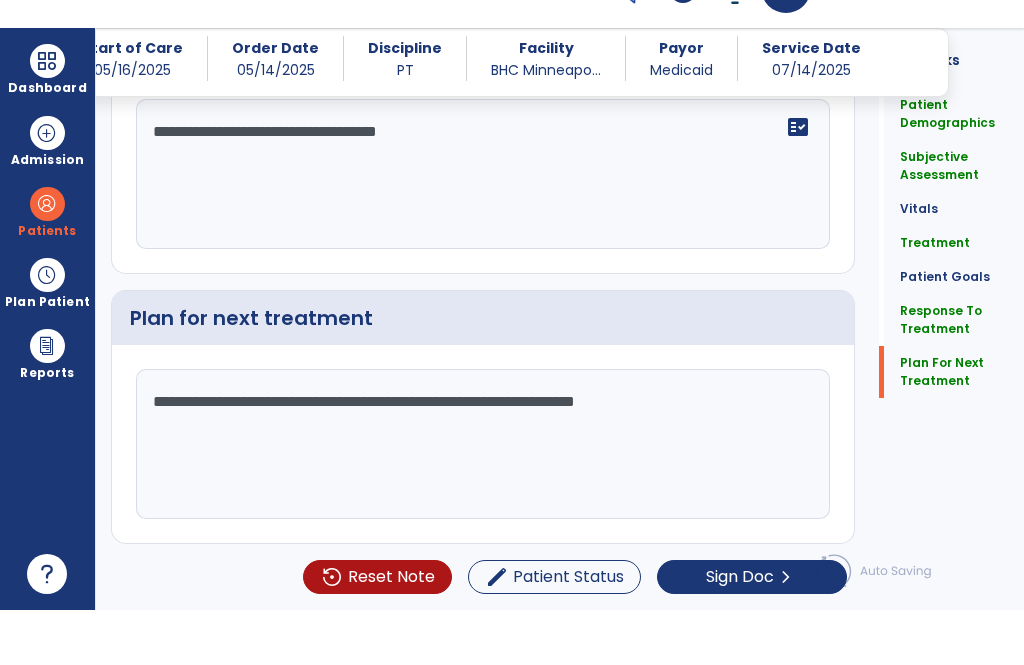 scroll, scrollTop: 2689, scrollLeft: 0, axis: vertical 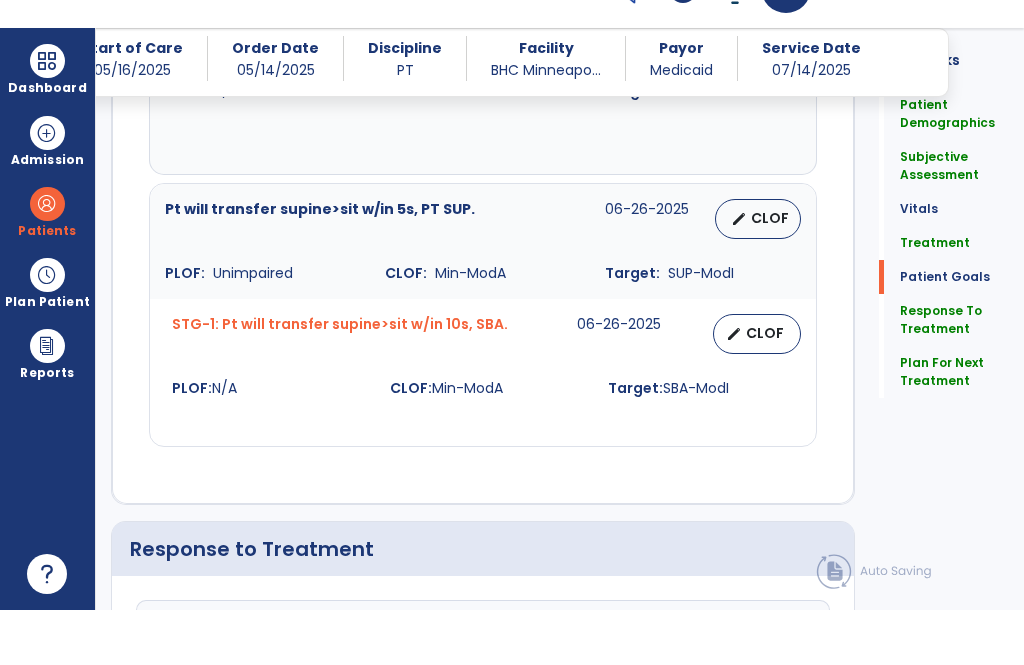 type on "**********" 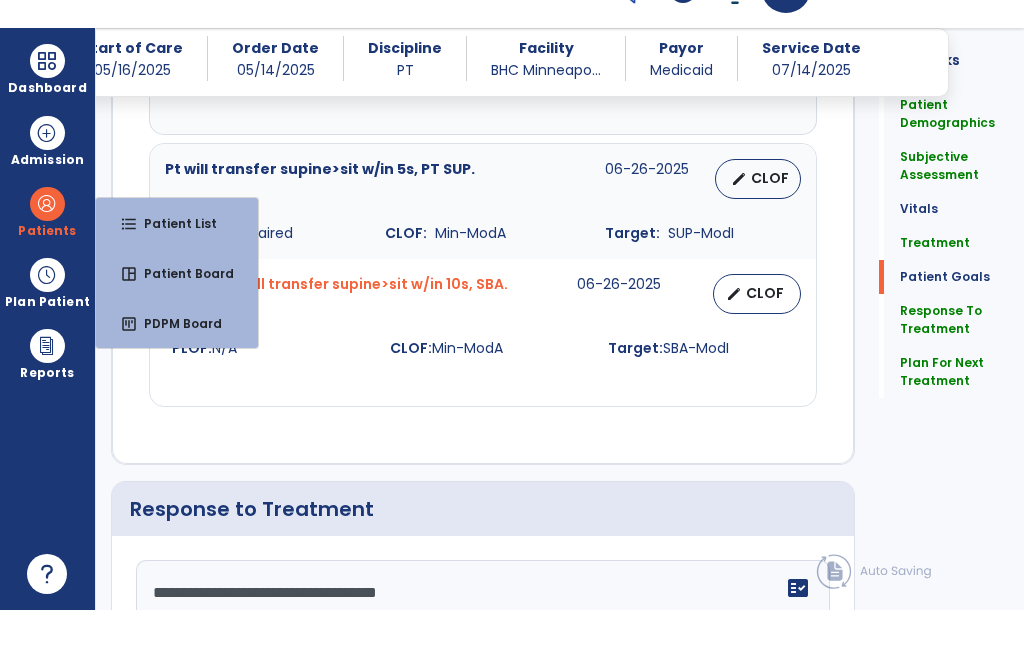 click at bounding box center (47, 259) 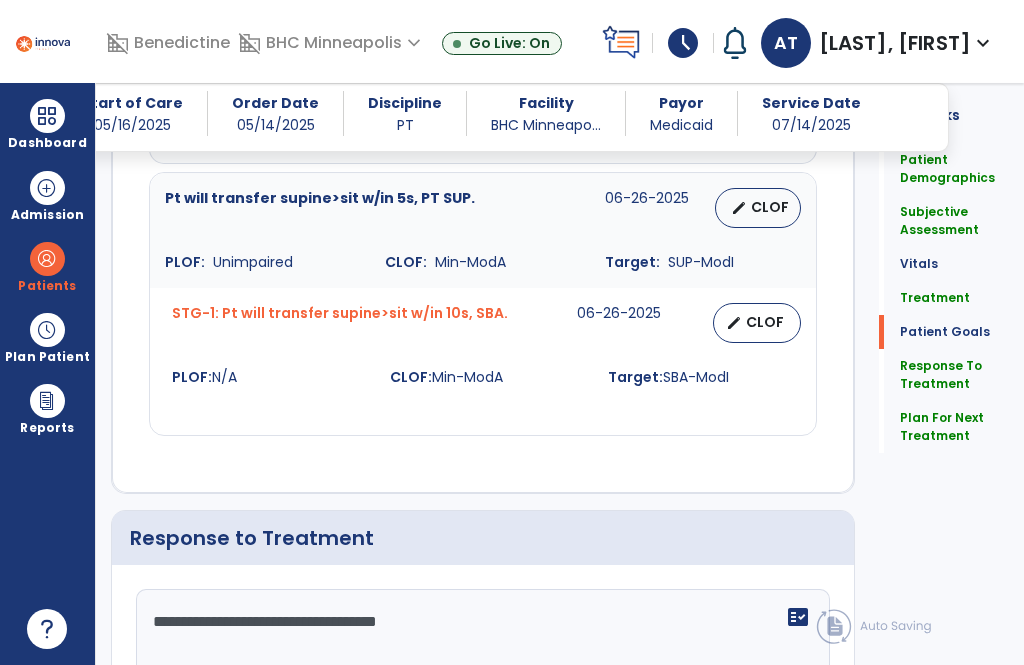 scroll, scrollTop: 2427, scrollLeft: 0, axis: vertical 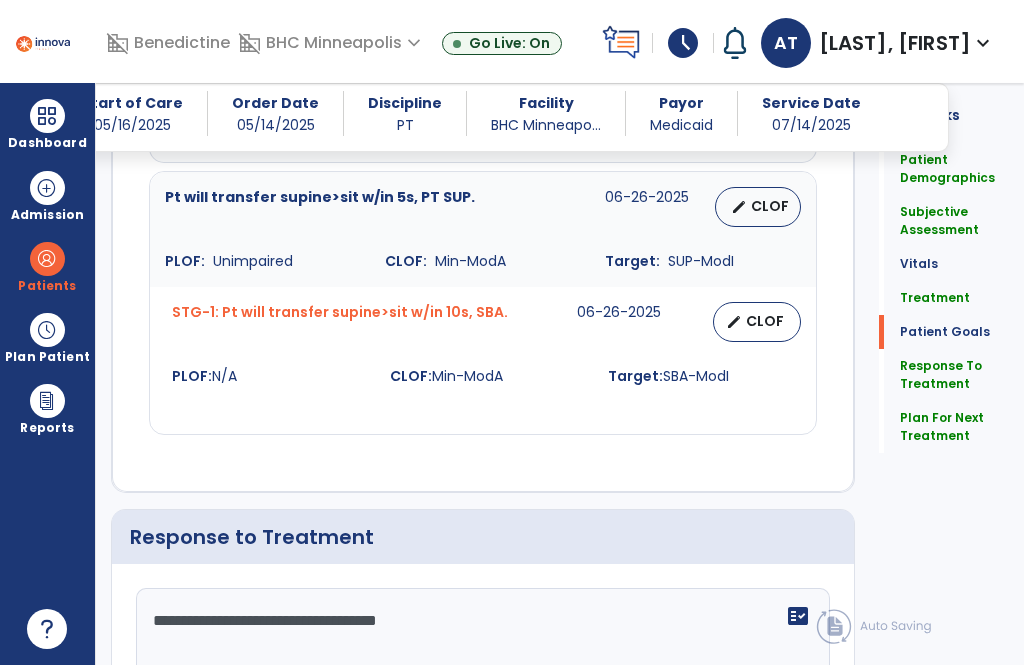 click on "Dashboard" at bounding box center (47, 143) 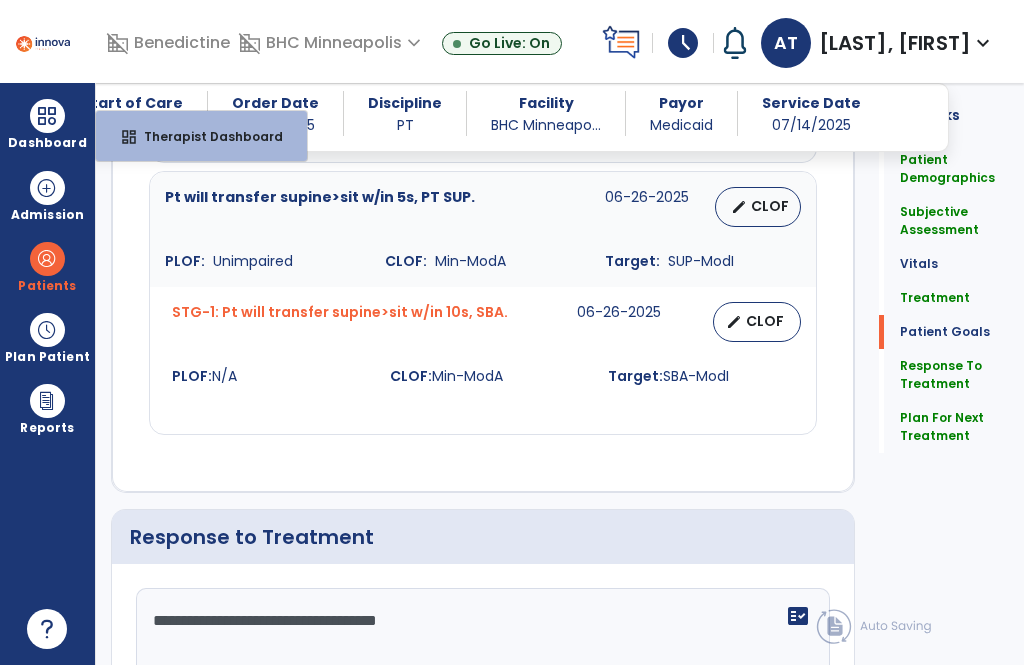 click on "dashboard  Therapist Dashboard" at bounding box center [201, 136] 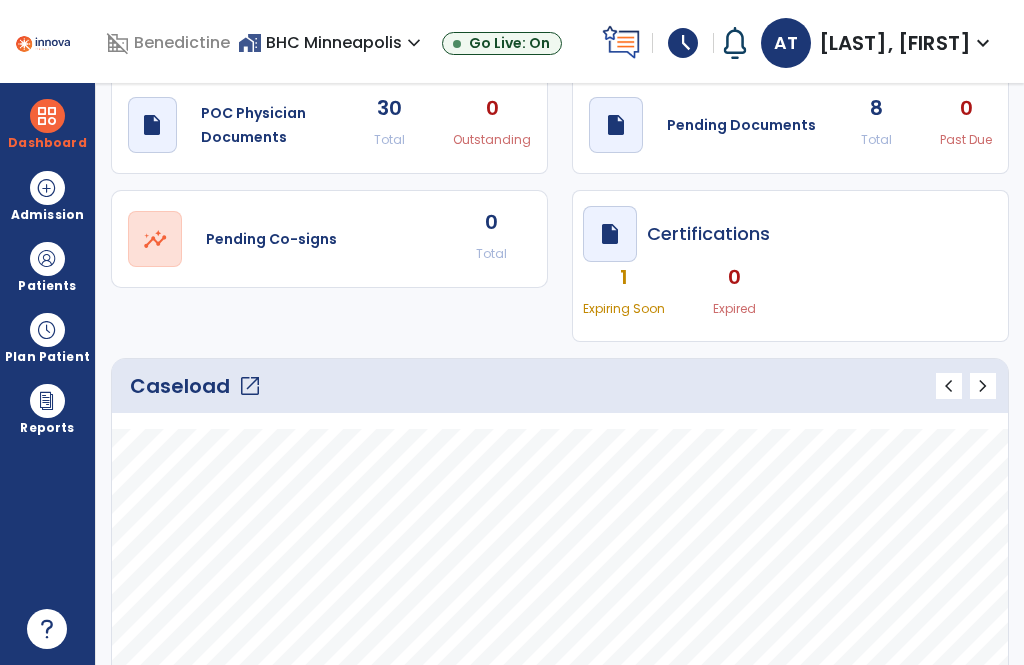 scroll, scrollTop: 65, scrollLeft: 0, axis: vertical 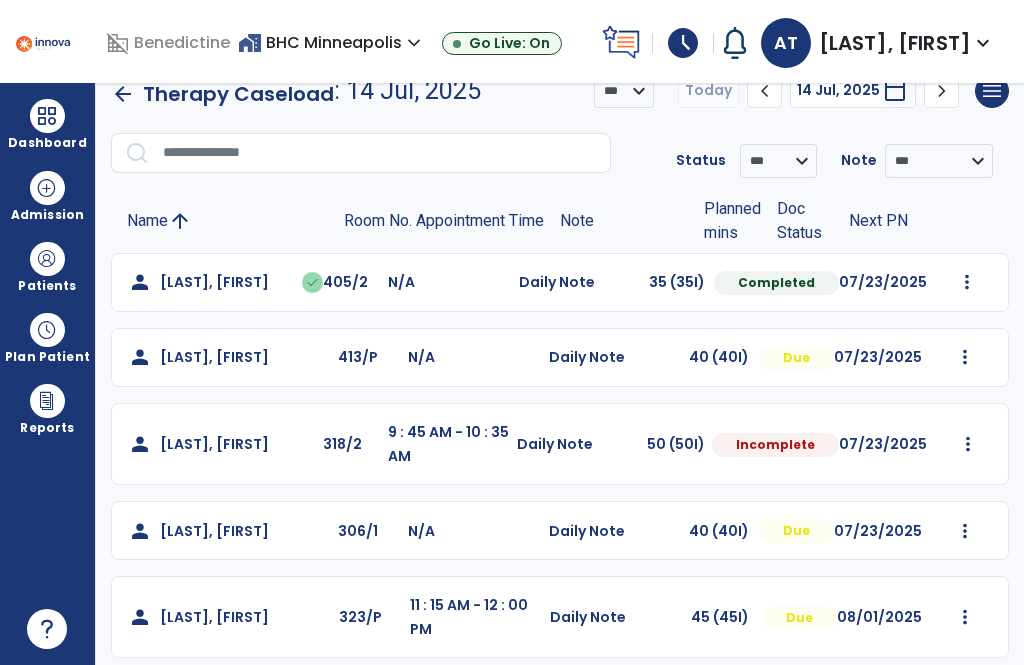 click at bounding box center [967, 282] 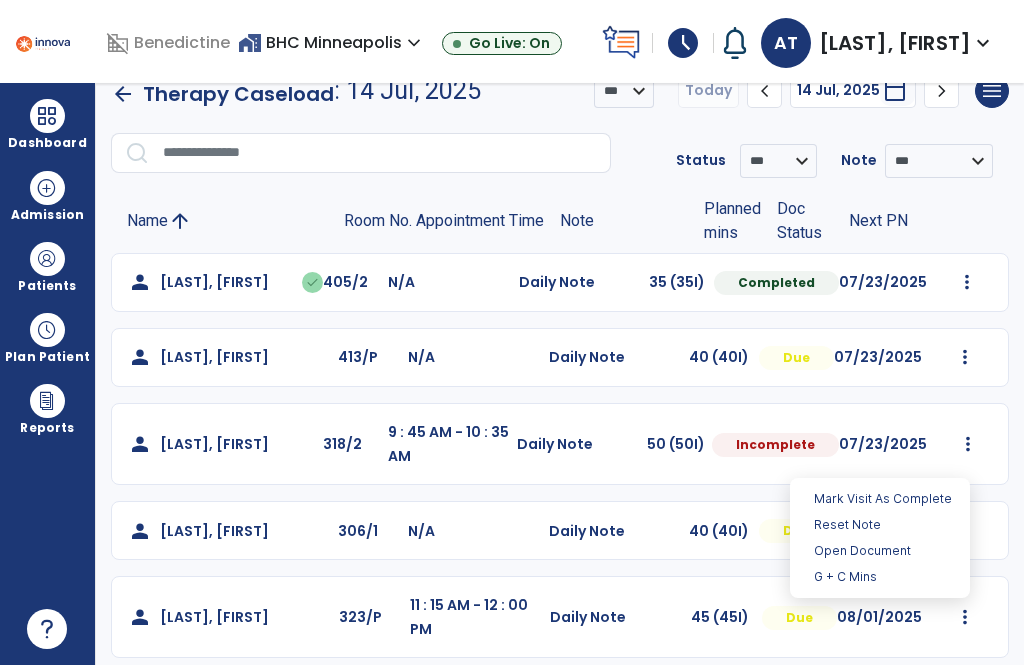 click on "Open Document" at bounding box center (880, 551) 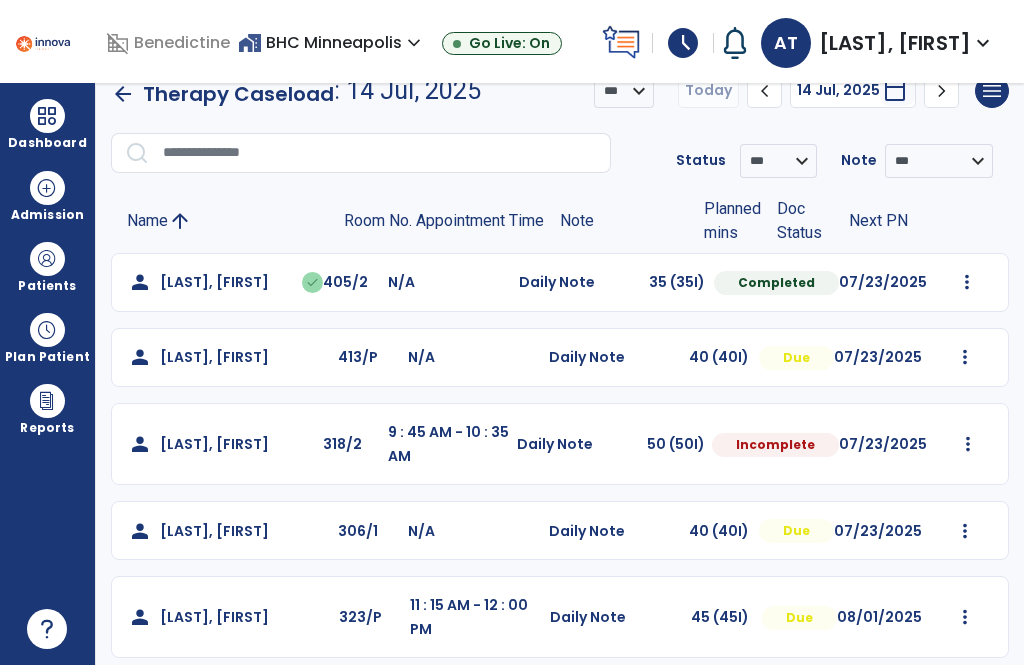 select on "*" 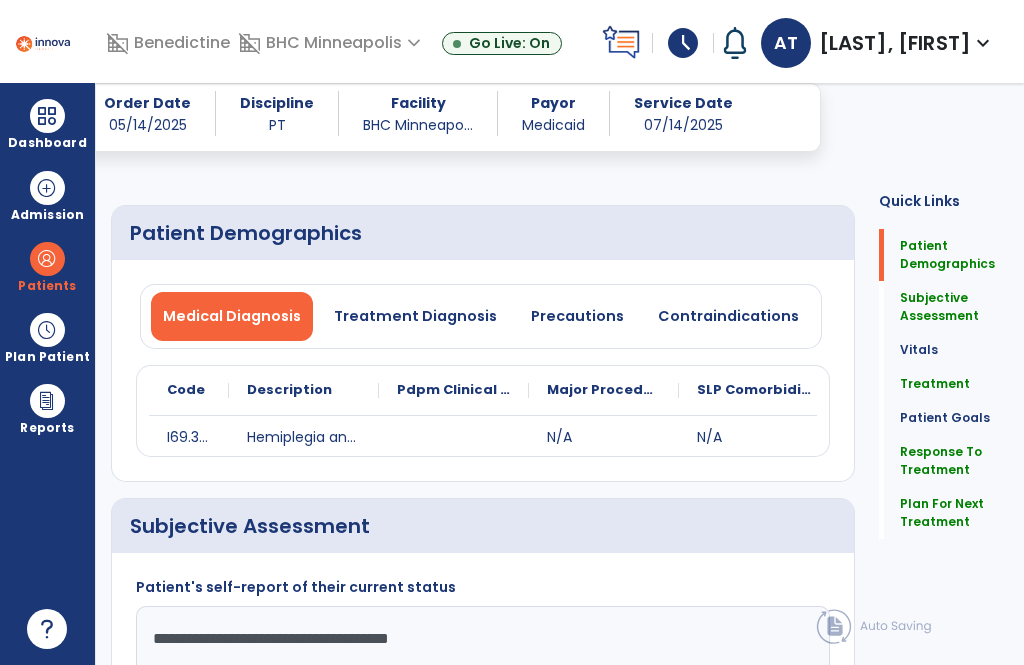 click on "Response To Treatment" 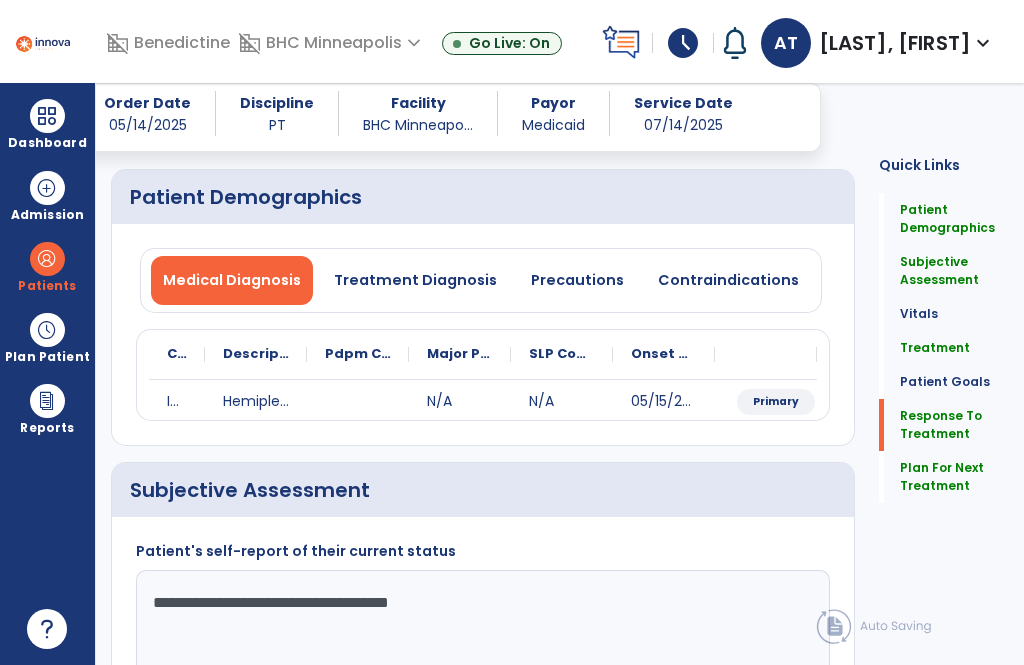 click on "Treatment" 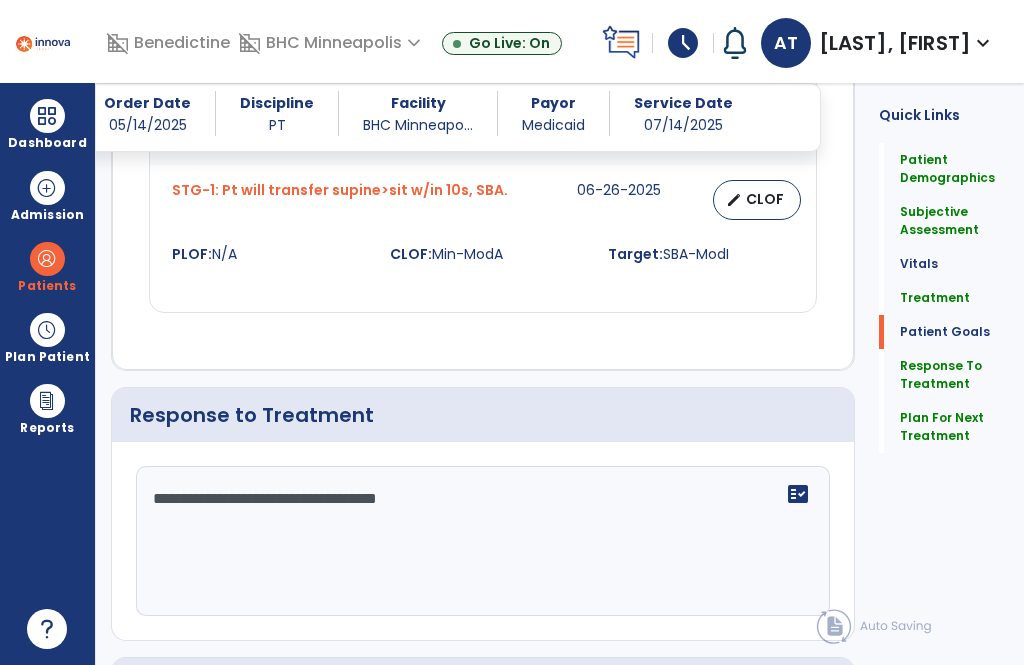 scroll, scrollTop: 1073, scrollLeft: 0, axis: vertical 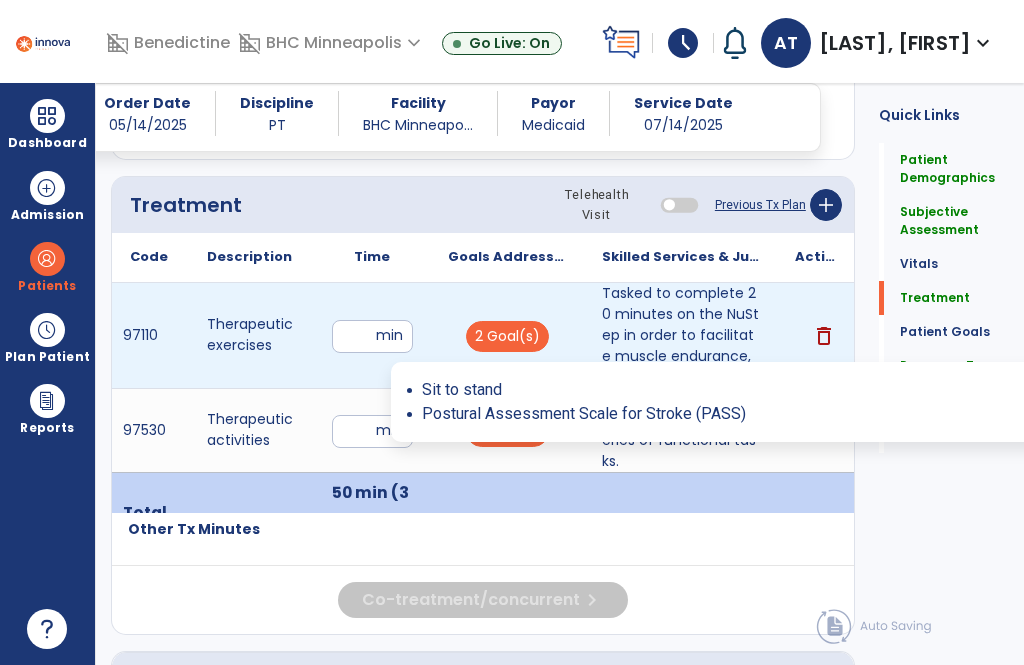 click on "2 Goal(s)" at bounding box center (507, 335) 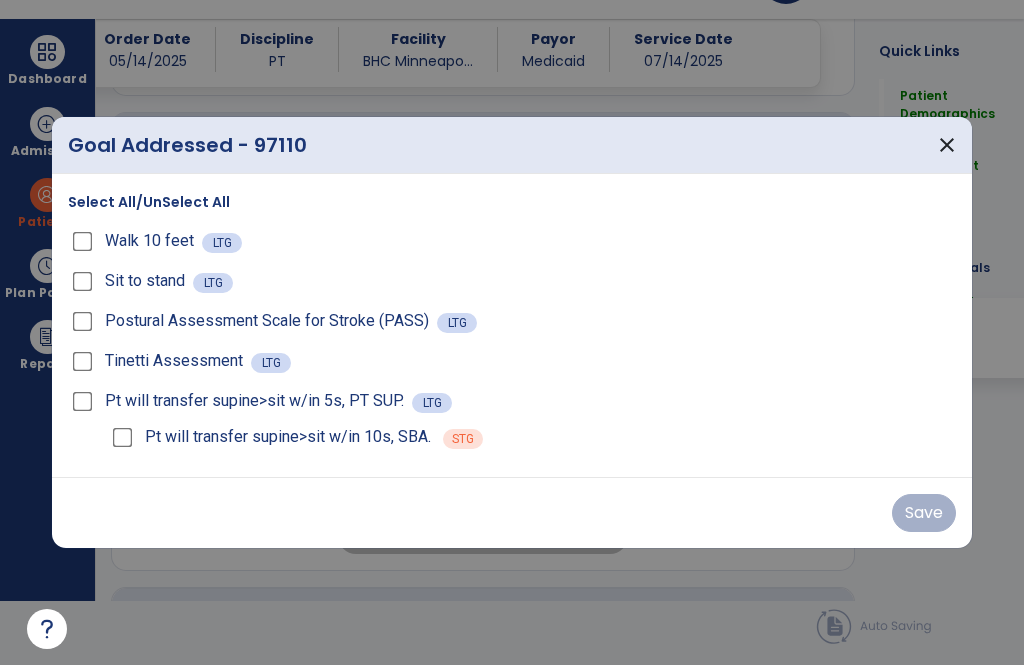 scroll, scrollTop: 0, scrollLeft: 0, axis: both 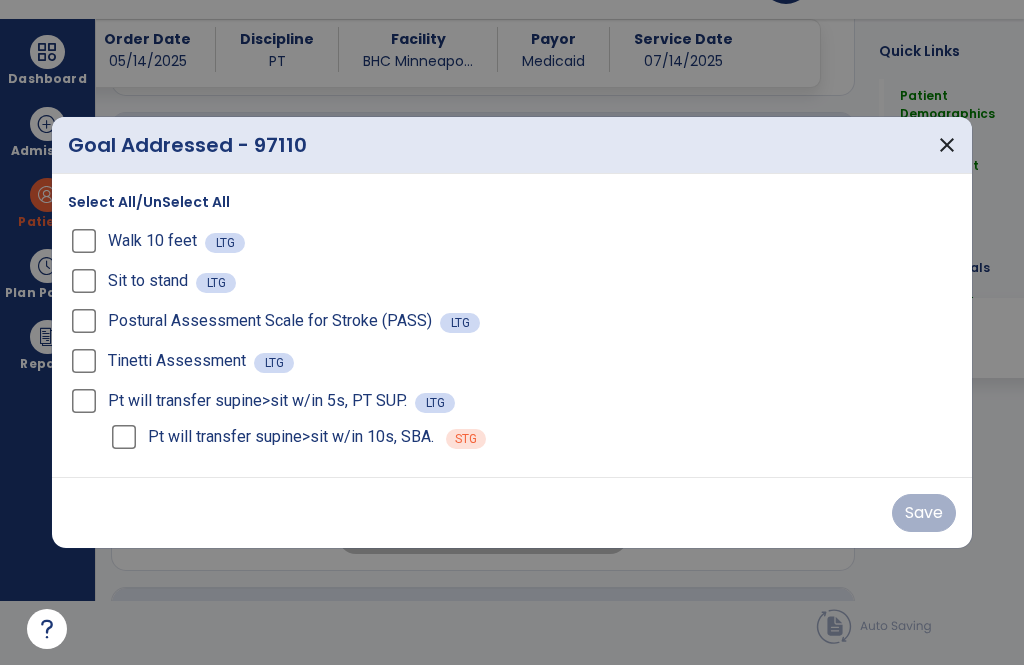 click on "close" at bounding box center (947, 145) 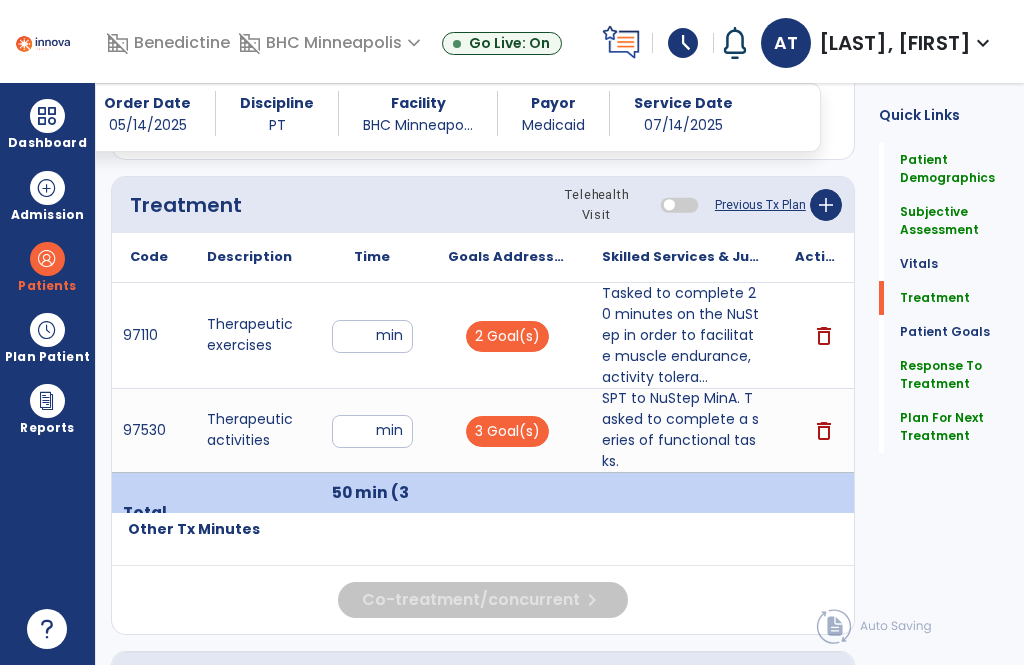 scroll, scrollTop: 64, scrollLeft: 0, axis: vertical 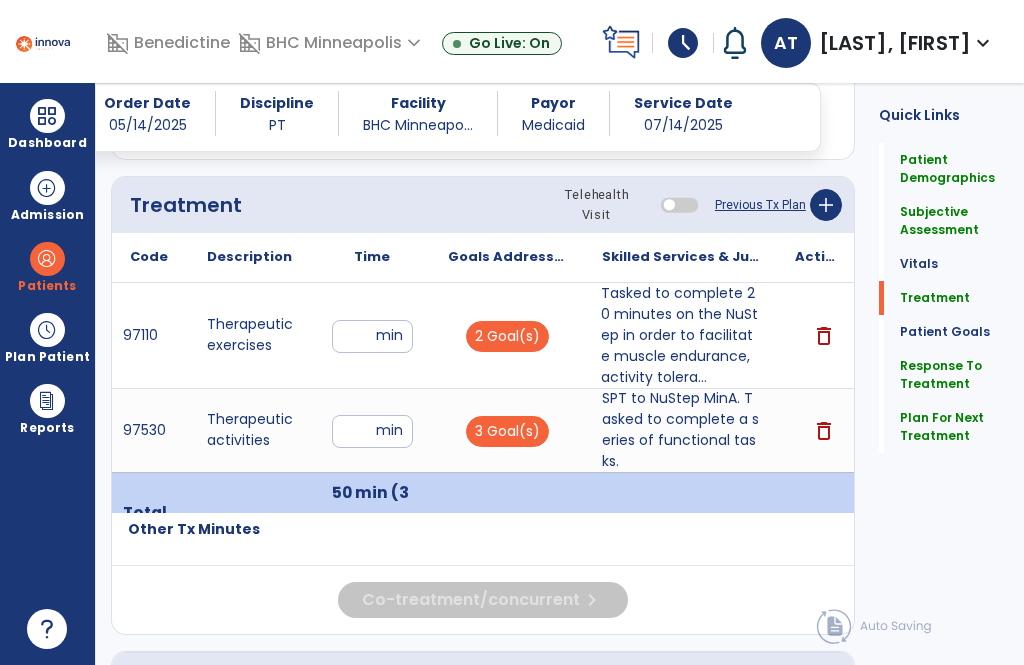 click on "Tasked to complete 20 minutes on the NuStep in order to facilitate muscle endurance, activity tolera..." at bounding box center (680, 335) 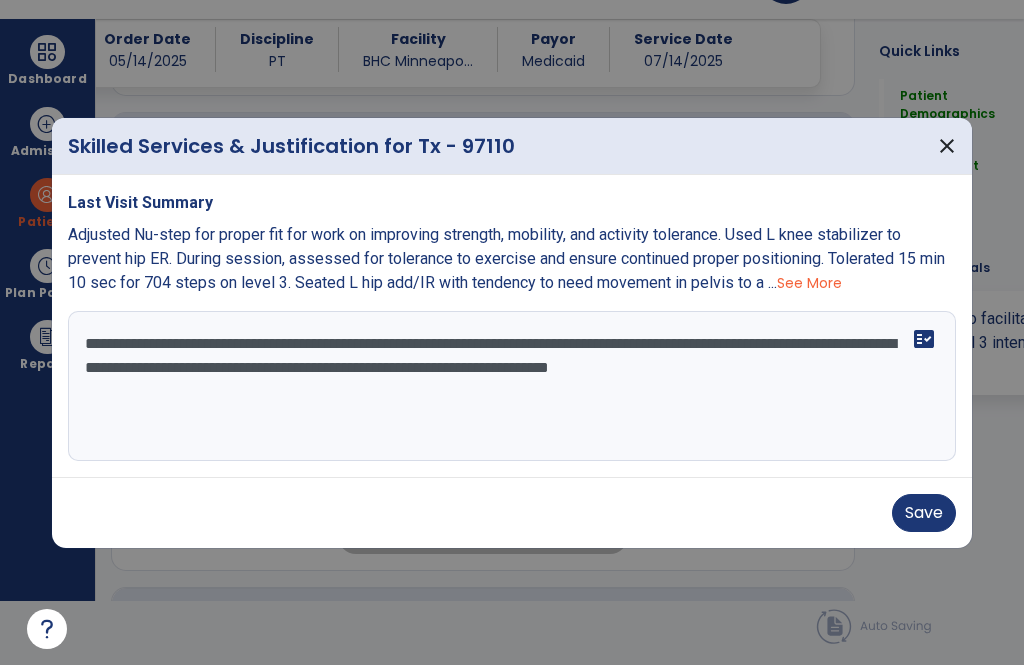 scroll, scrollTop: 0, scrollLeft: 0, axis: both 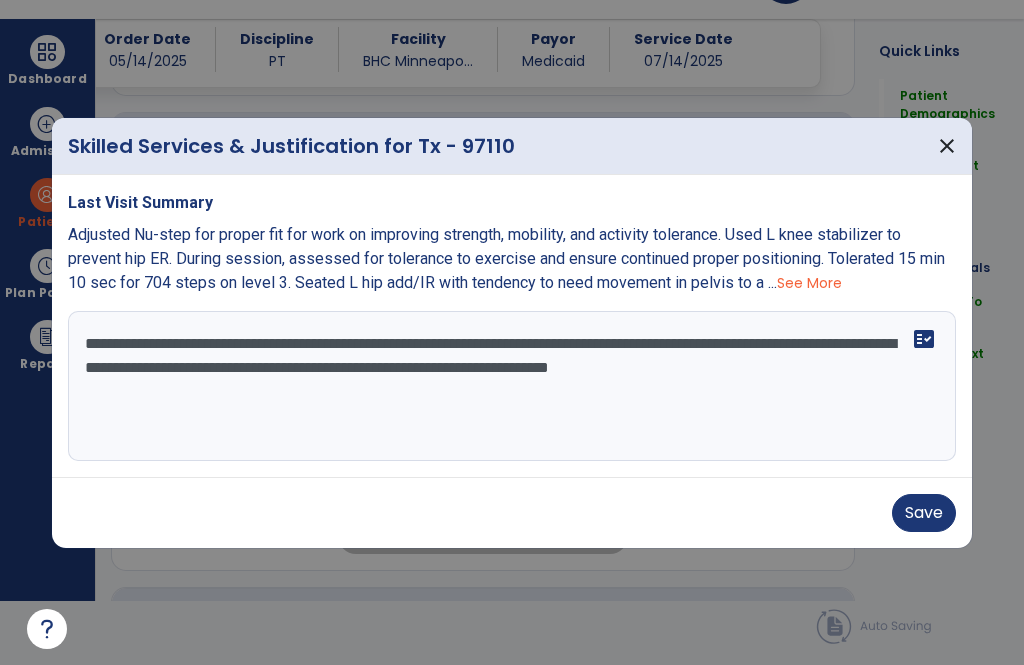 click on "**********" at bounding box center [512, 386] 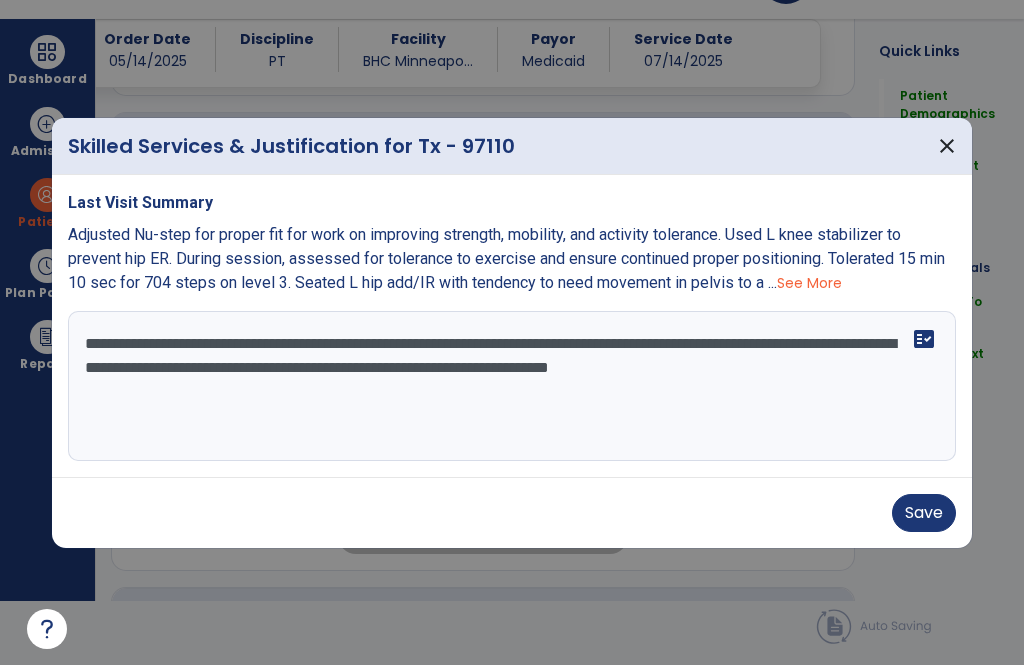 click on "**********" at bounding box center [512, 386] 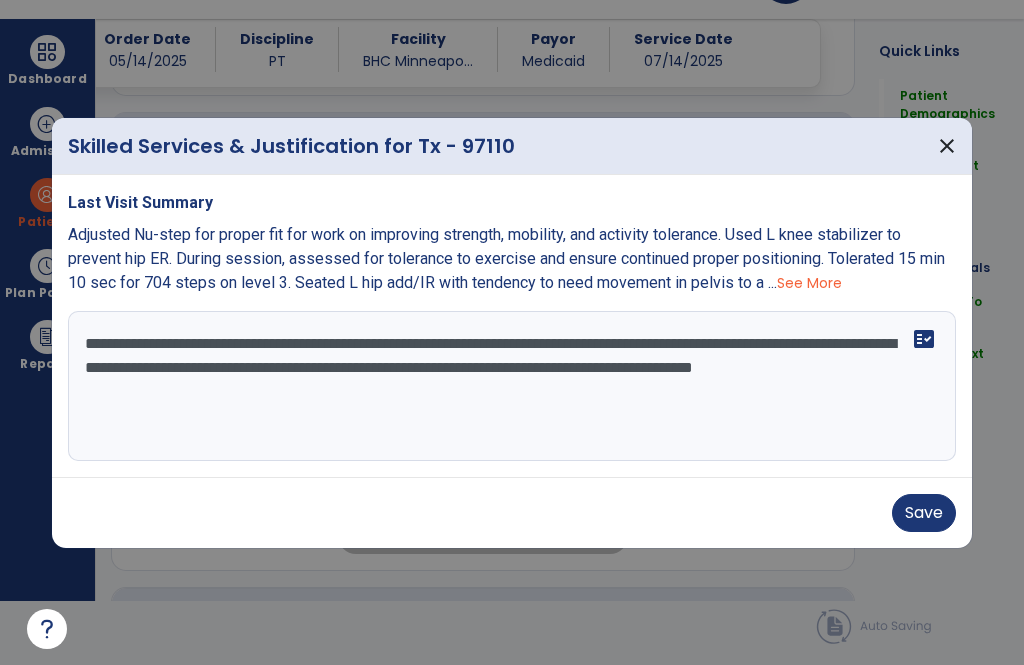 type on "**********" 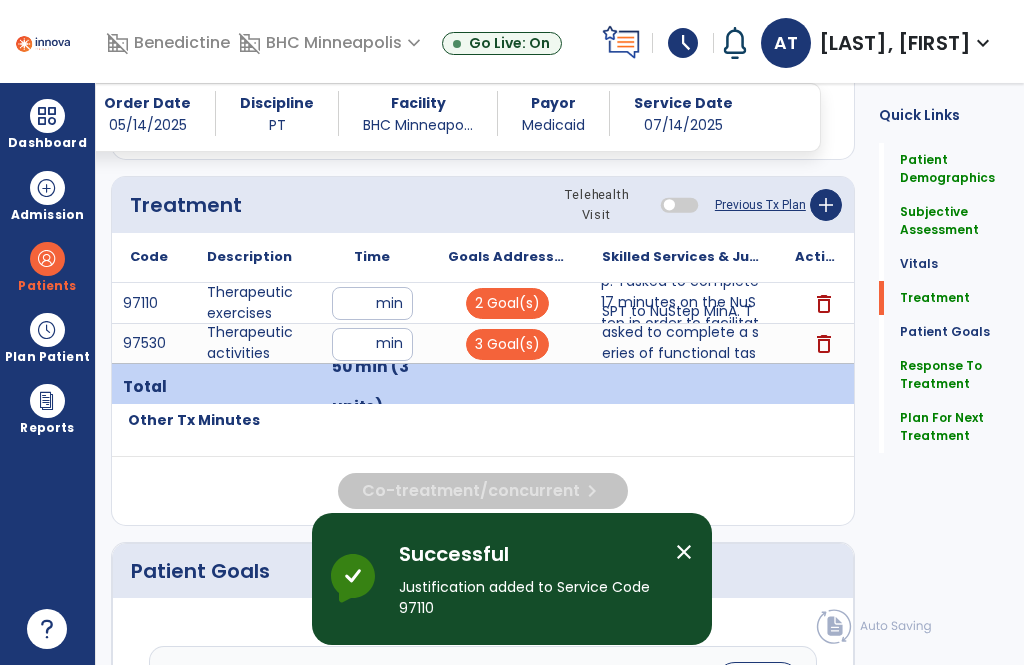 scroll, scrollTop: 64, scrollLeft: 0, axis: vertical 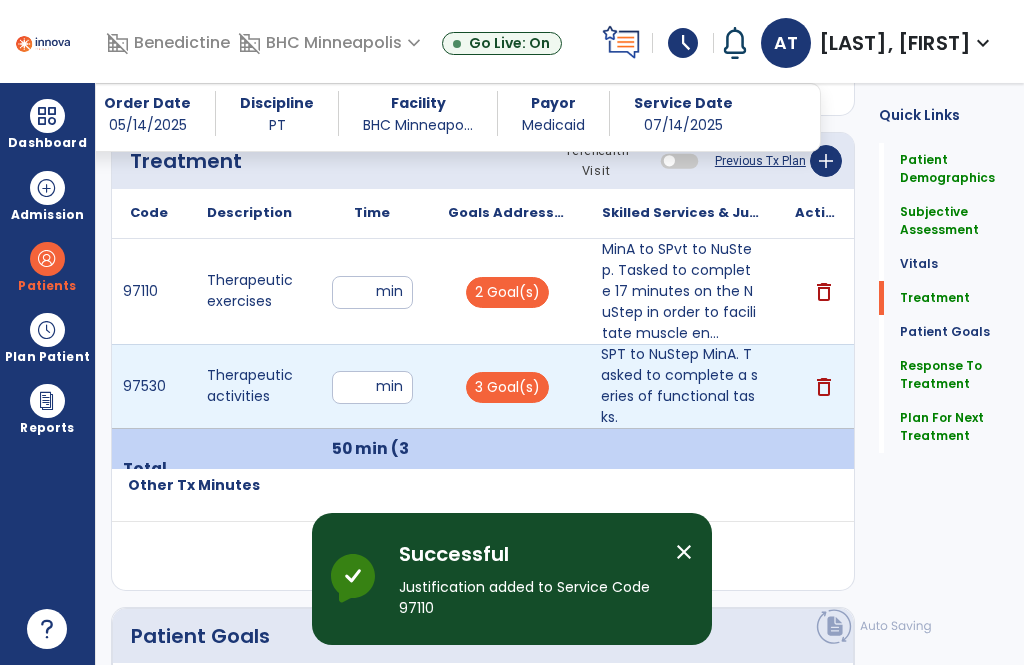 click on "SPT to NuStep MinA. Tasked to complete a series of functional tasks." at bounding box center (680, 386) 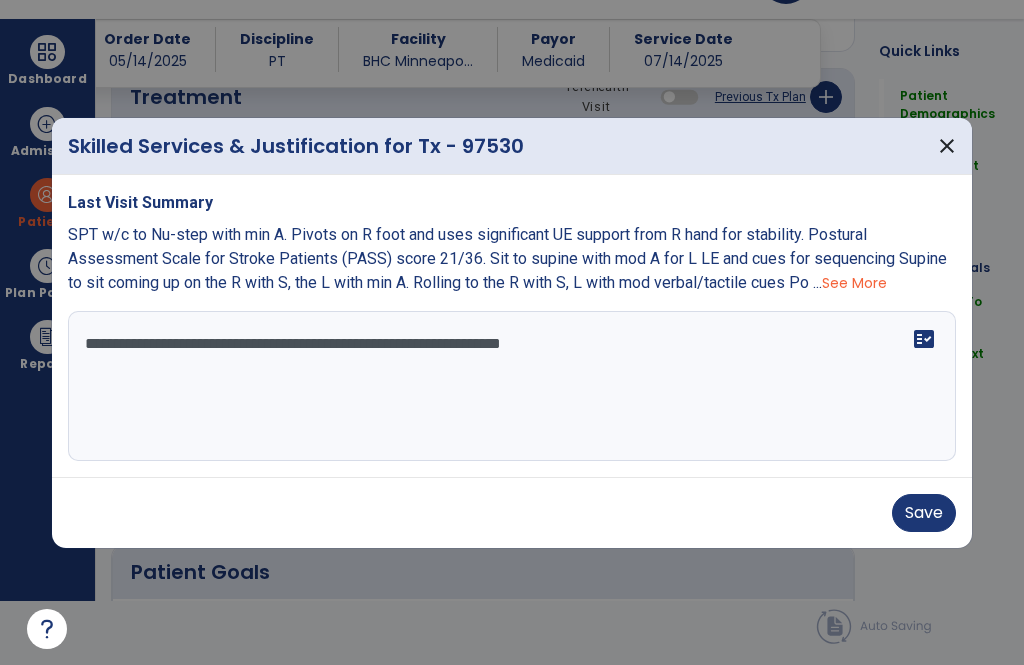 scroll, scrollTop: 0, scrollLeft: 0, axis: both 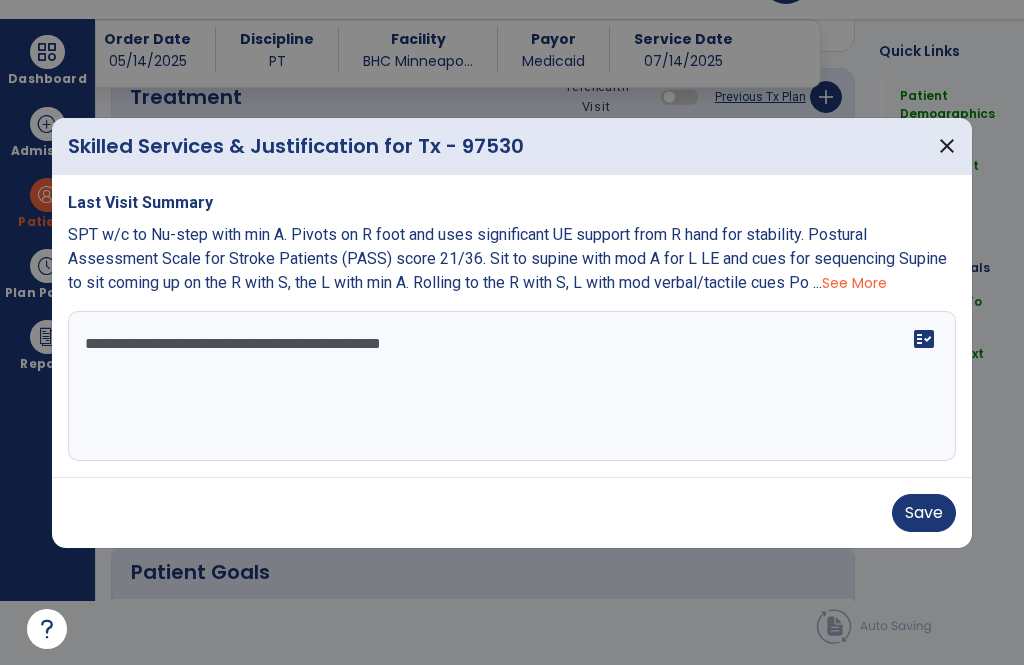 click on "**********" at bounding box center [512, 386] 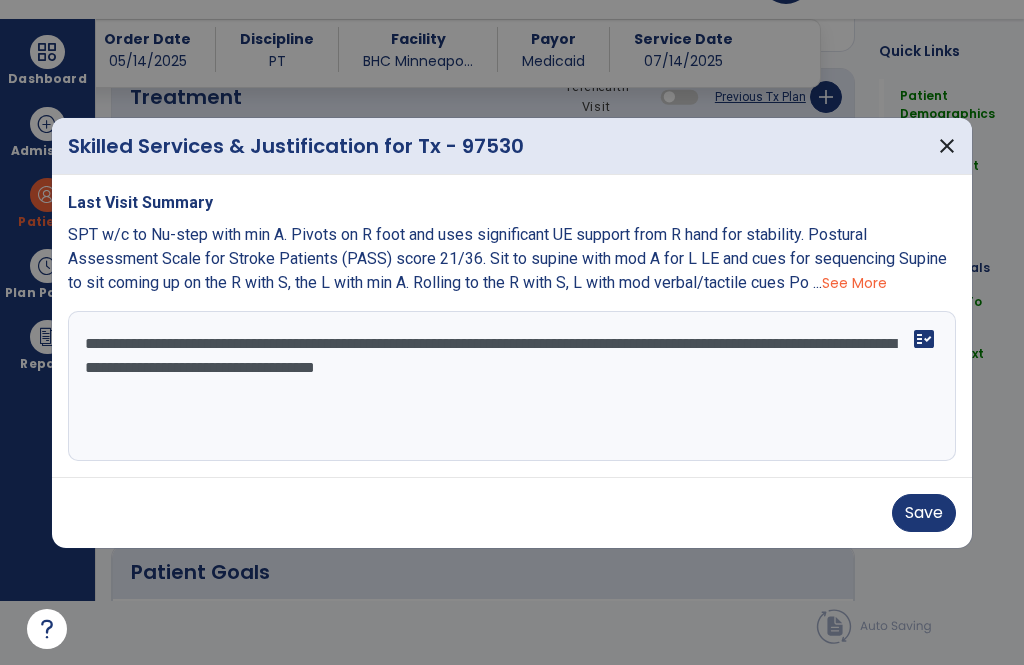 type on "**********" 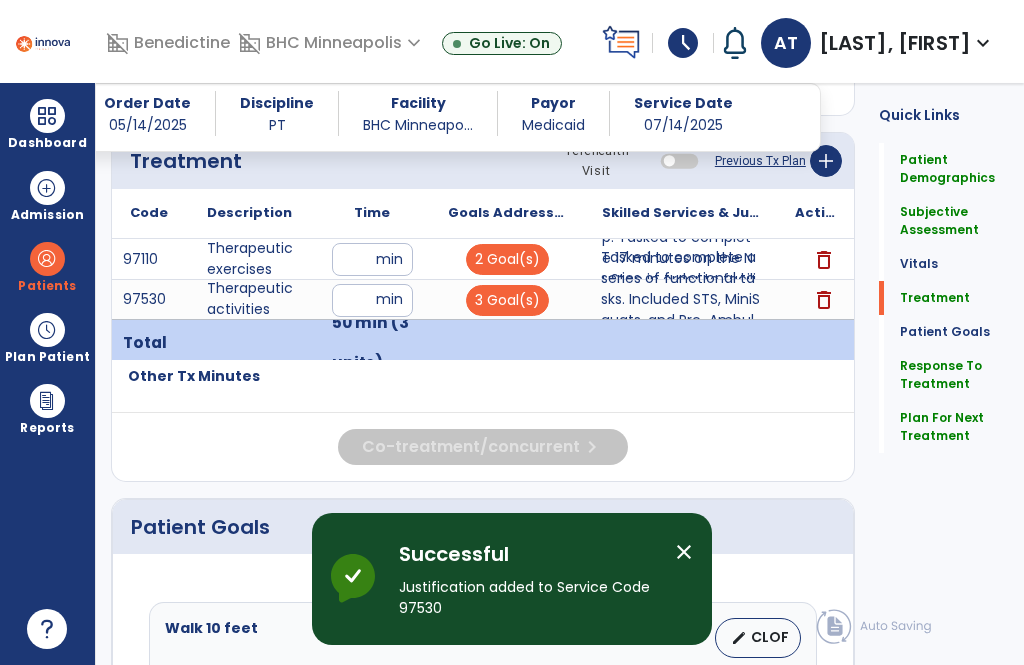 scroll, scrollTop: 64, scrollLeft: 0, axis: vertical 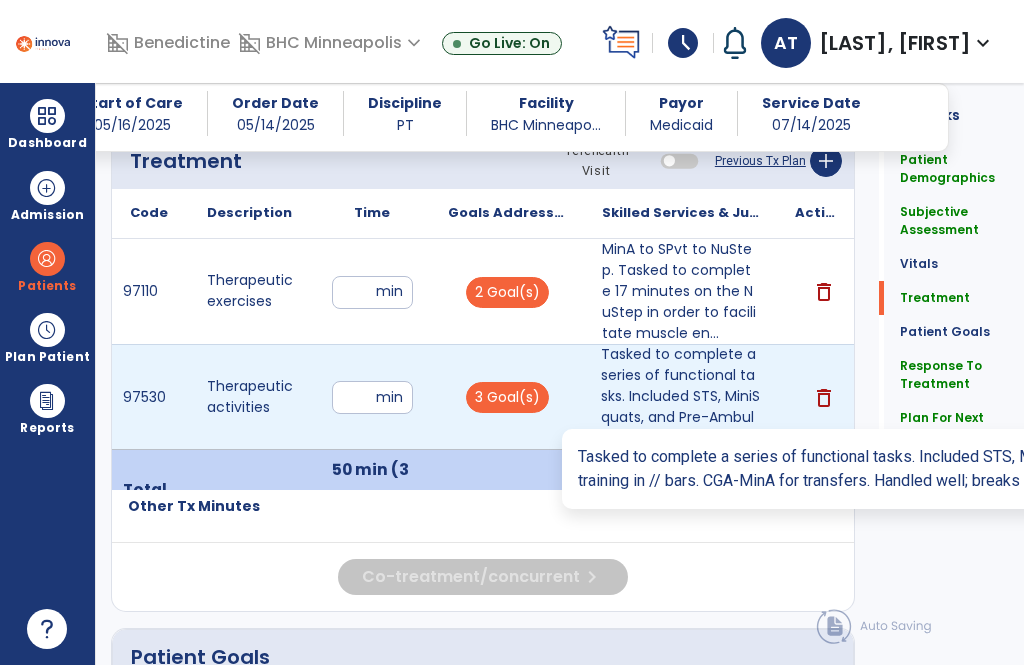 click on "Tasked to complete a series of functional tasks. Included STS, MiniSquats, and Pre-Ambulatory traini..." at bounding box center (680, 396) 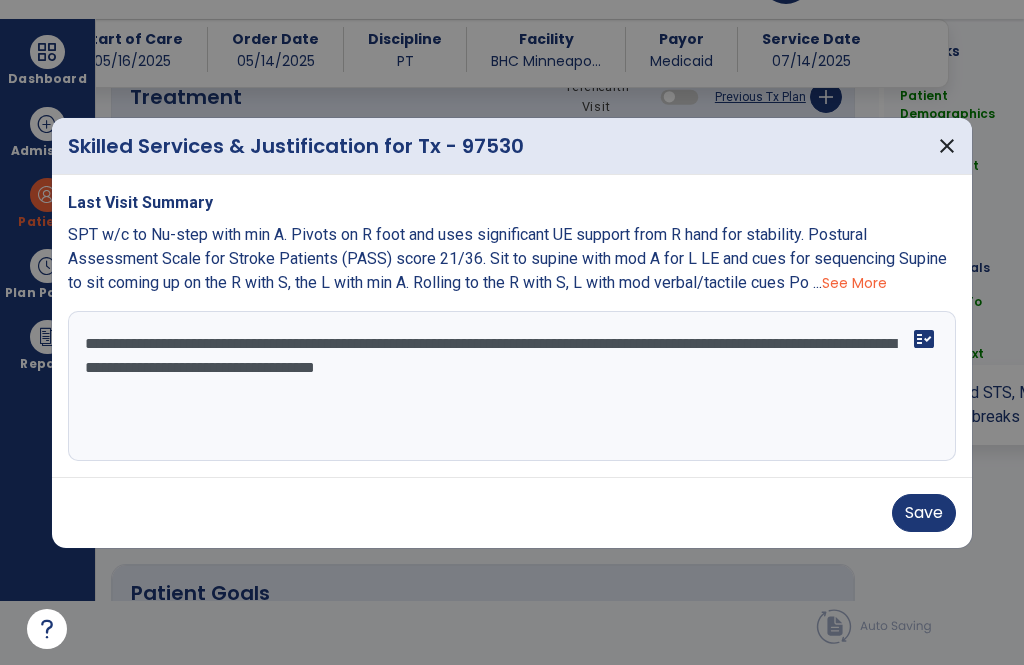 scroll, scrollTop: 0, scrollLeft: 0, axis: both 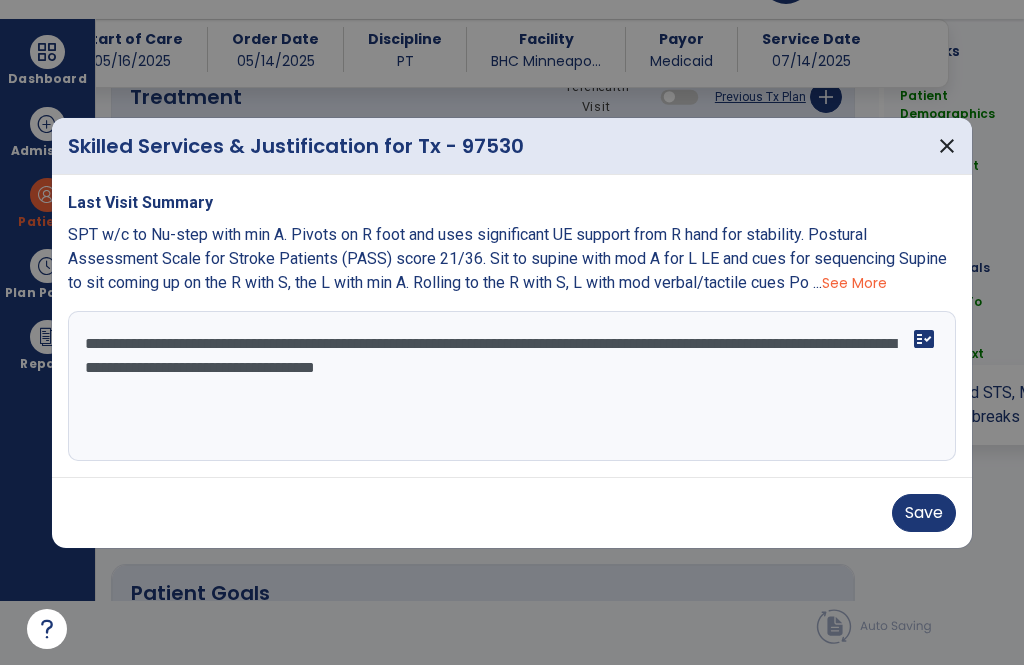 click on "**********" at bounding box center (512, 386) 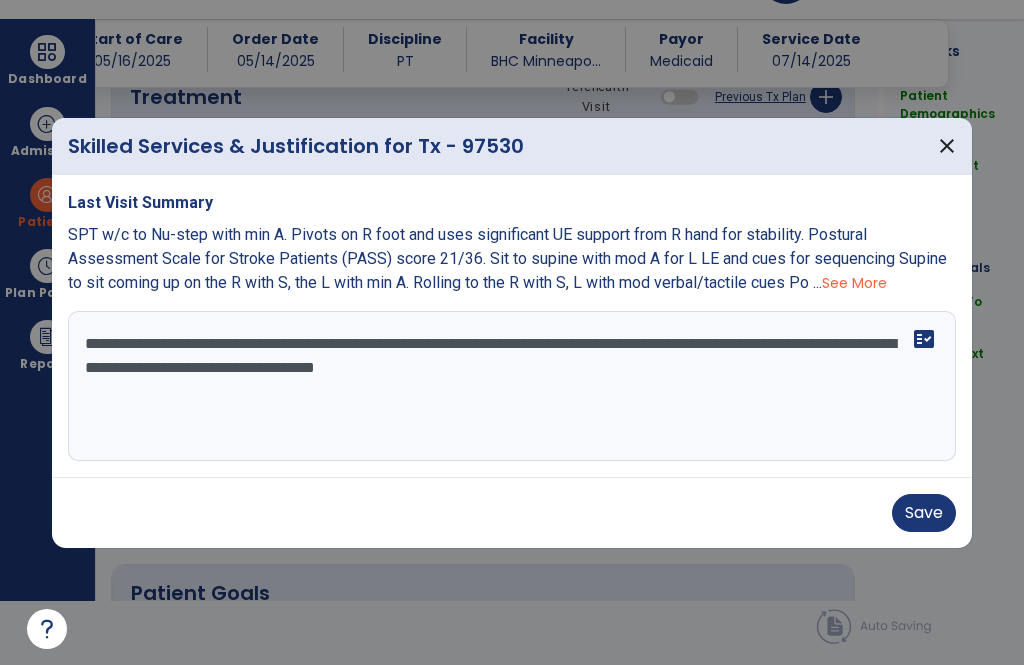 click on "**********" at bounding box center (512, 386) 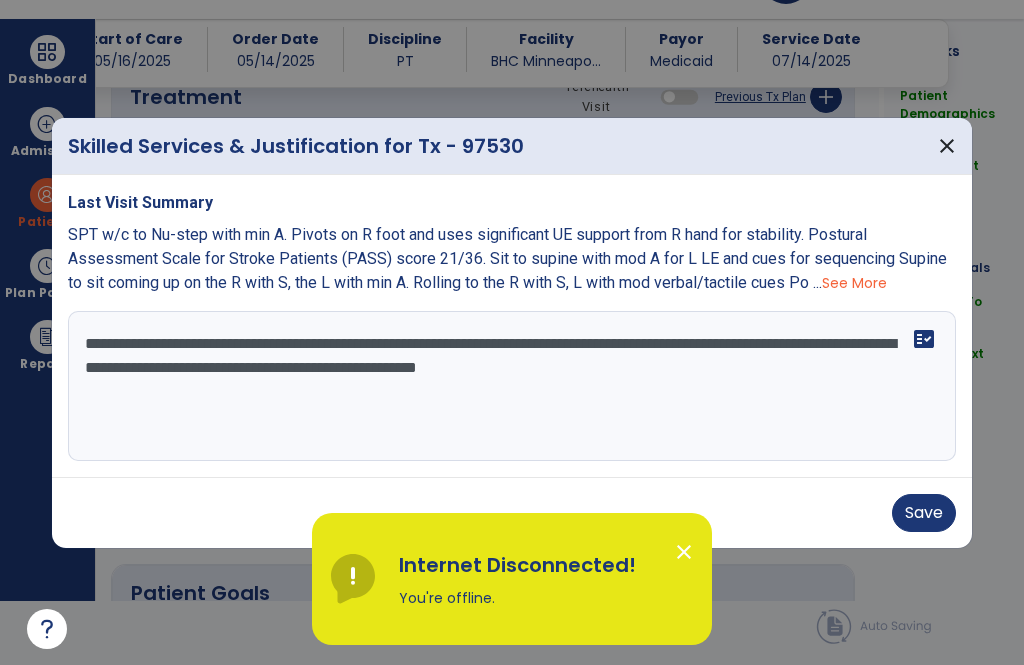 click on "**********" at bounding box center [512, 386] 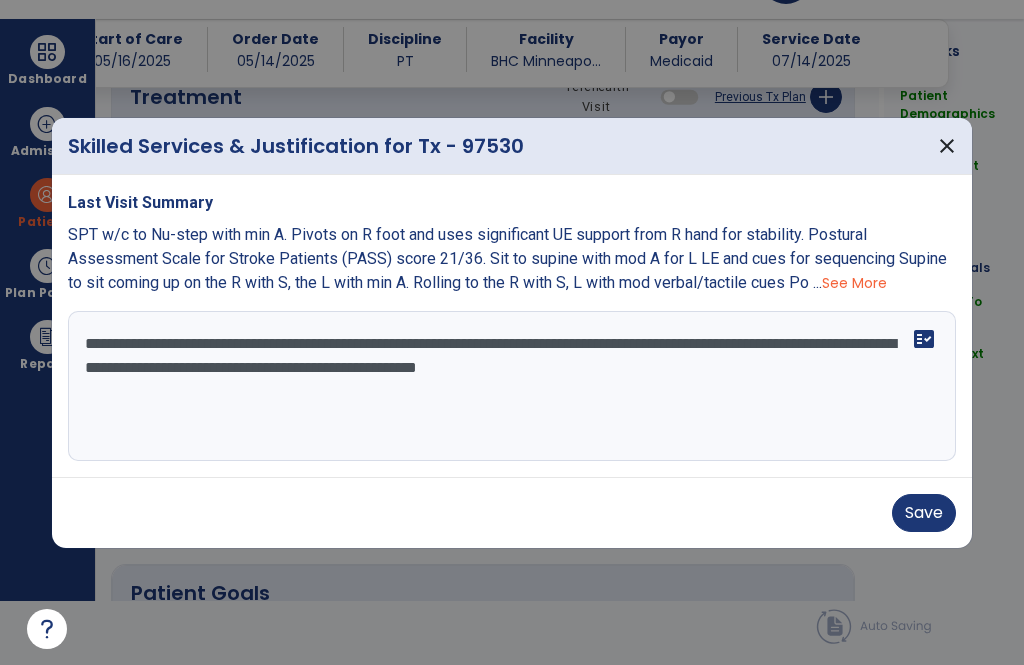 type on "**********" 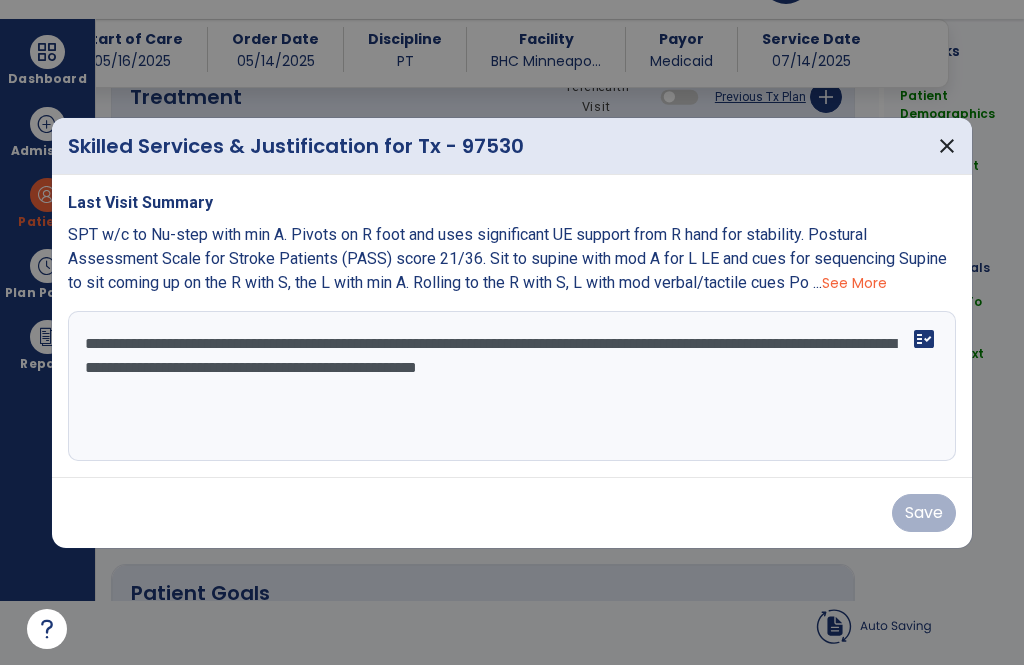 click on "**********" at bounding box center (512, 386) 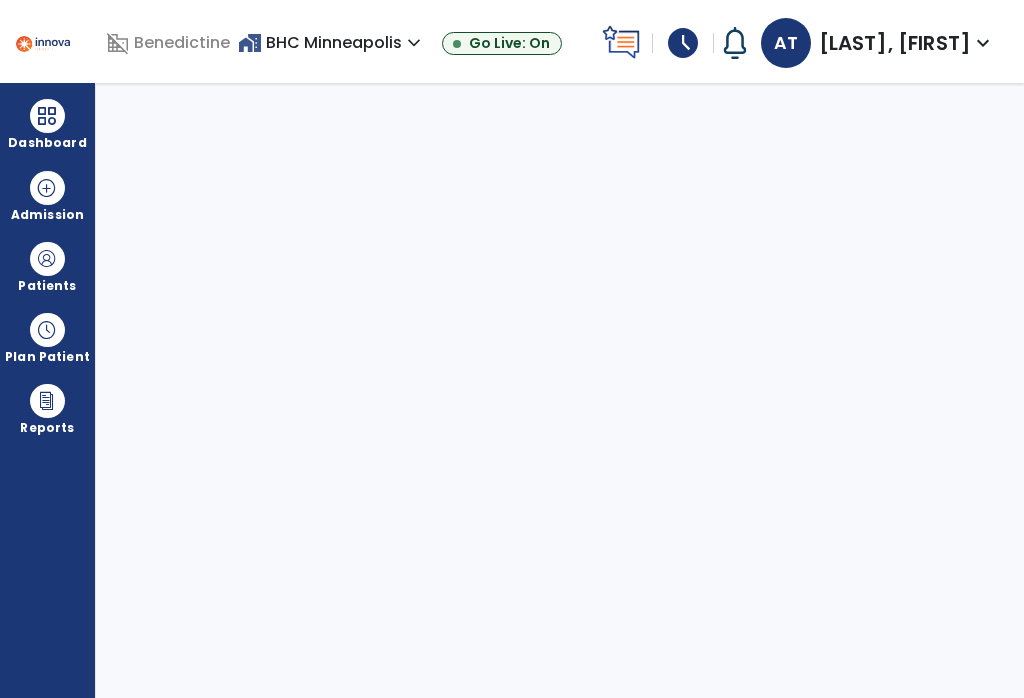scroll, scrollTop: 0, scrollLeft: 0, axis: both 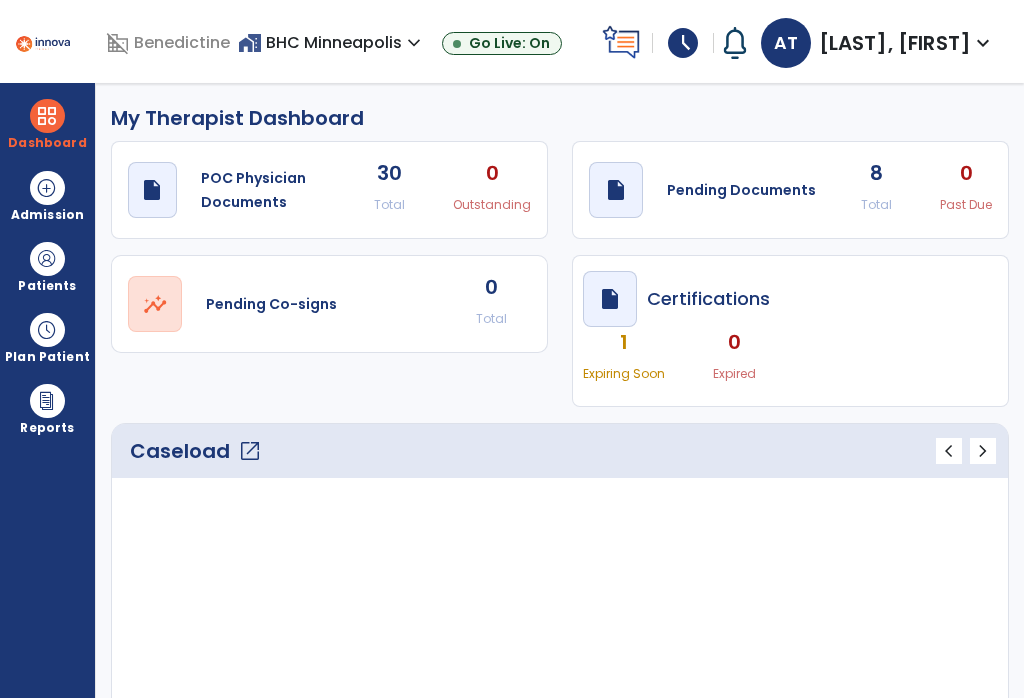 click on "draft   open_in_new  Pending Documents 8 Total 0 Past Due" 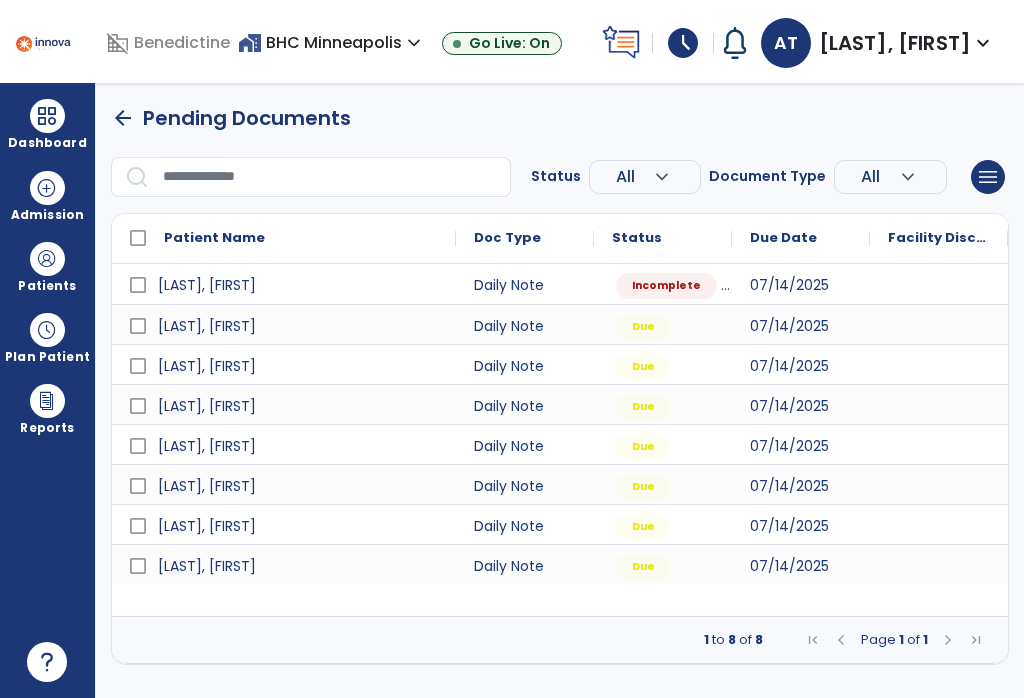click at bounding box center (939, 284) 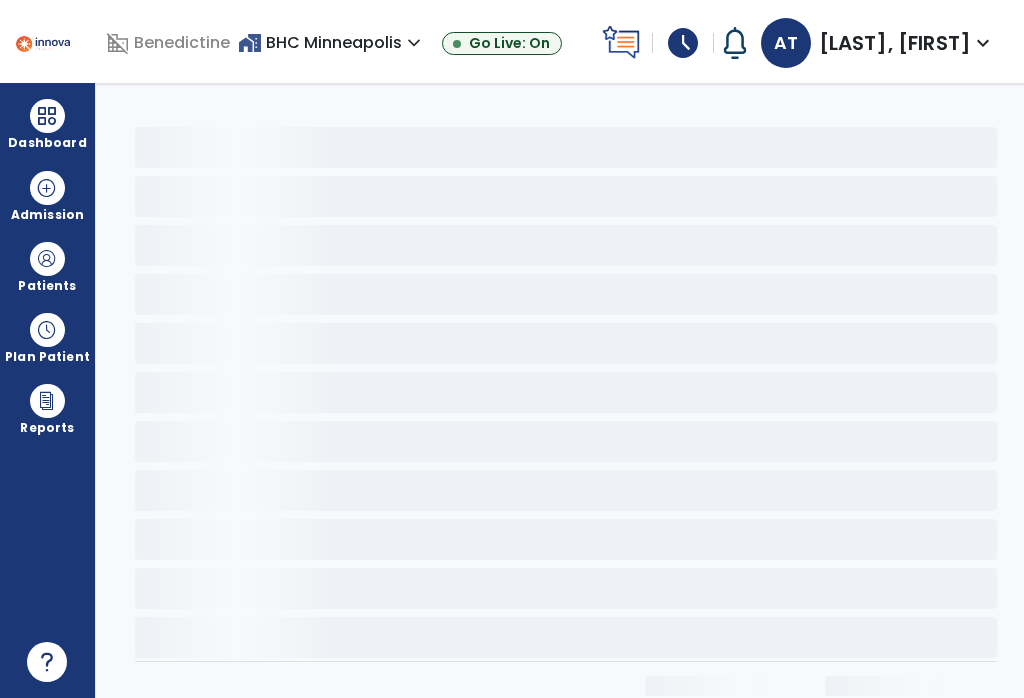 select on "*" 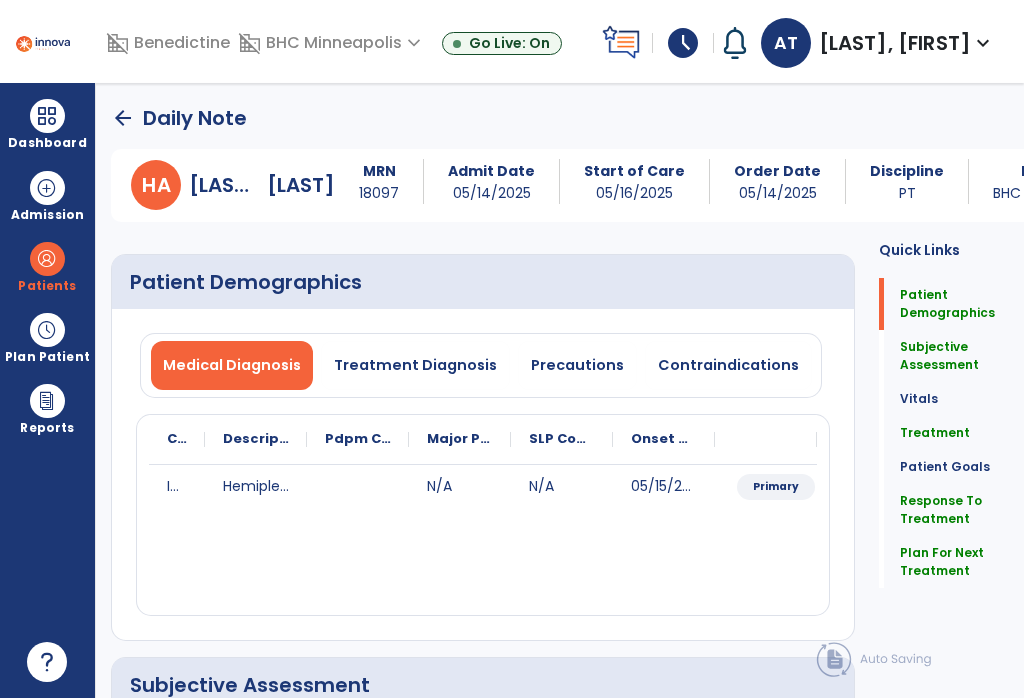 click on "Treatment" 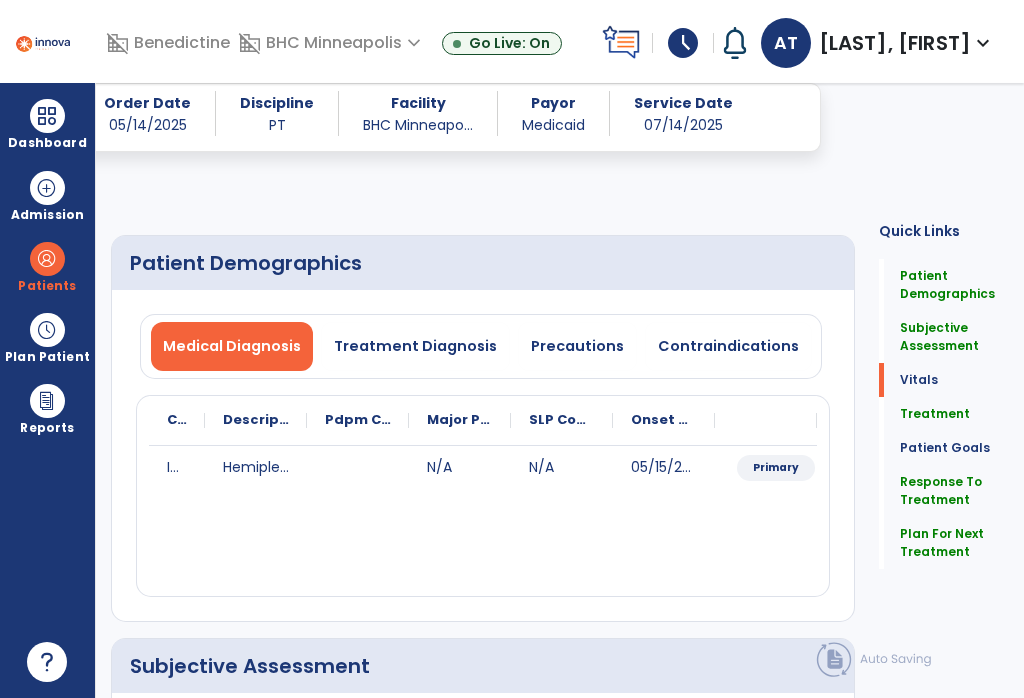 scroll, scrollTop: 1213, scrollLeft: 0, axis: vertical 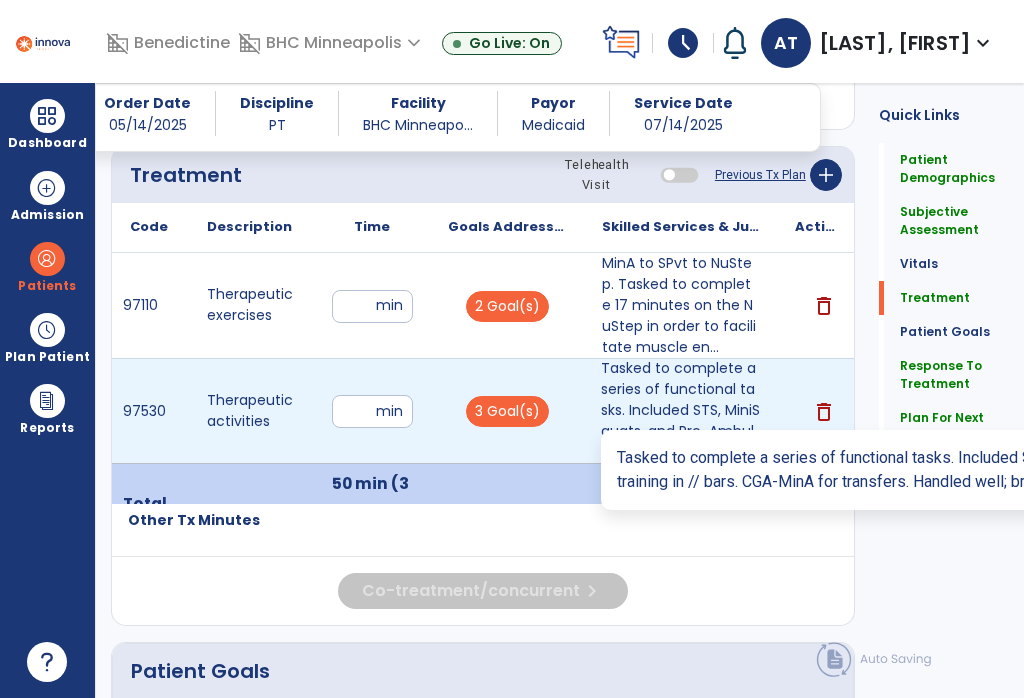 click on "Tasked to complete a series of functional tasks. Included STS, MiniSquats, and Pre-Ambulatory traini..." at bounding box center (680, 410) 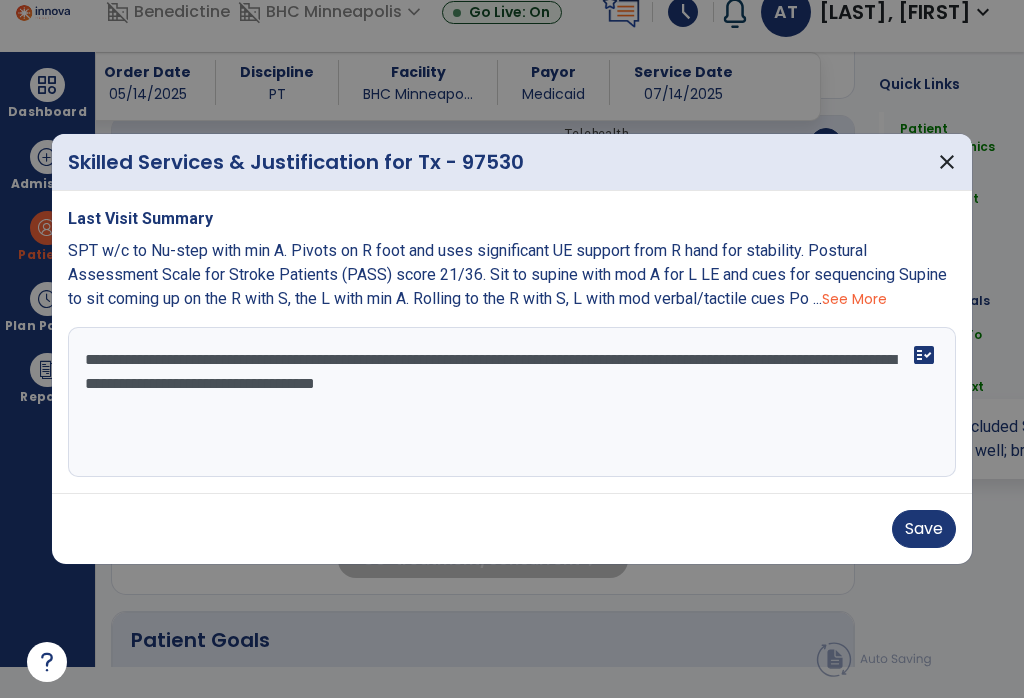 scroll, scrollTop: 0, scrollLeft: 0, axis: both 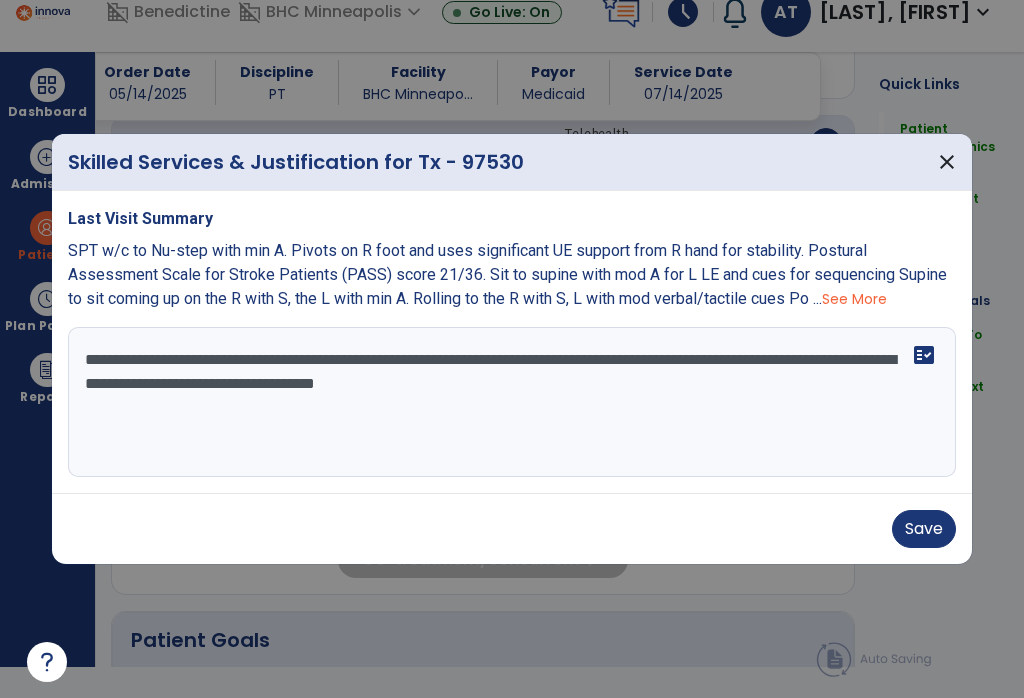 click on "**********" at bounding box center (512, 402) 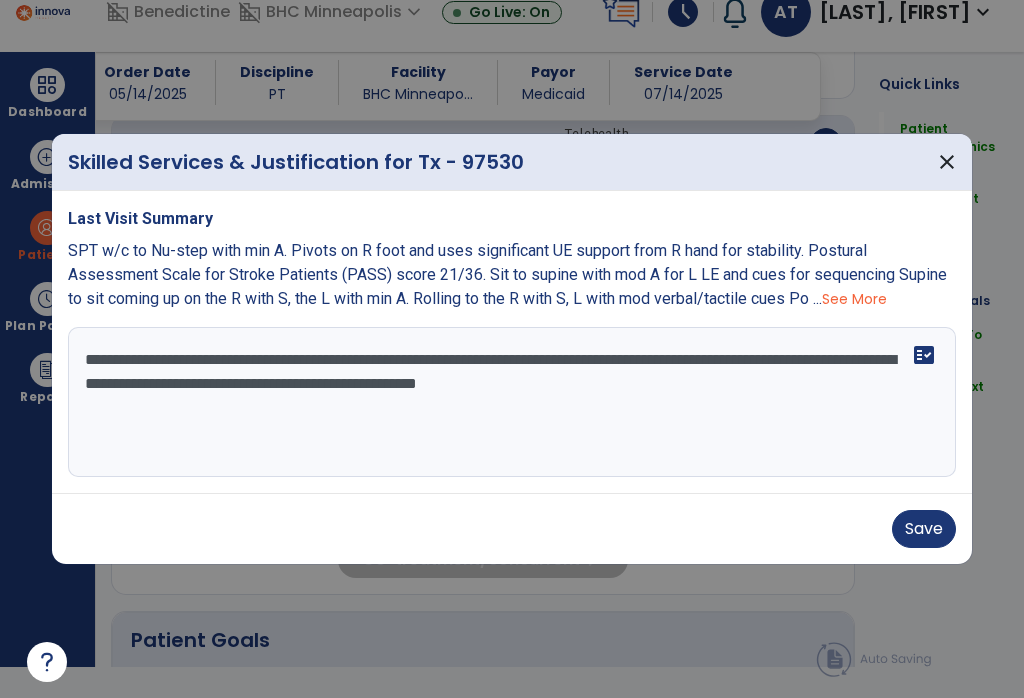 type on "**********" 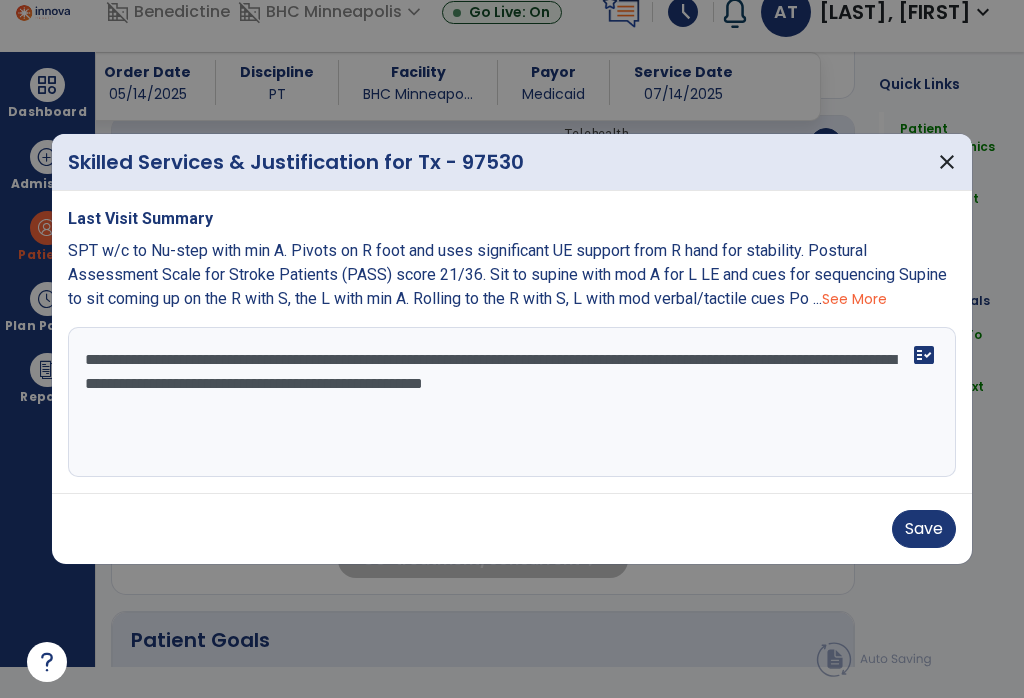 click on "Save" at bounding box center [924, 529] 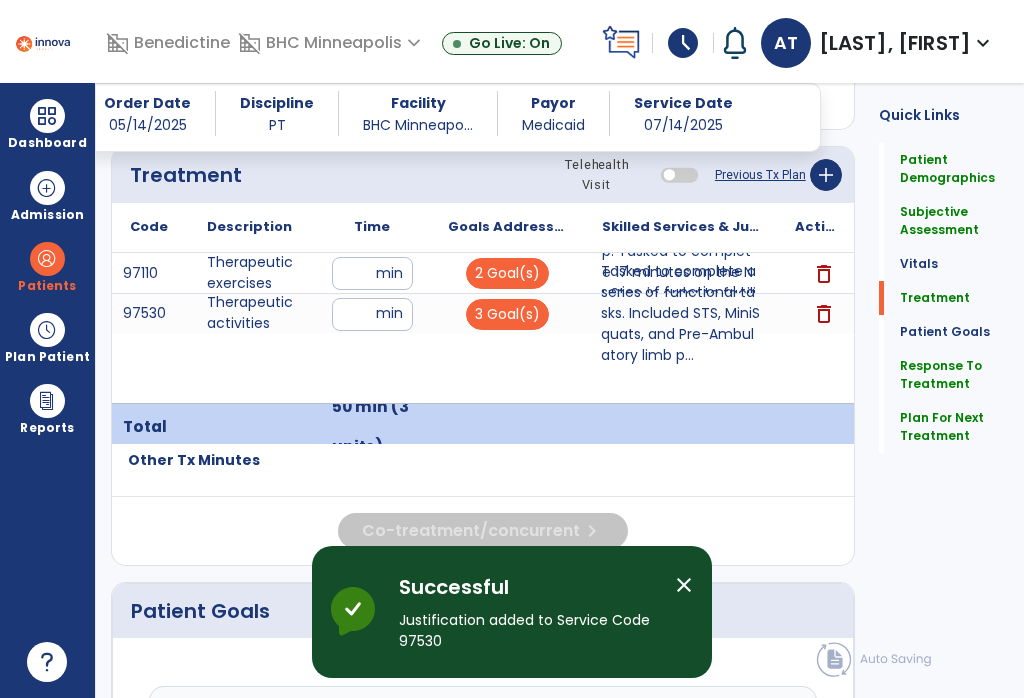 scroll, scrollTop: 31, scrollLeft: 0, axis: vertical 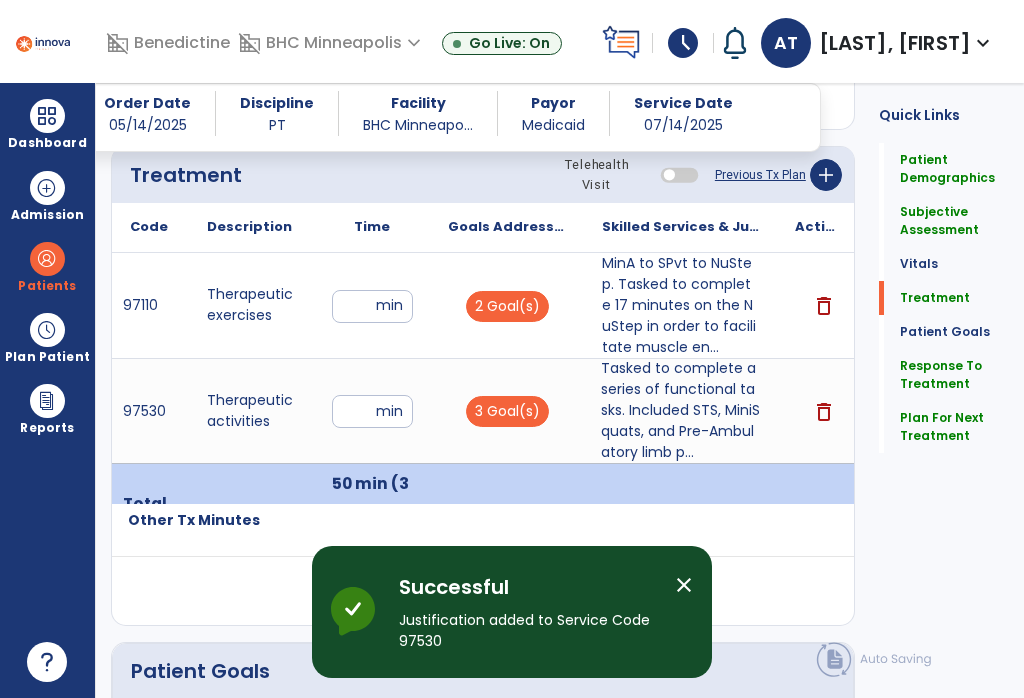 click on "Plan For Next Treatment" 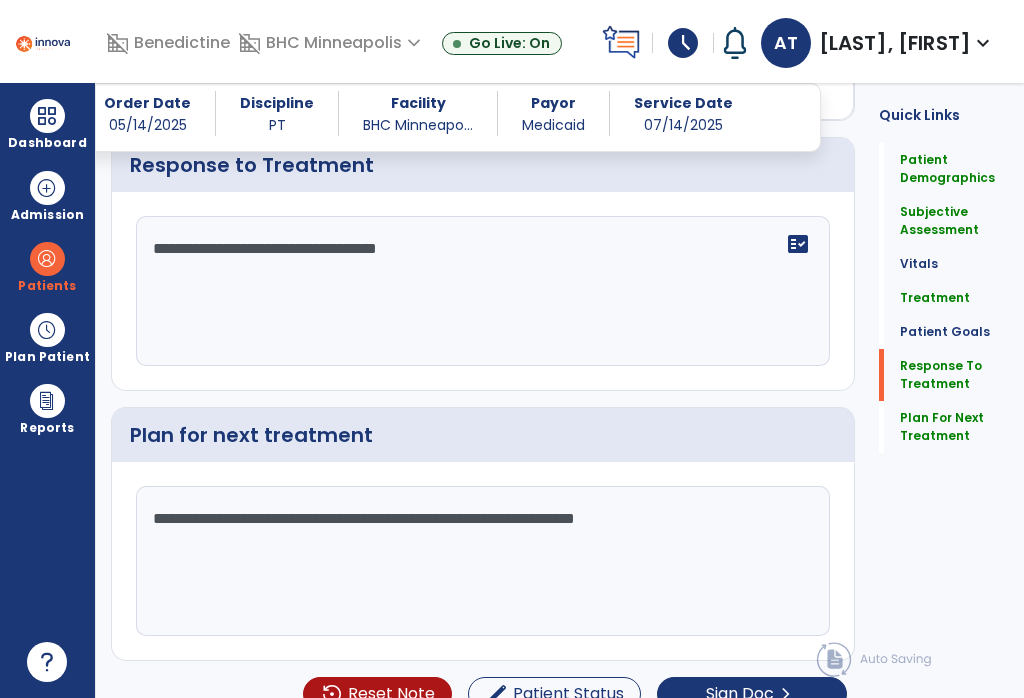 scroll, scrollTop: 2929, scrollLeft: 0, axis: vertical 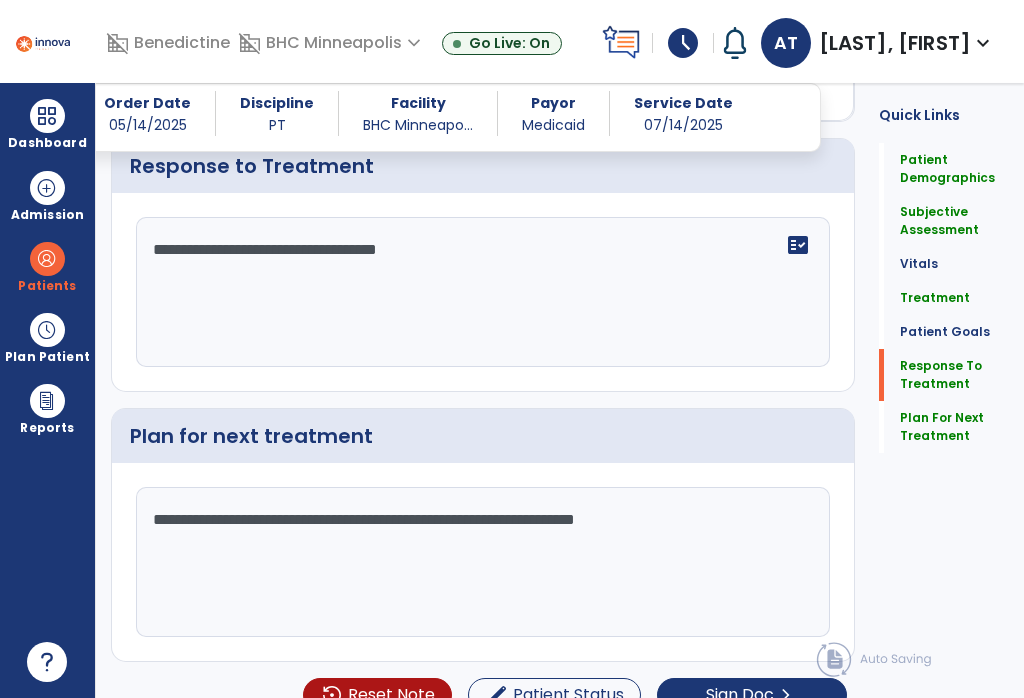 click on "chevron_right" 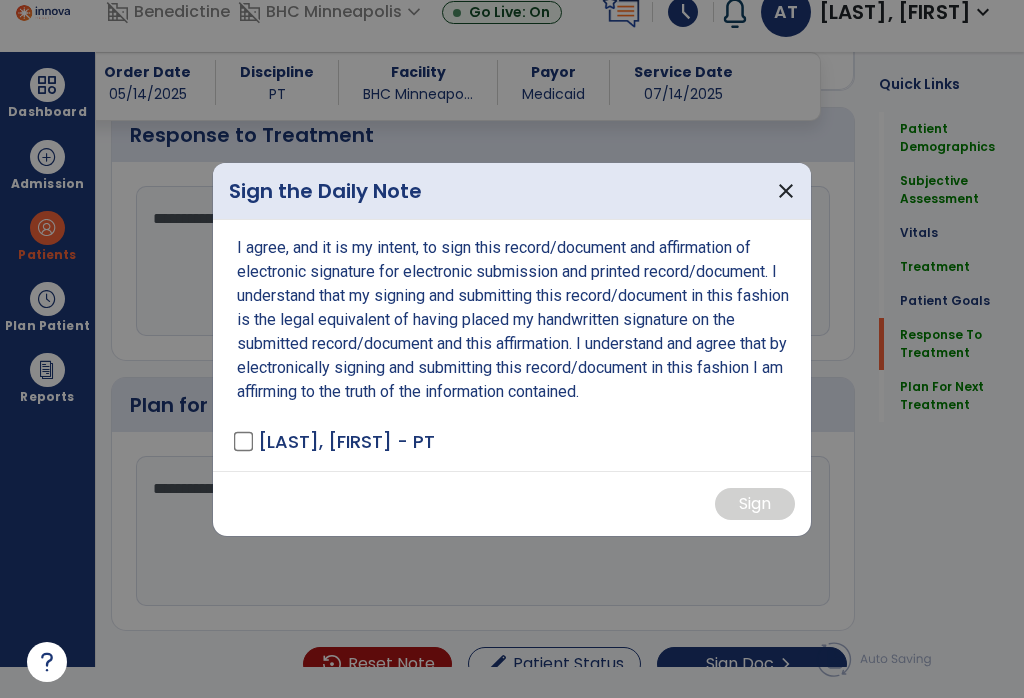 scroll, scrollTop: 0, scrollLeft: 0, axis: both 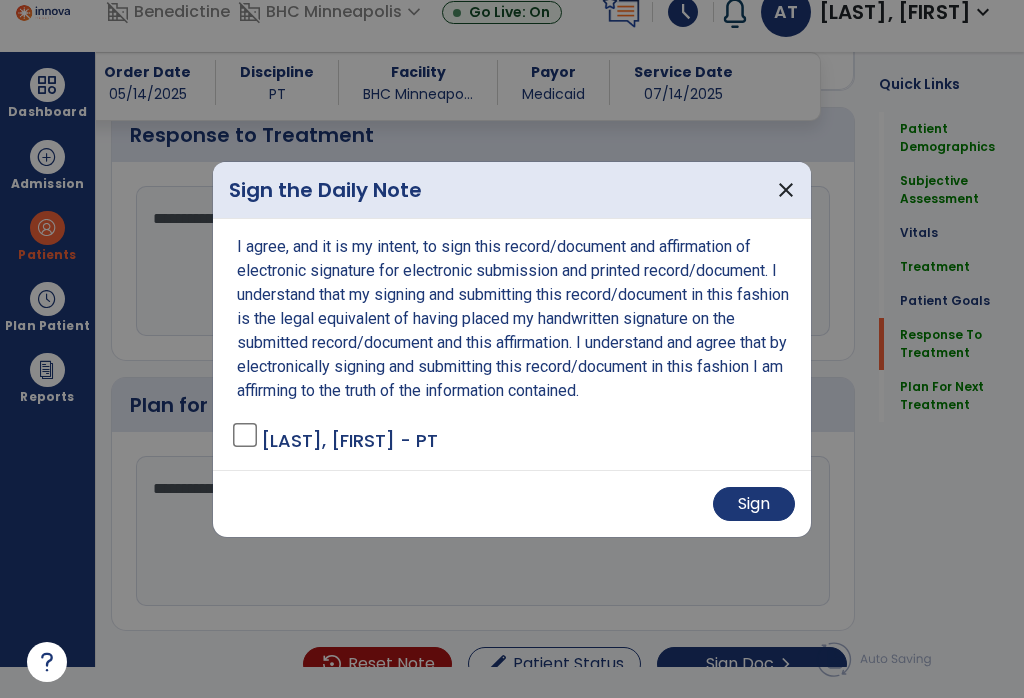 click on "Sign" at bounding box center [754, 504] 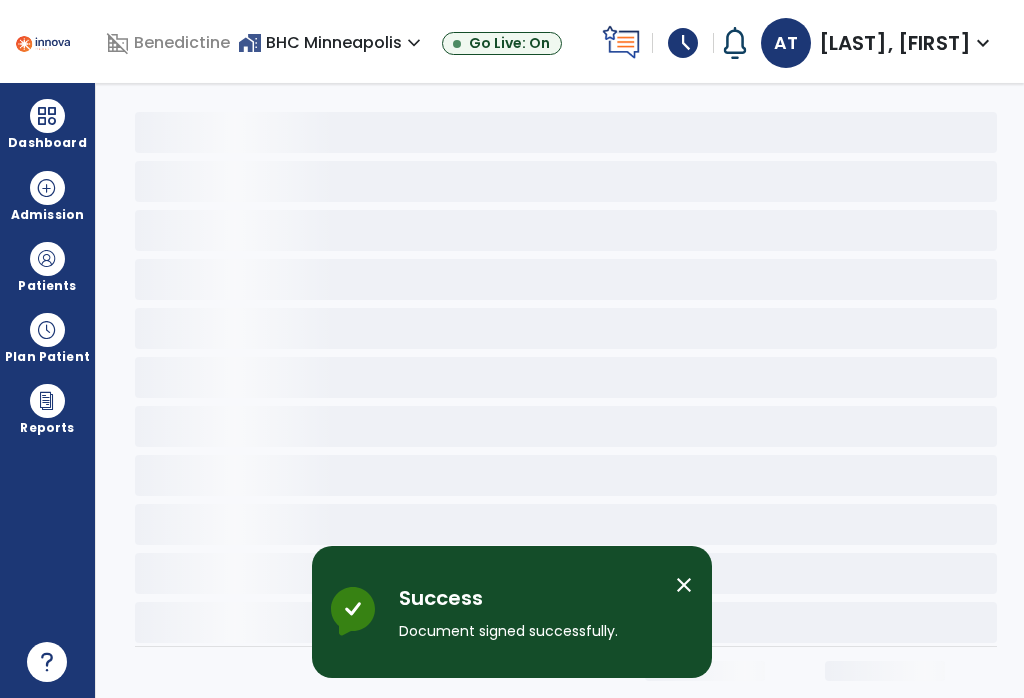 scroll, scrollTop: 0, scrollLeft: 0, axis: both 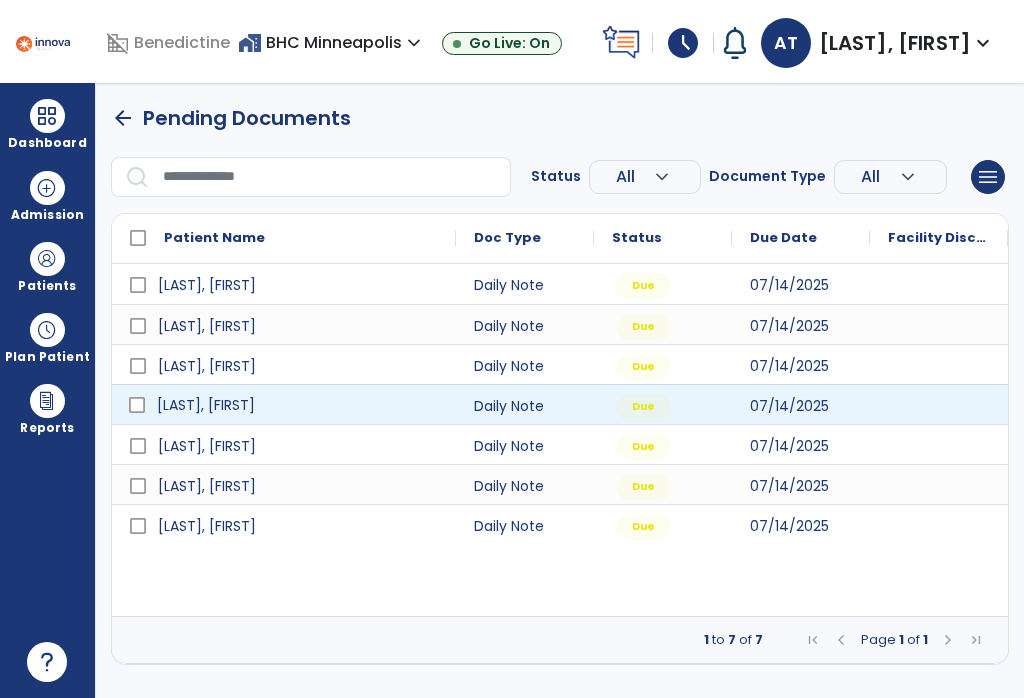 click on "[LAST], [FIRST]" at bounding box center (298, 405) 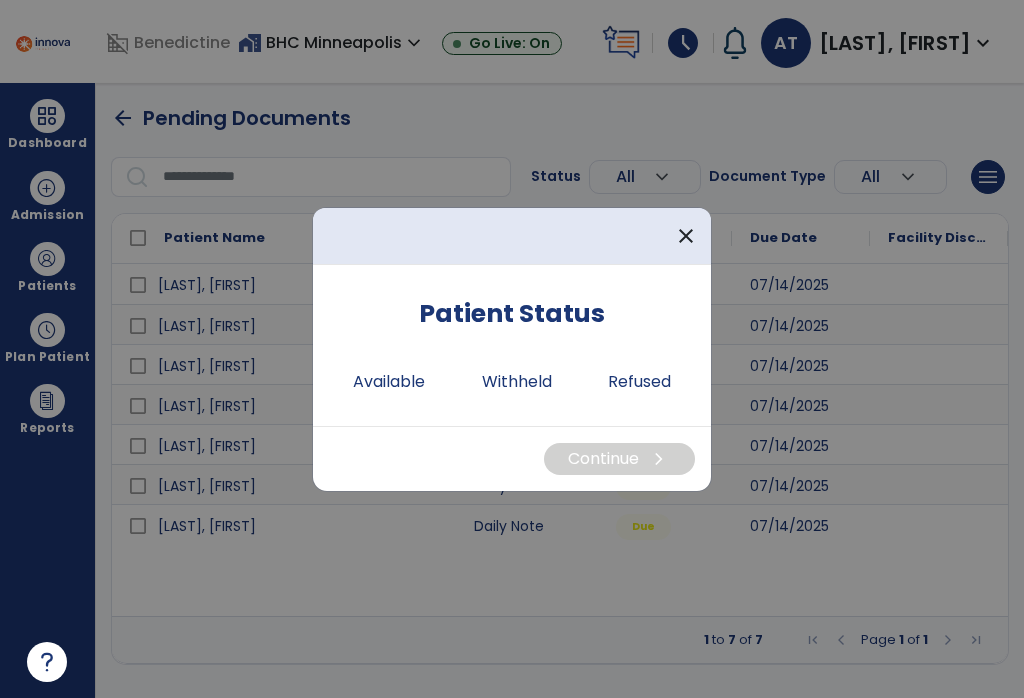 click on "Refused" at bounding box center (639, 382) 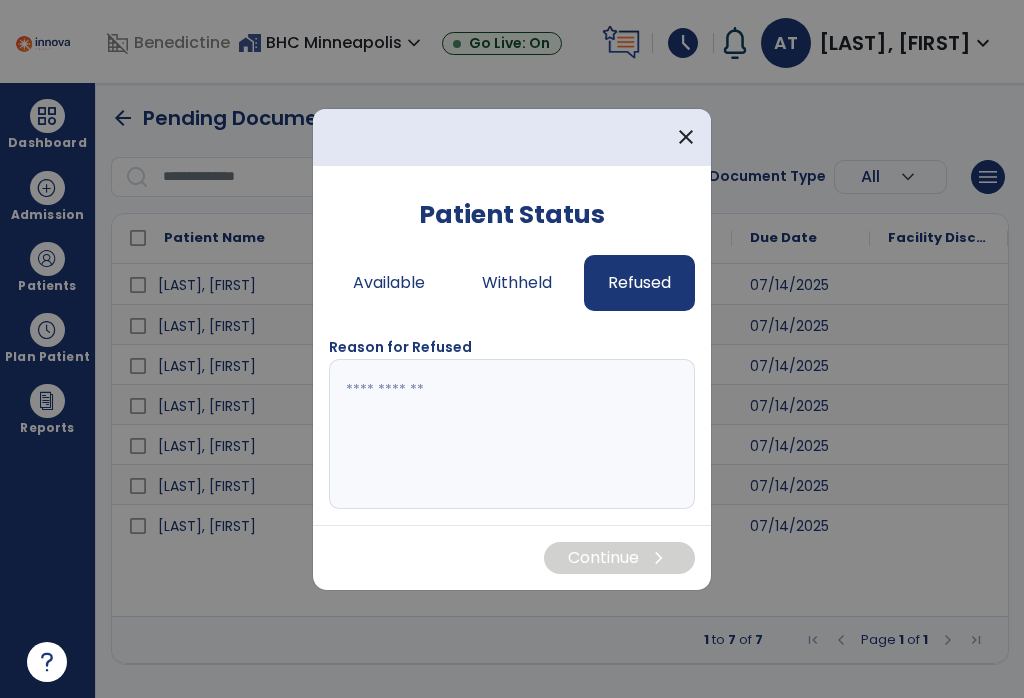 click at bounding box center [512, 434] 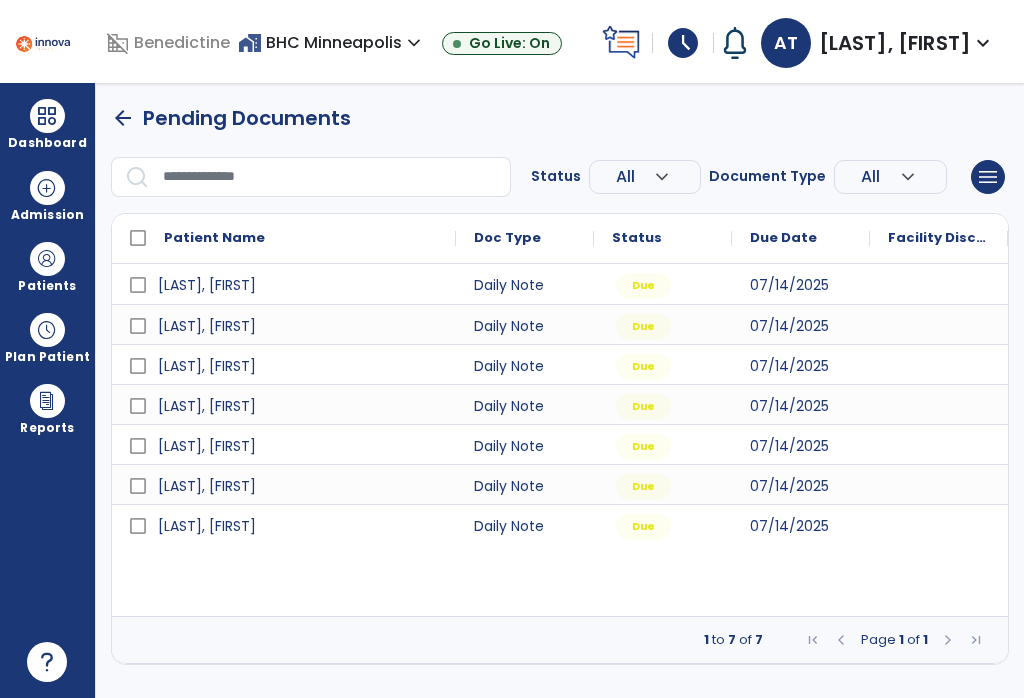 click at bounding box center [47, 259] 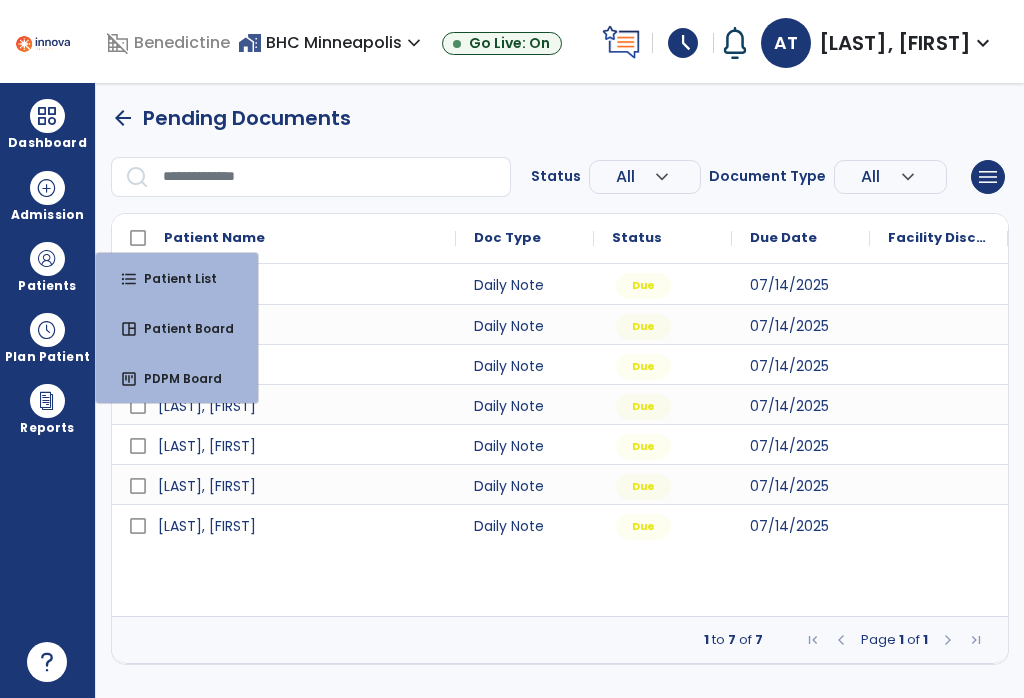 click on "Patient List" at bounding box center (172, 278) 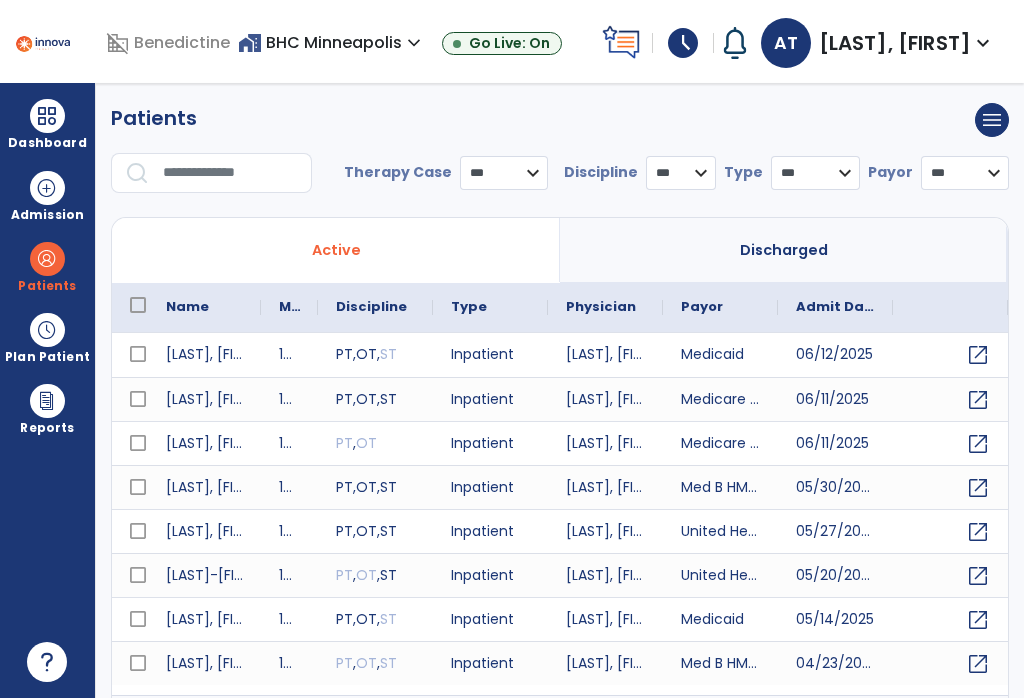 click at bounding box center (230, 173) 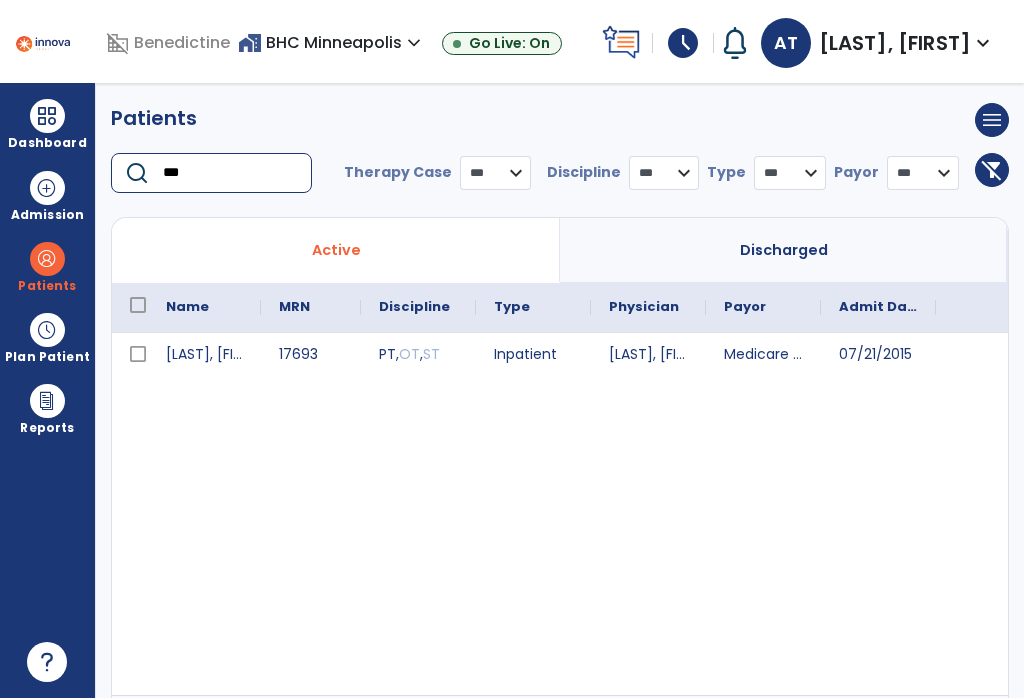type on "***" 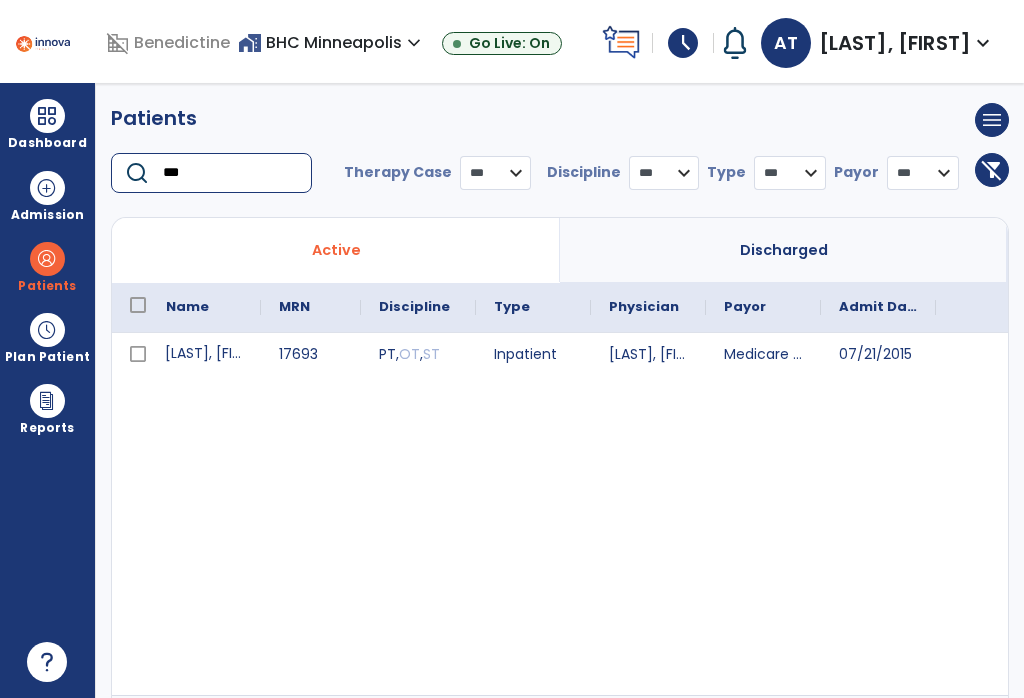 click on "[LAST], [FIRST]" at bounding box center (204, 355) 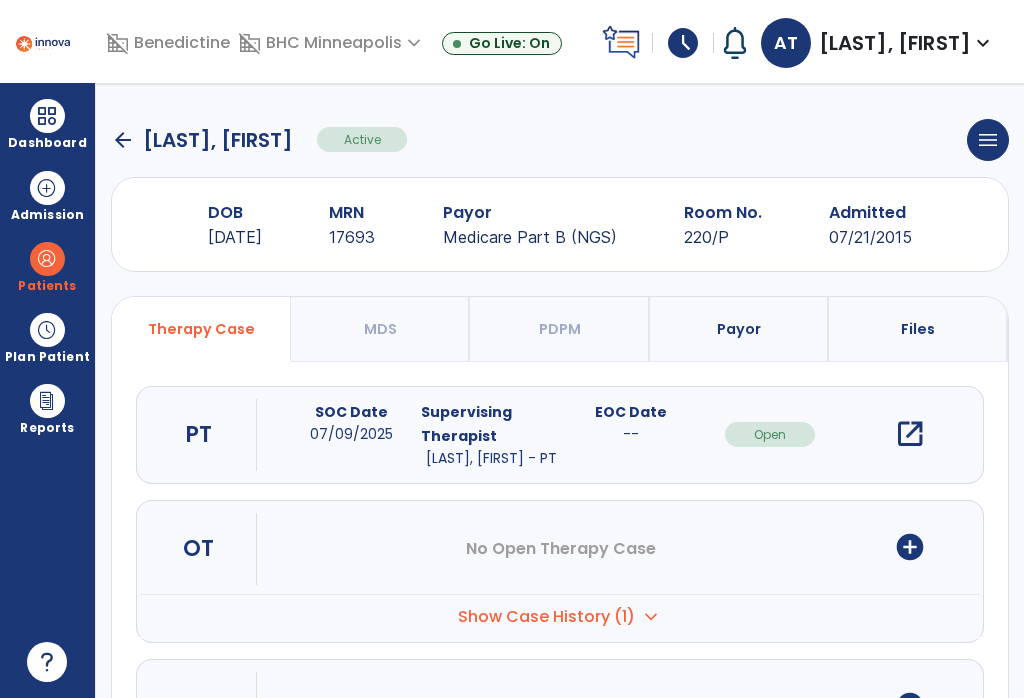click on "OT No Open Therapy Case  add_circle" at bounding box center (560, 549) 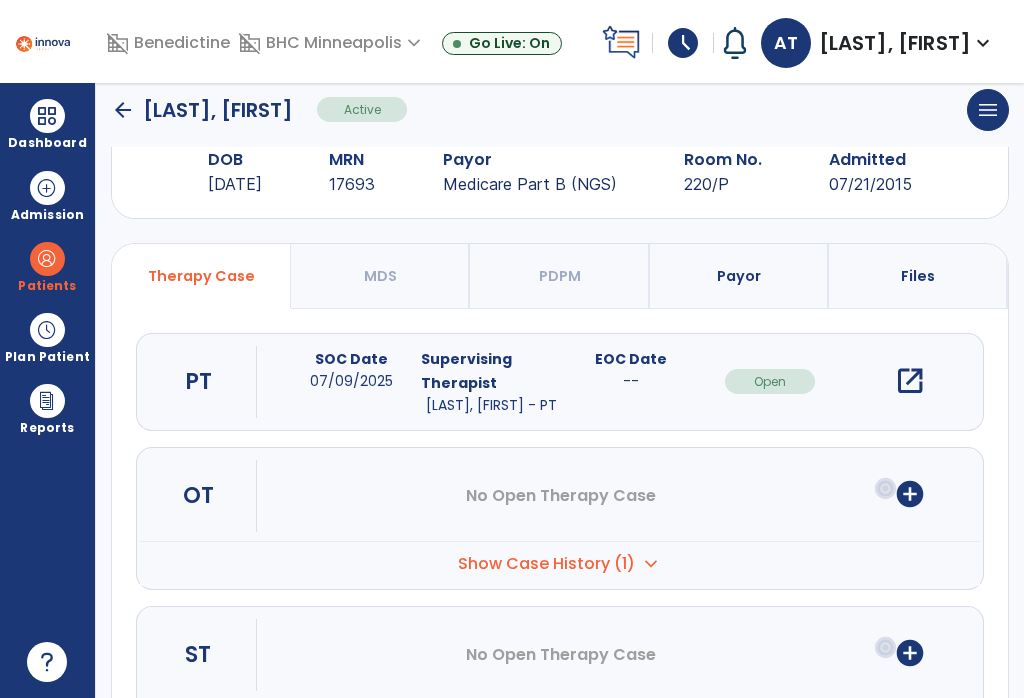 scroll, scrollTop: 61, scrollLeft: 0, axis: vertical 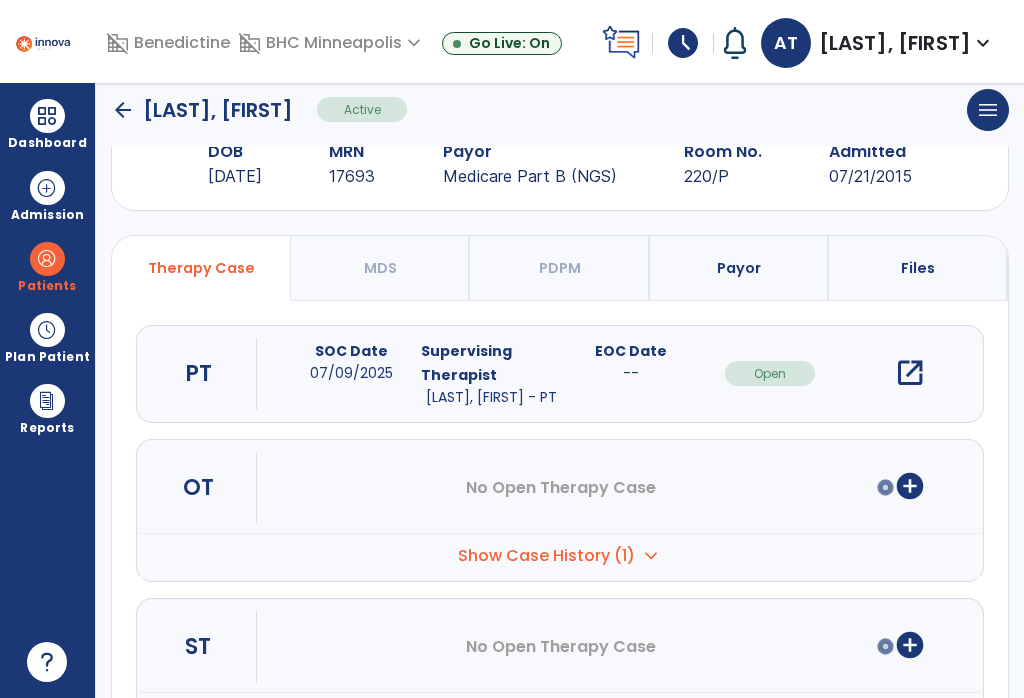 click on "open_in_new" at bounding box center (910, 373) 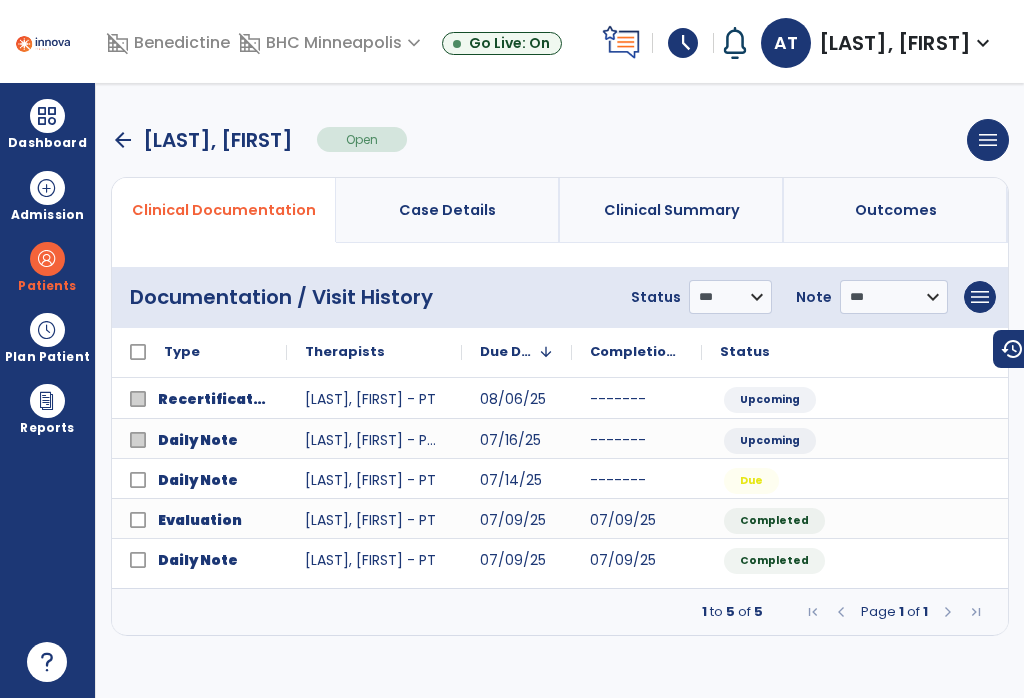 scroll, scrollTop: 0, scrollLeft: 0, axis: both 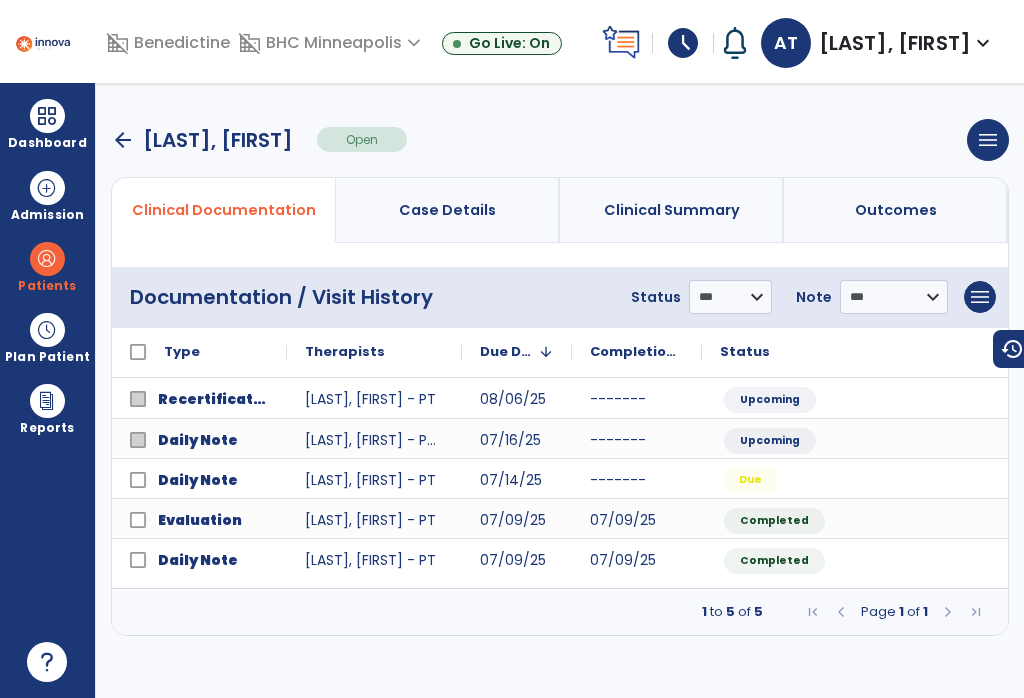 click on "Dashboard" at bounding box center [47, 124] 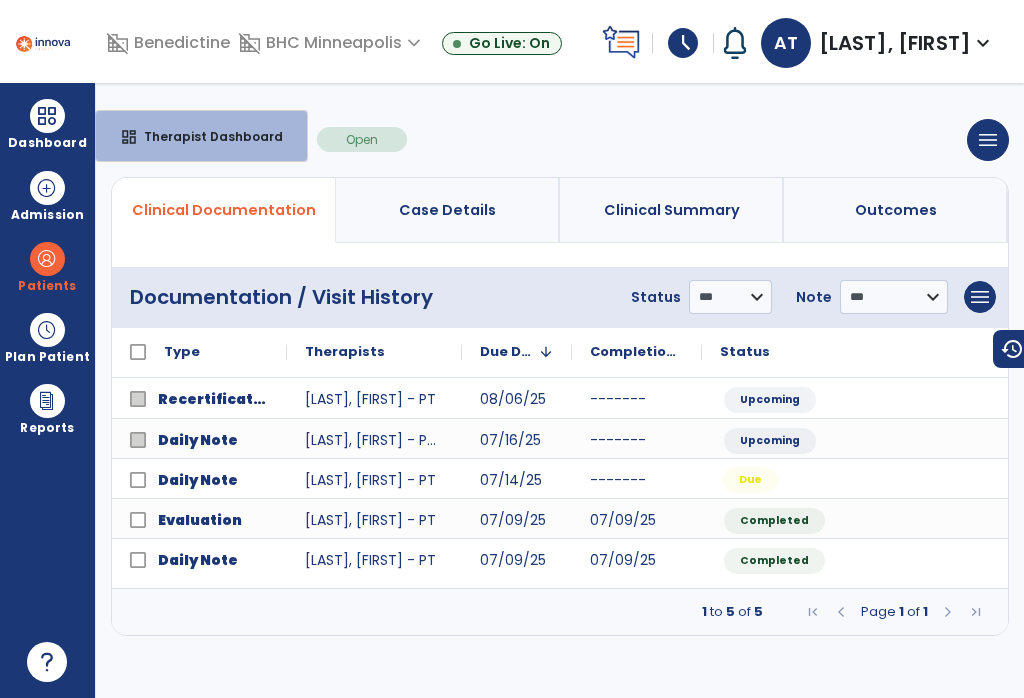 click on "dashboard" at bounding box center (129, 137) 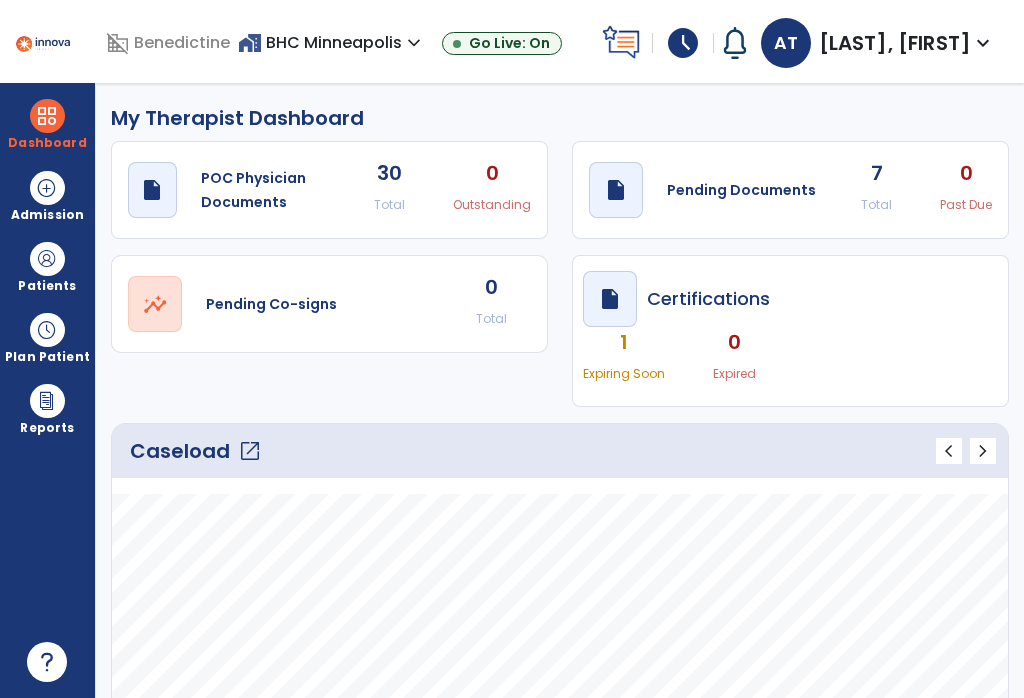 click on "draft   open_in_new  Pending Documents 7 Total 0 Past Due" 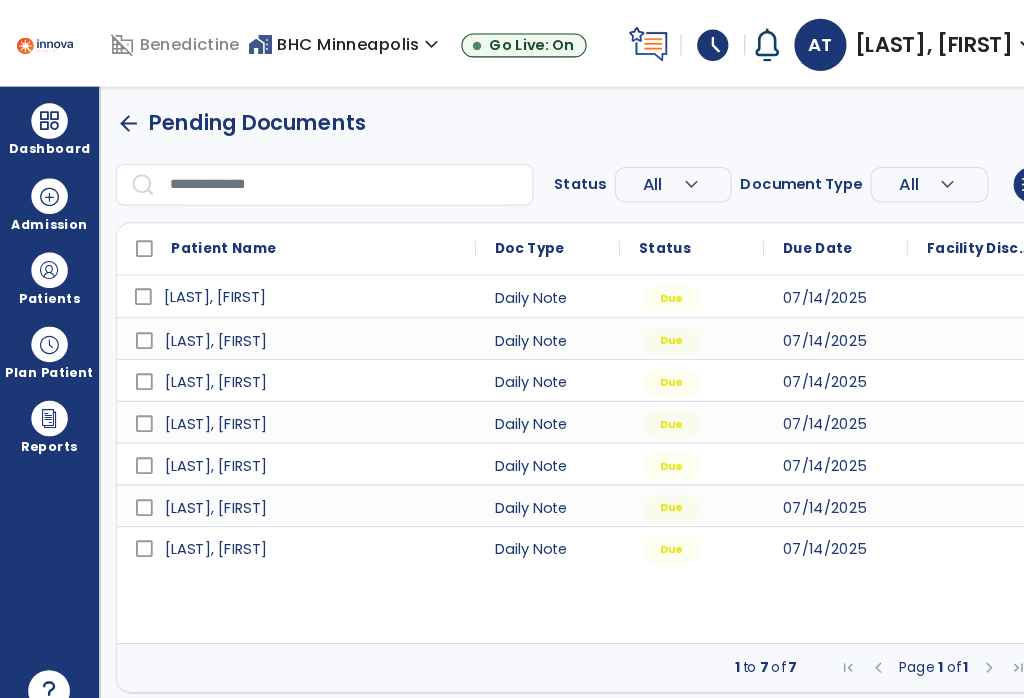 click on "[LAST], [FIRST]" at bounding box center (206, 284) 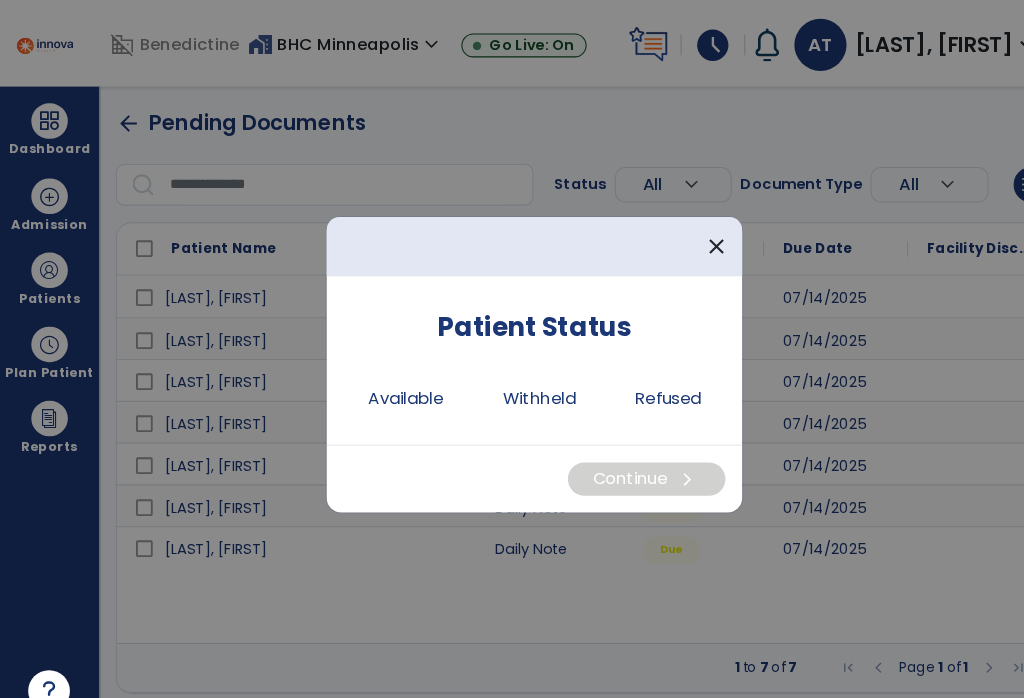 click on "Available" at bounding box center (389, 382) 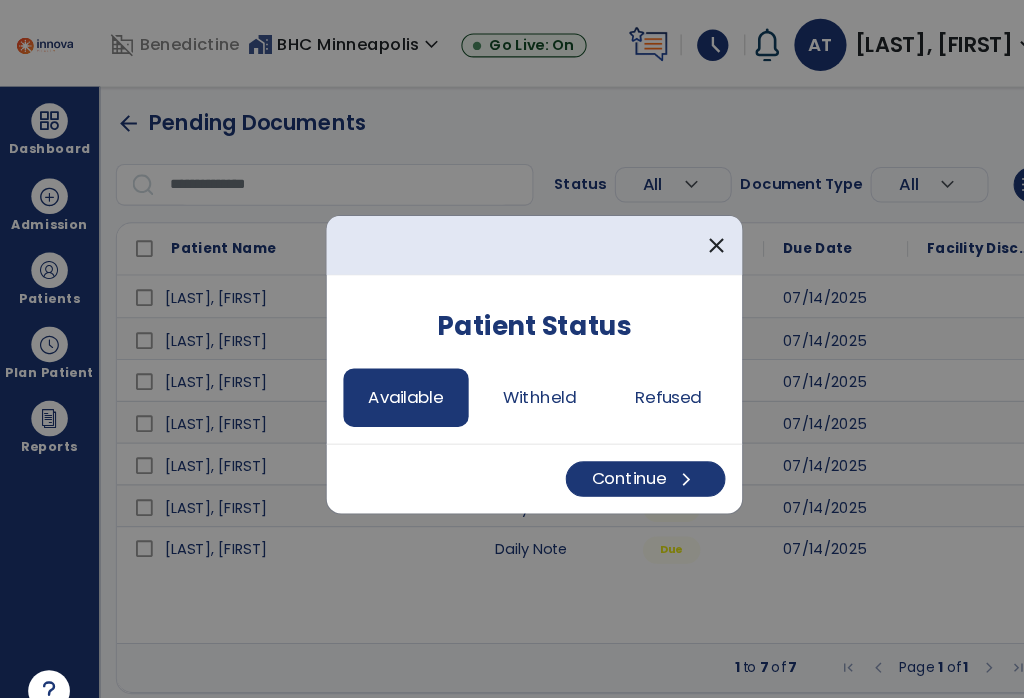 click on "chevron_right" at bounding box center (658, 459) 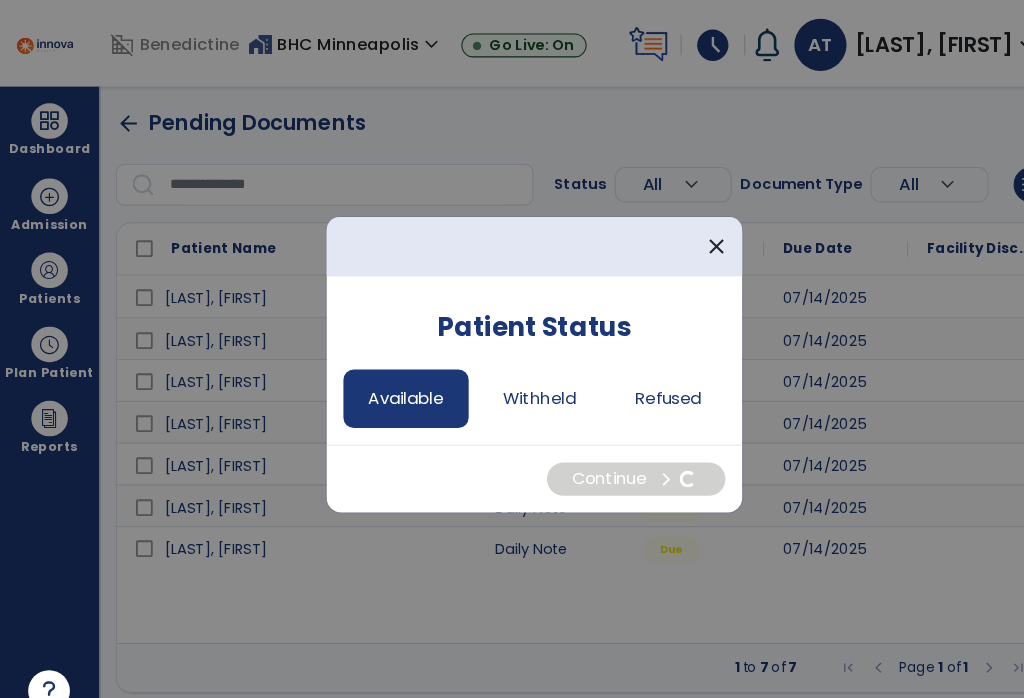 select on "*" 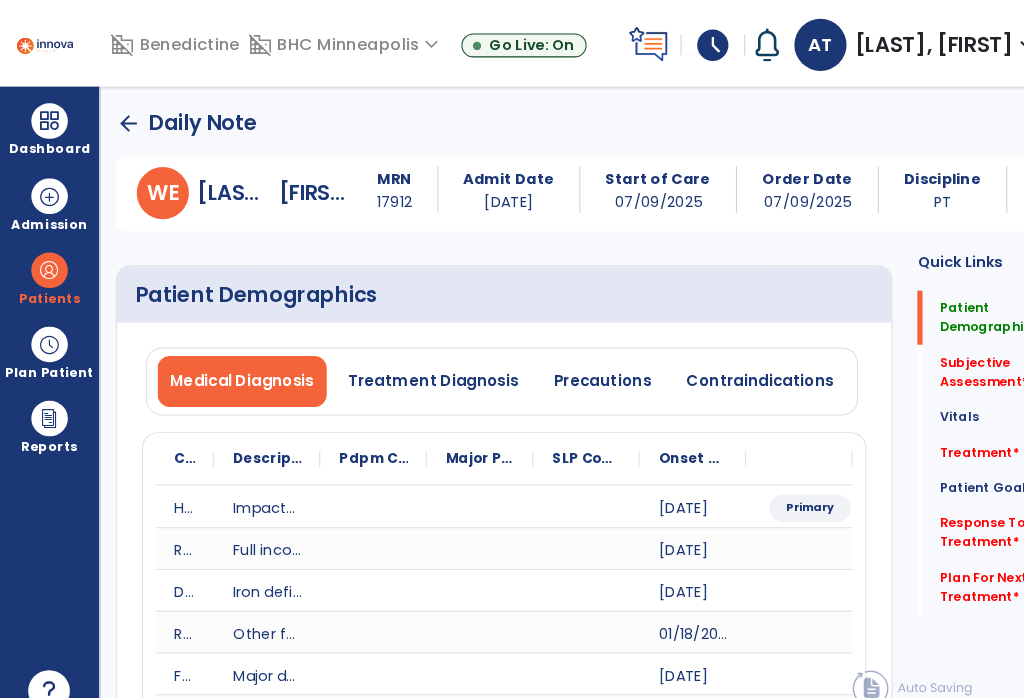 click on "Subjective Assessment   *" 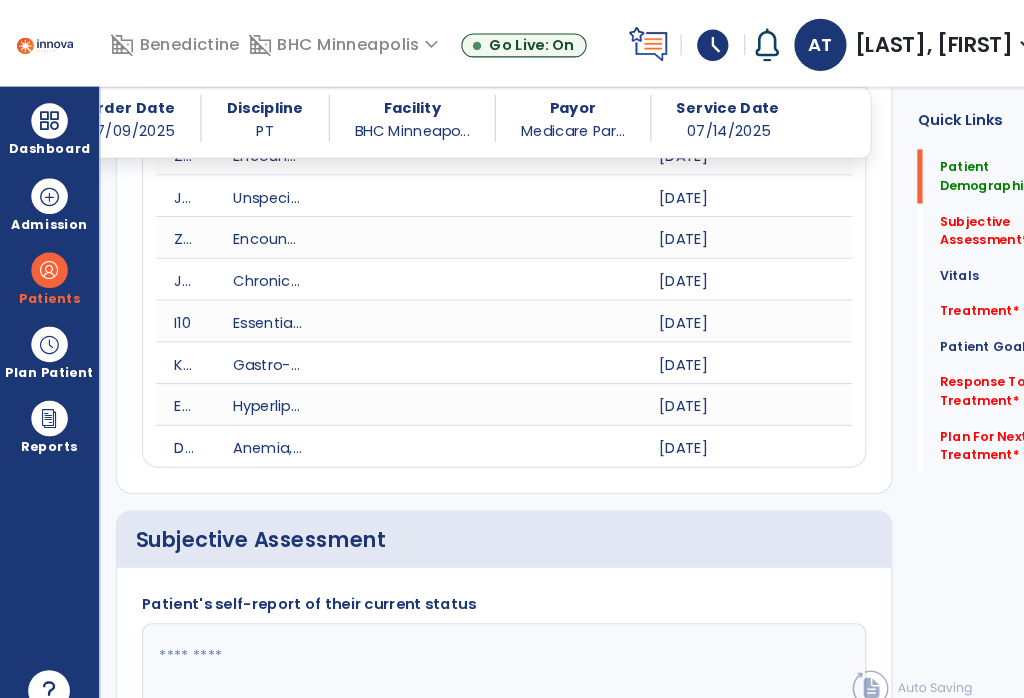 scroll, scrollTop: 1466, scrollLeft: 0, axis: vertical 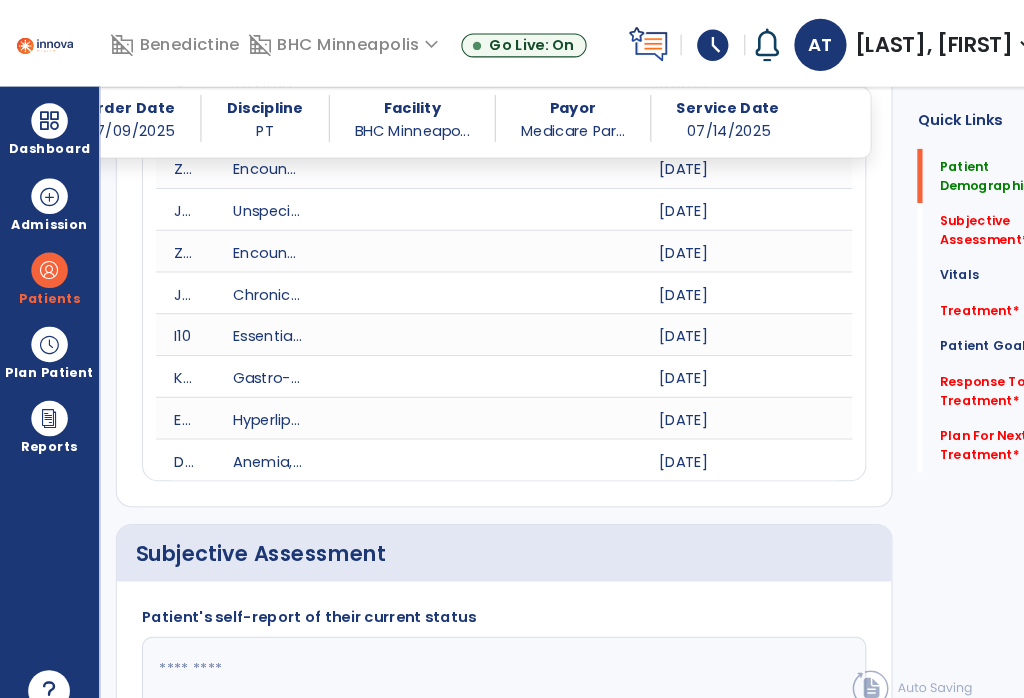 click on "Subjective Assessment   *" 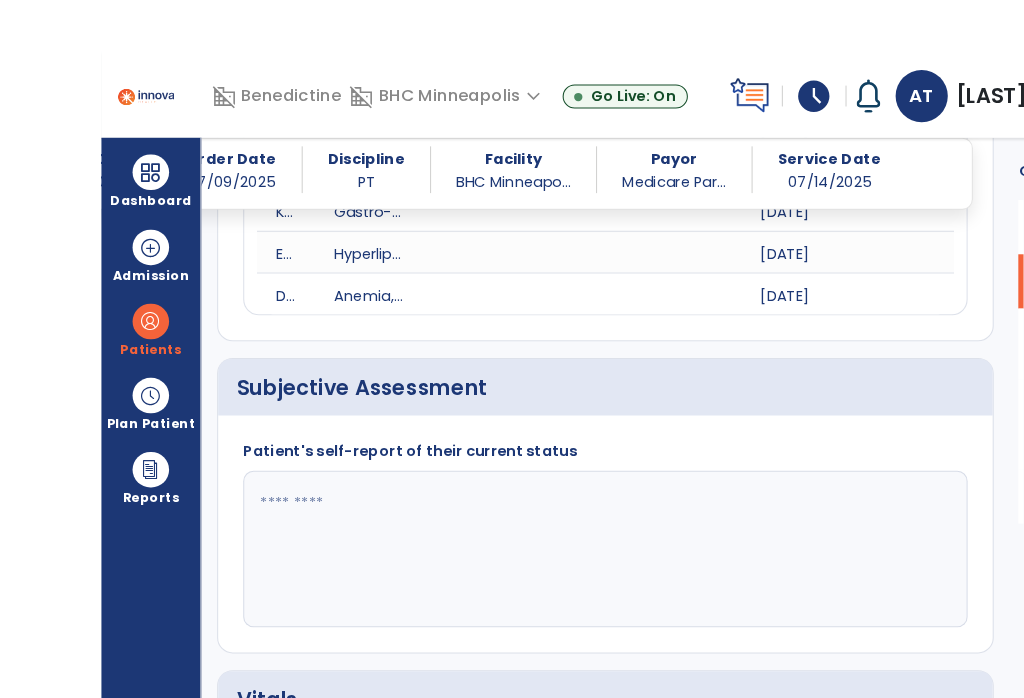 scroll, scrollTop: 1674, scrollLeft: 0, axis: vertical 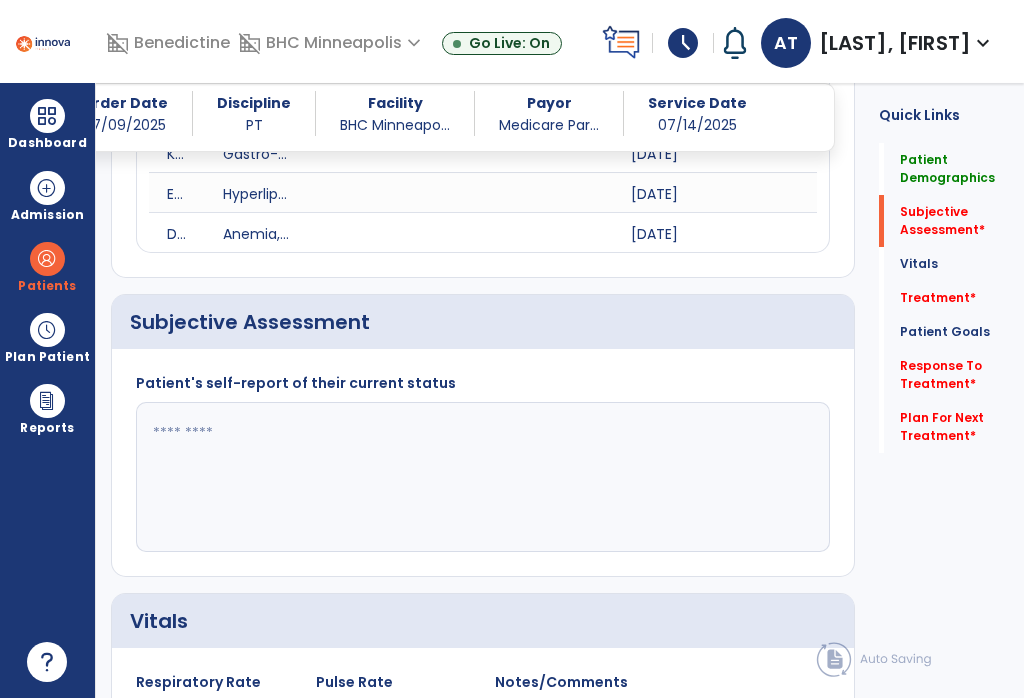 click on "Subjective Assessment   *" 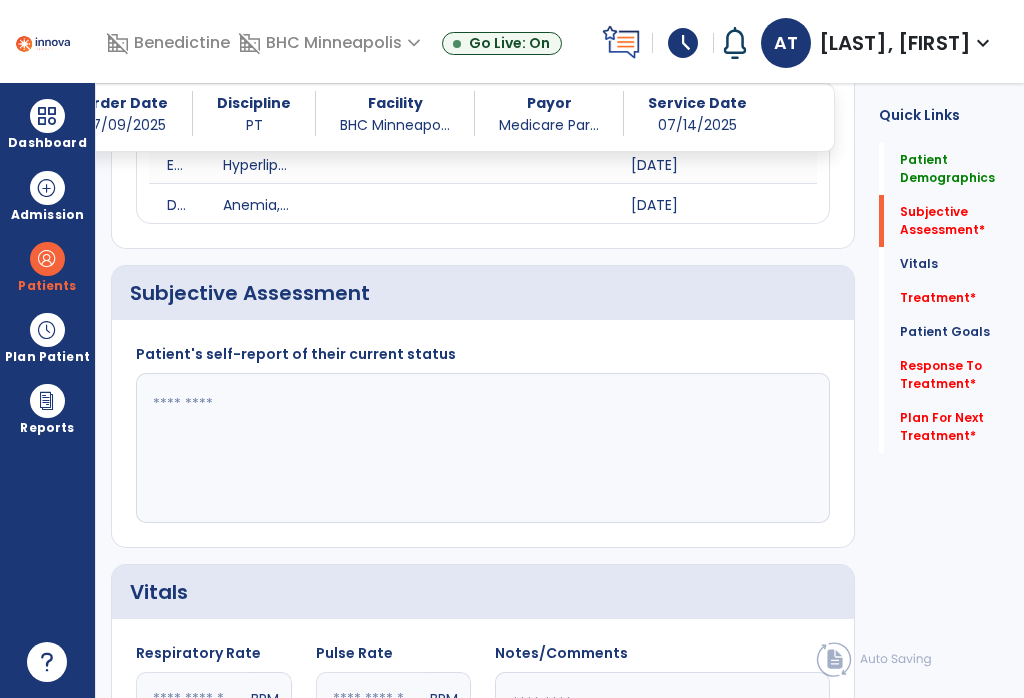 click on "Patient's self-report of their current status" 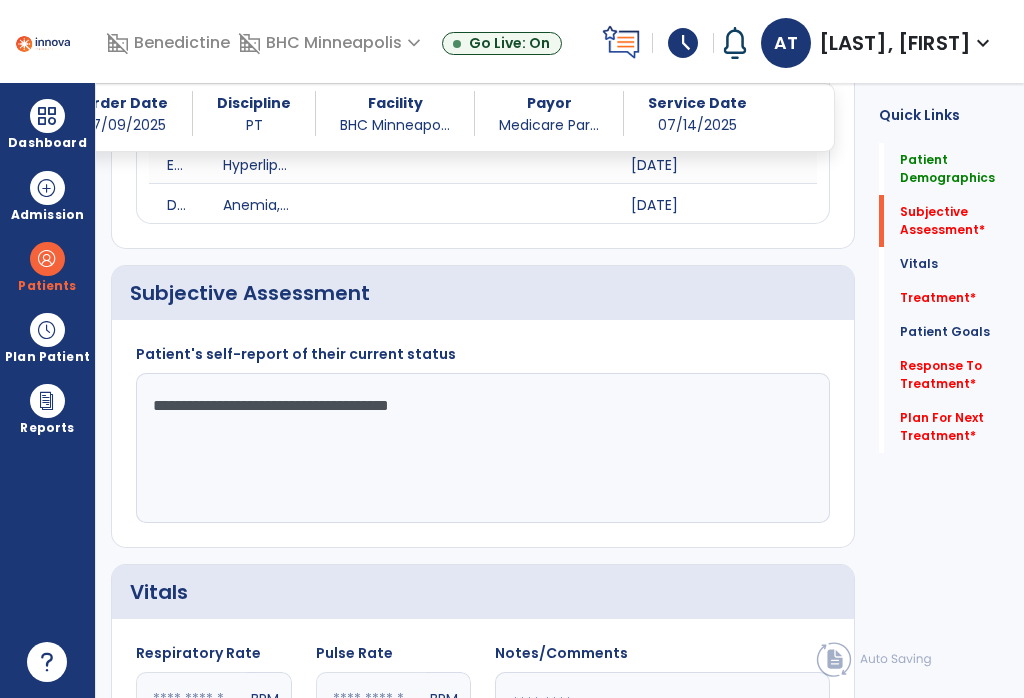 type on "**********" 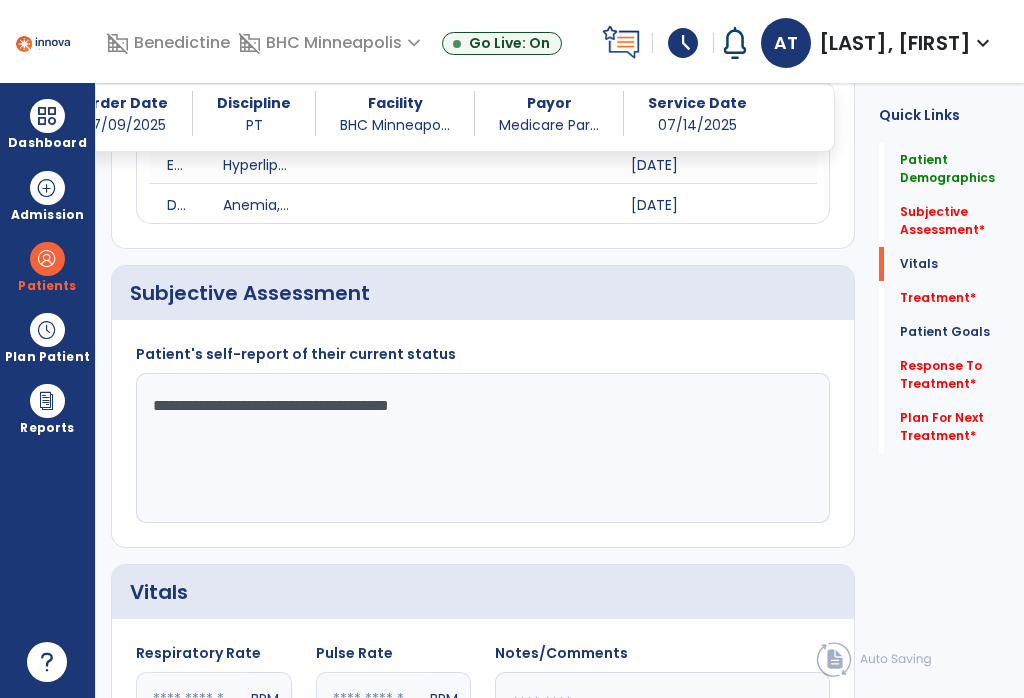 click on "history  Use Previous Data" 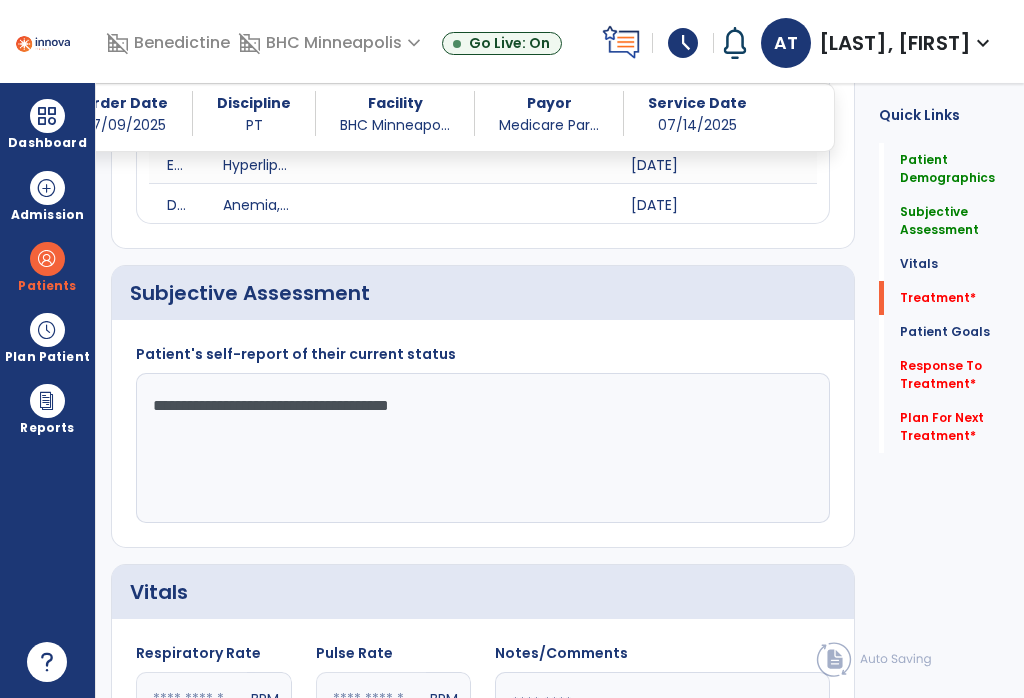 scroll, scrollTop: 2412, scrollLeft: 0, axis: vertical 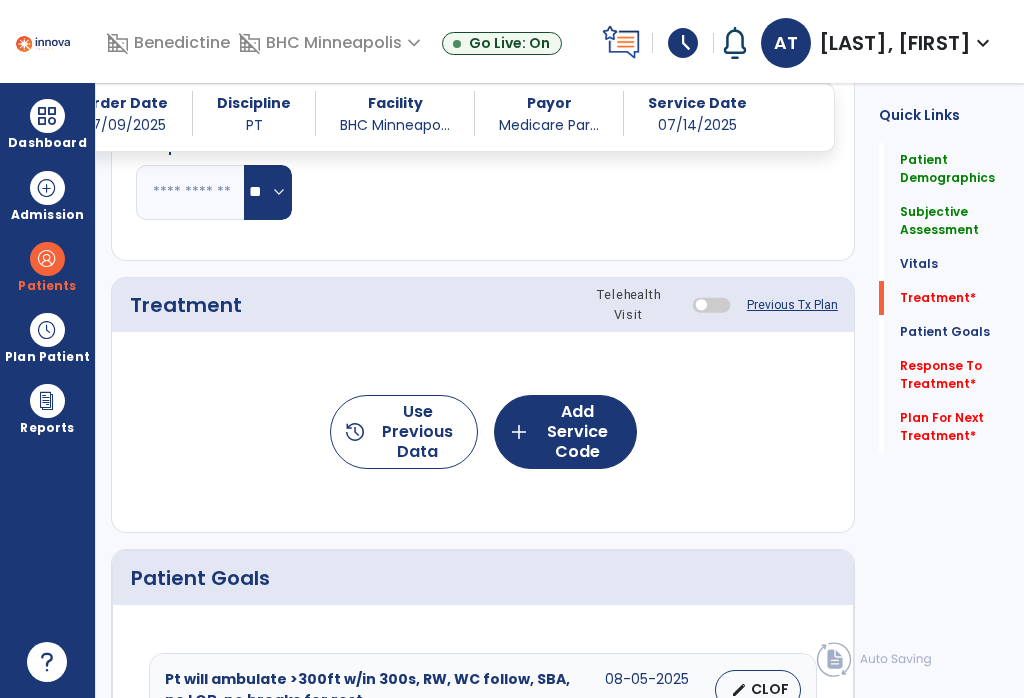 click on "add  Add Service Code" 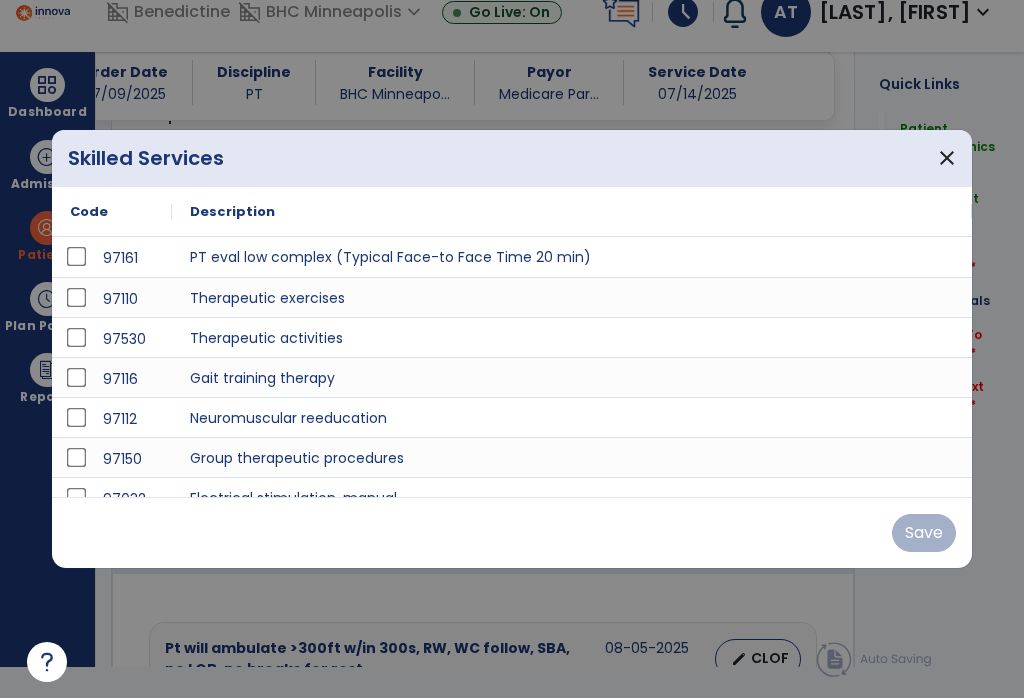 scroll, scrollTop: 0, scrollLeft: 0, axis: both 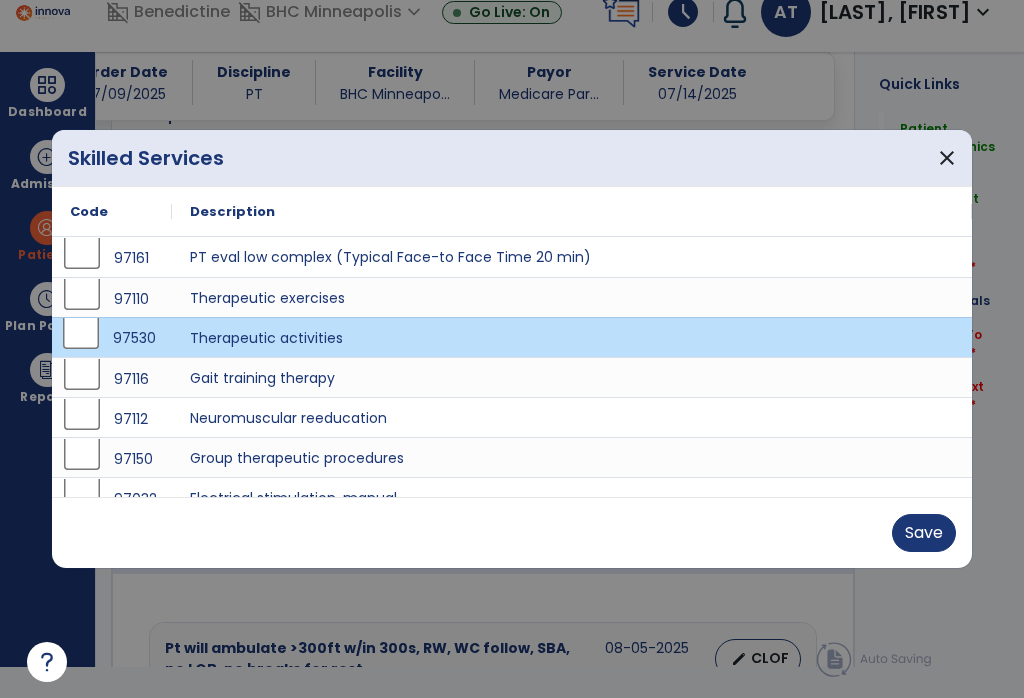 click on "Save" at bounding box center [924, 533] 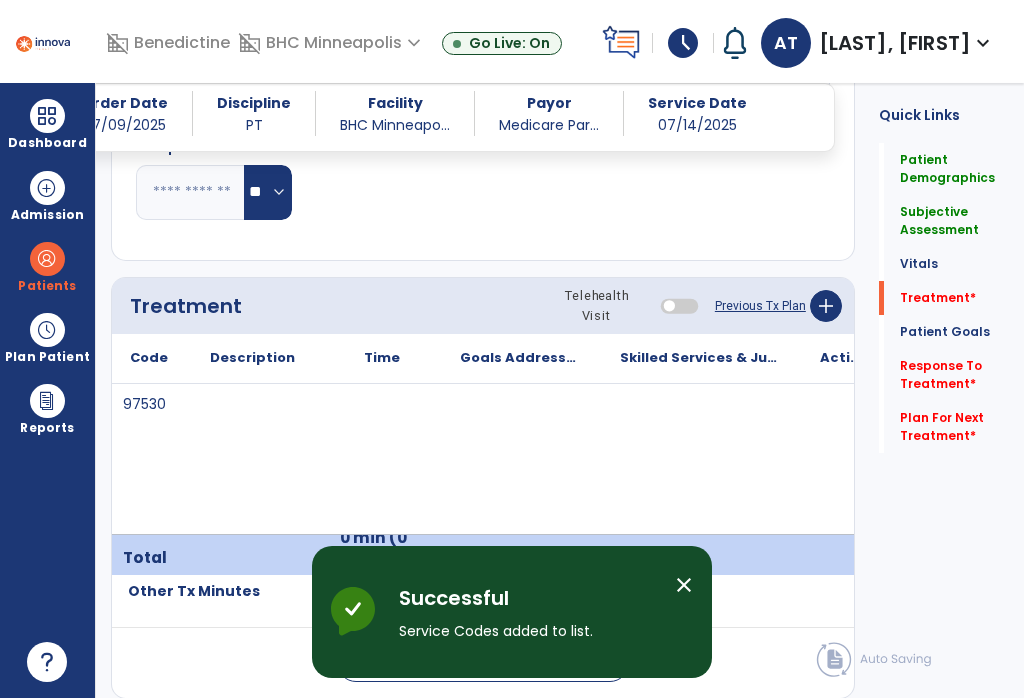 scroll, scrollTop: 31, scrollLeft: 0, axis: vertical 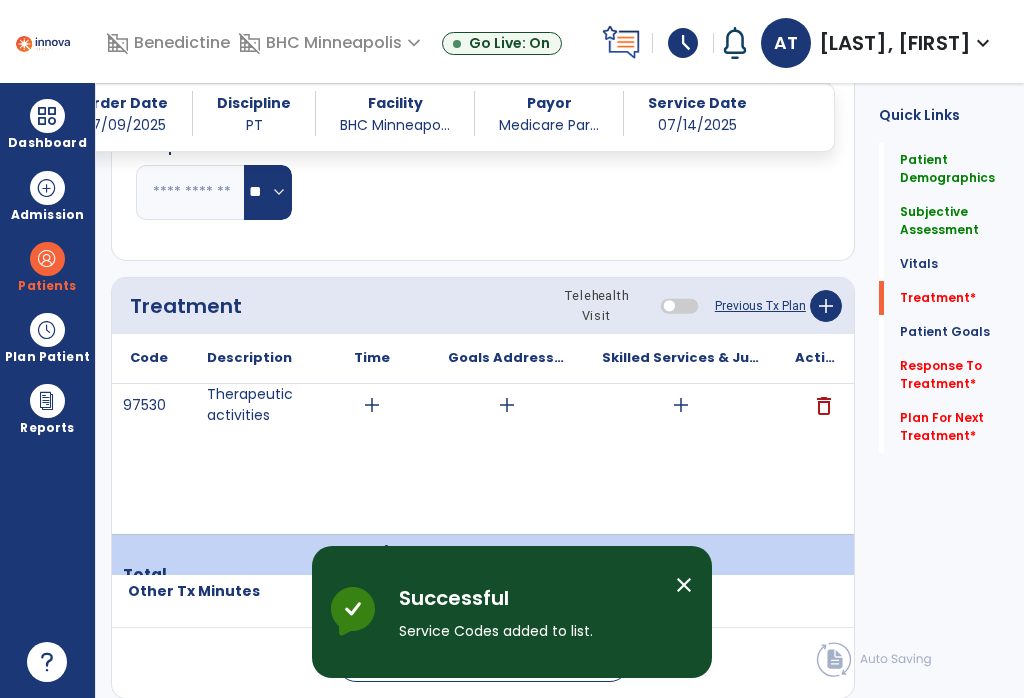 click on "add" at bounding box center (372, 405) 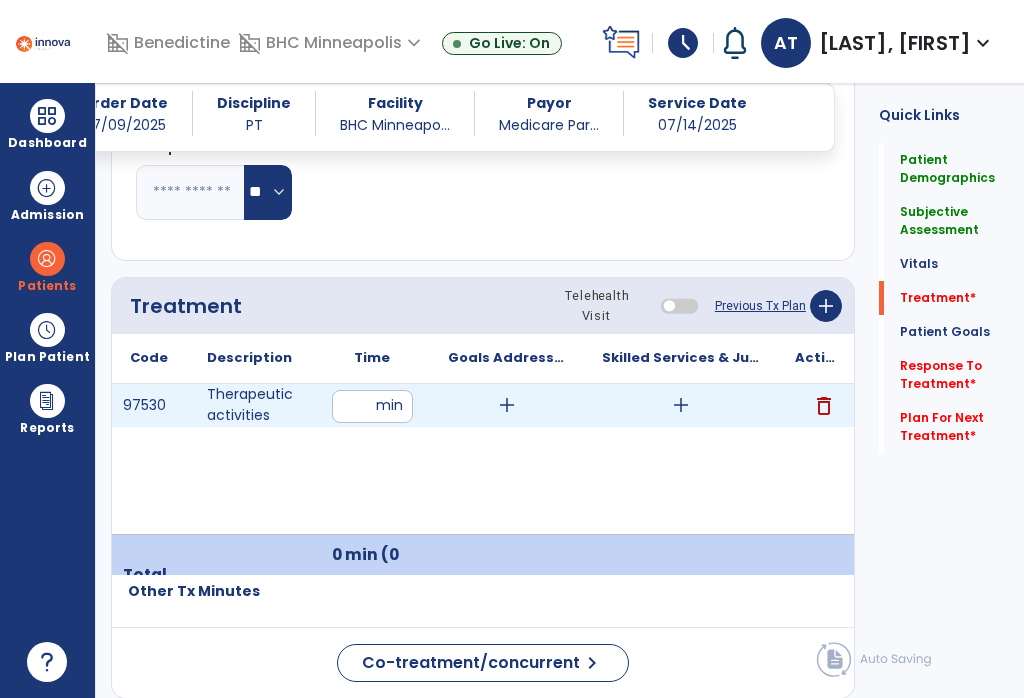 scroll, scrollTop: 7, scrollLeft: 0, axis: vertical 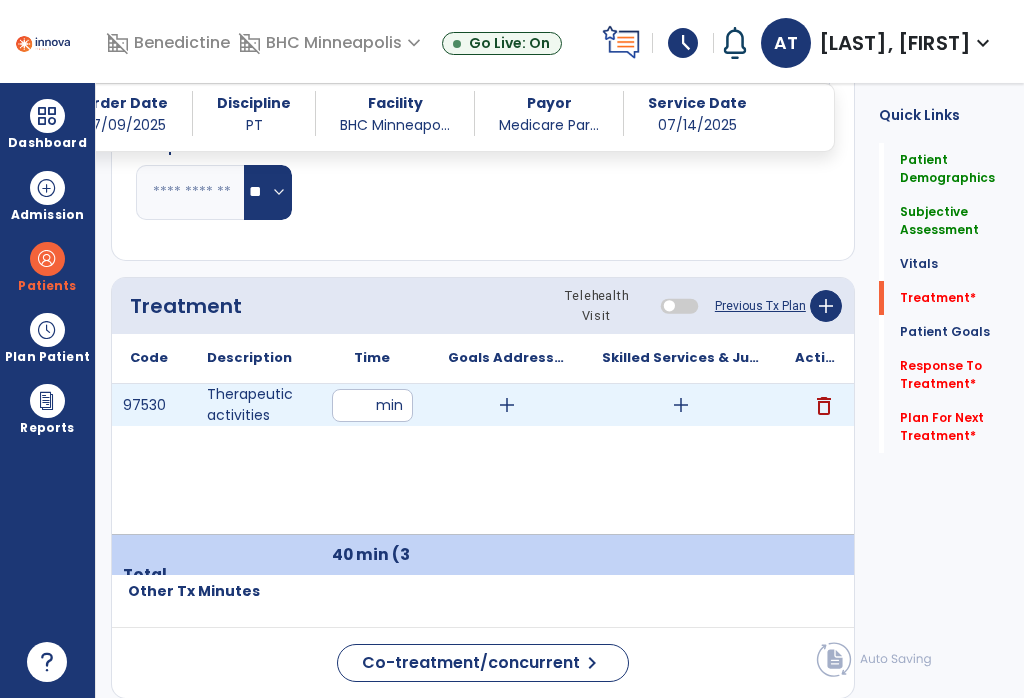 click on "add" at bounding box center [507, 405] 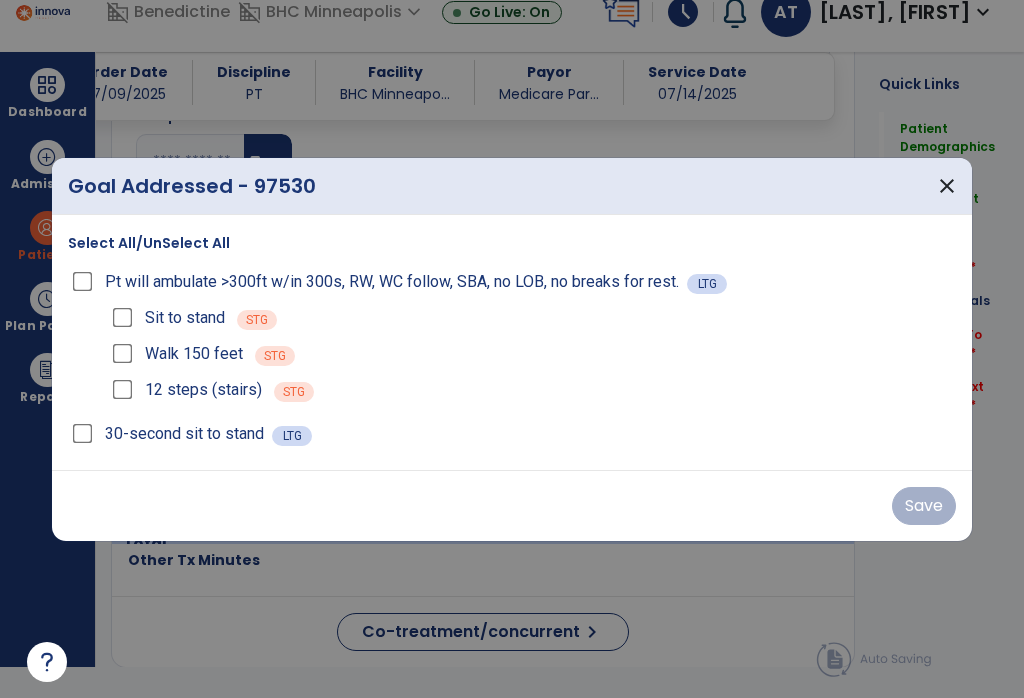 scroll, scrollTop: 0, scrollLeft: 0, axis: both 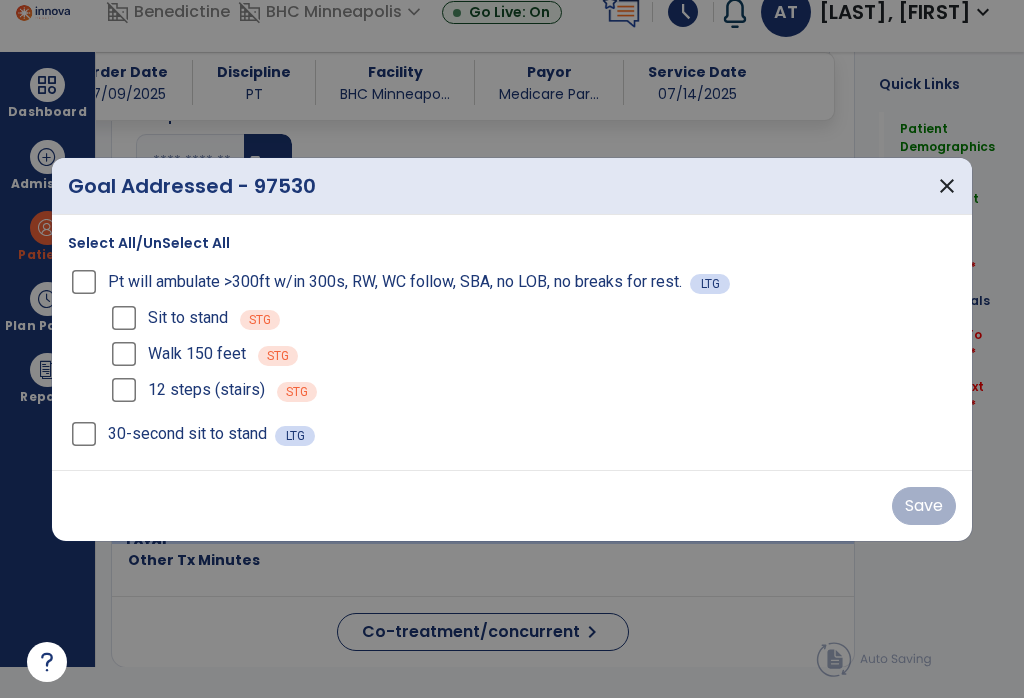 click on "Select All/UnSelect All" at bounding box center (149, 243) 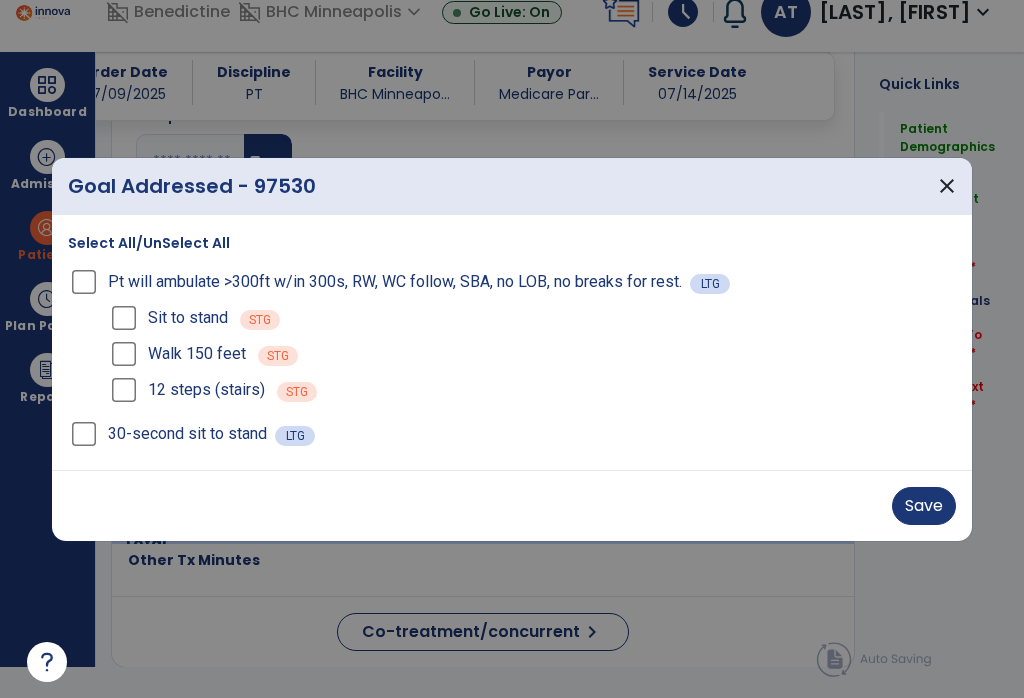 click on "Save" at bounding box center (924, 506) 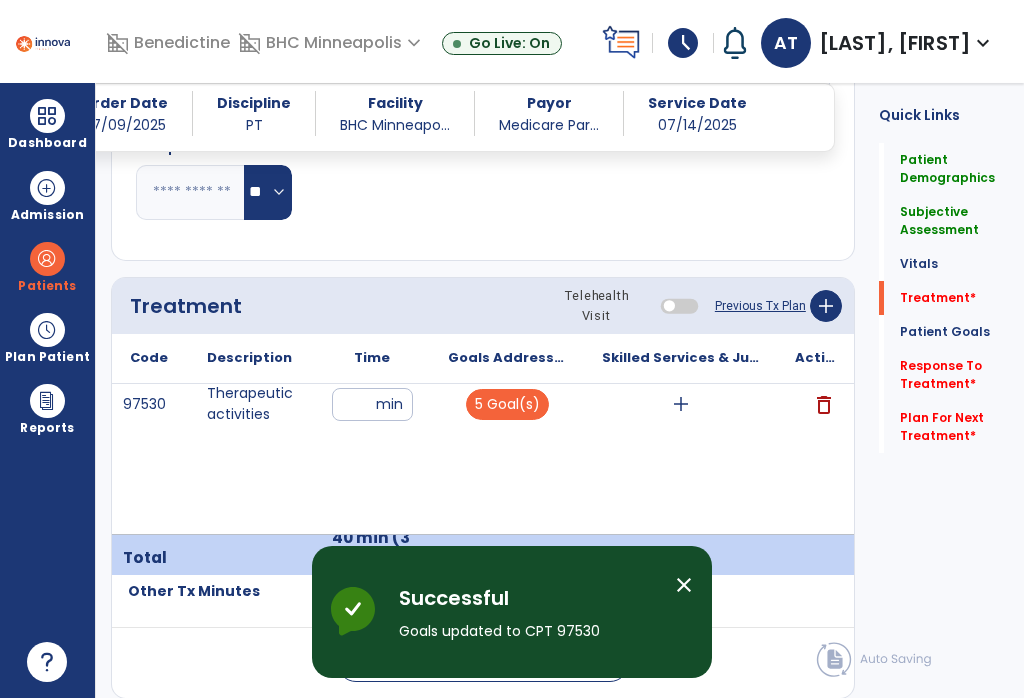 scroll, scrollTop: 31, scrollLeft: 0, axis: vertical 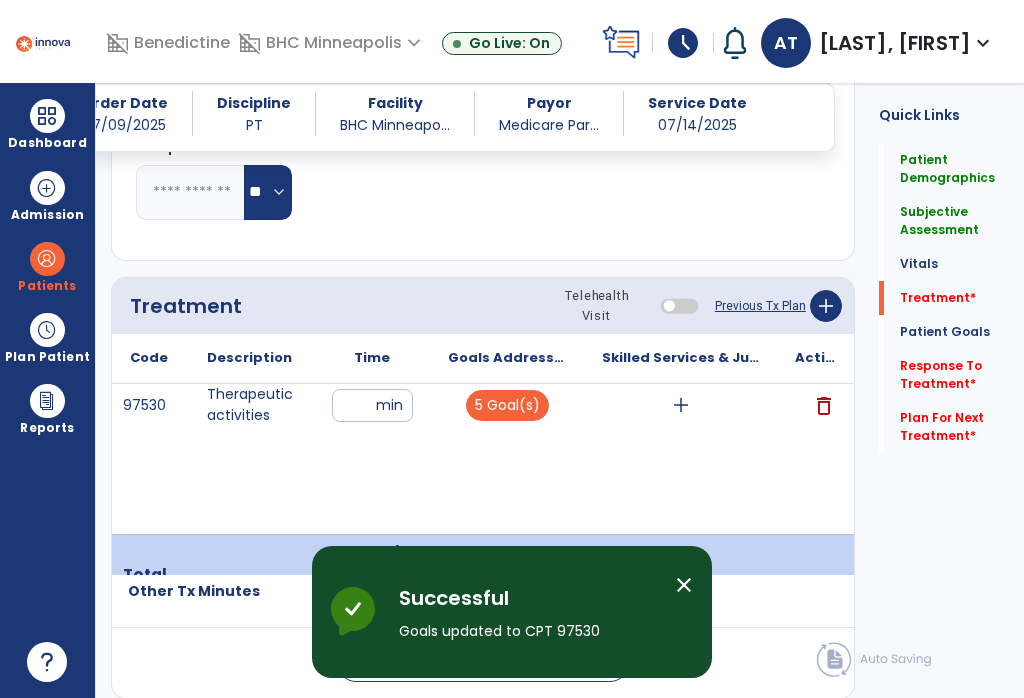click on "add" at bounding box center [680, 405] 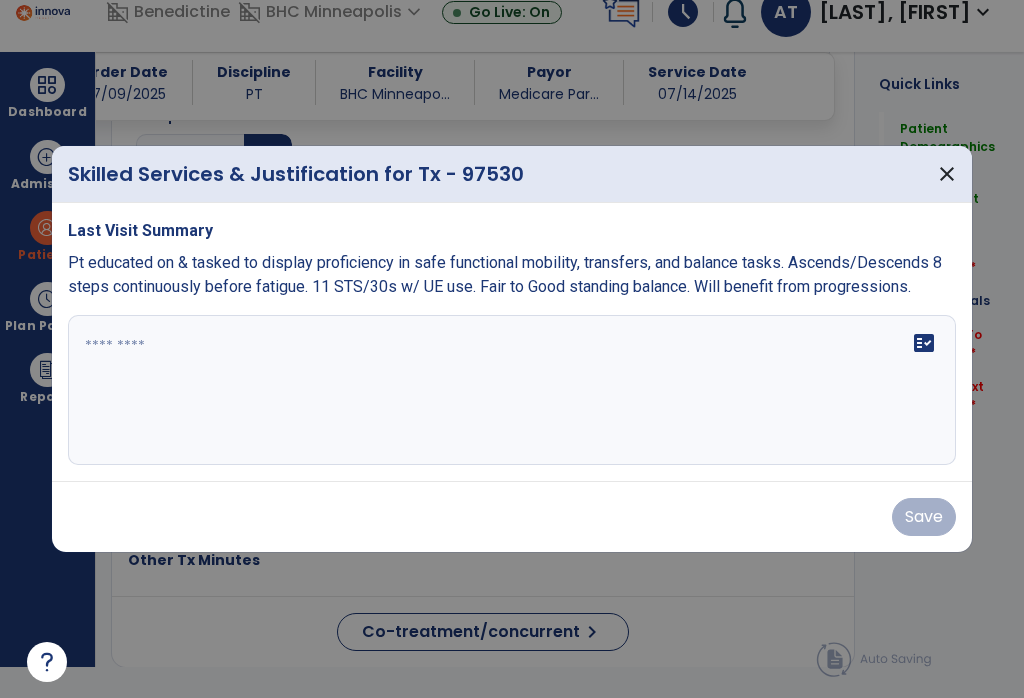 scroll, scrollTop: 0, scrollLeft: 0, axis: both 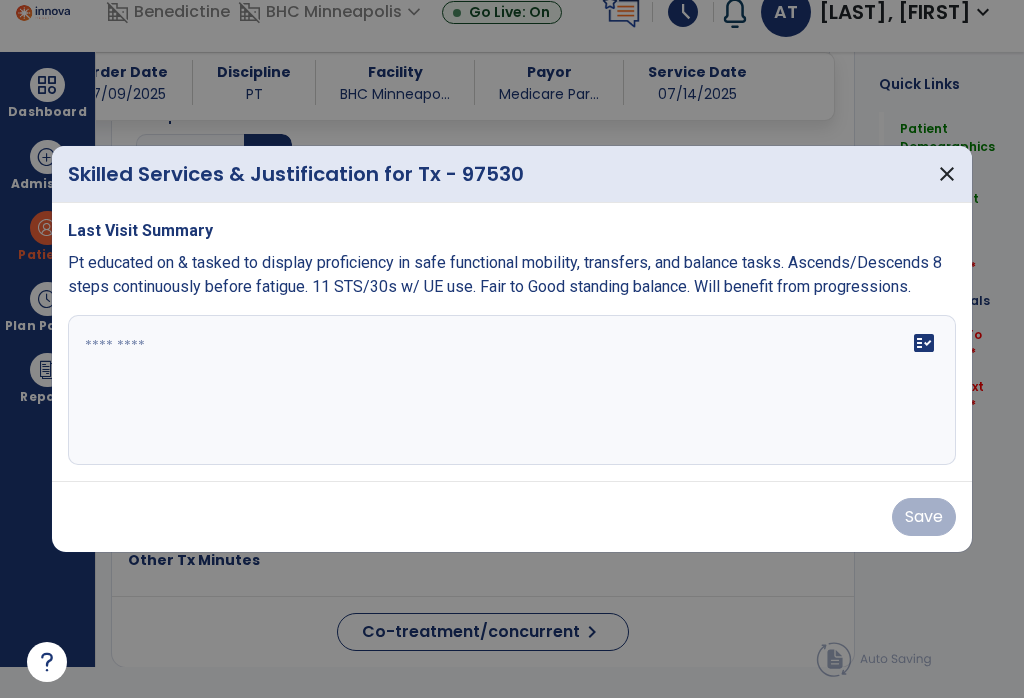 click on "fact_check" at bounding box center (512, 390) 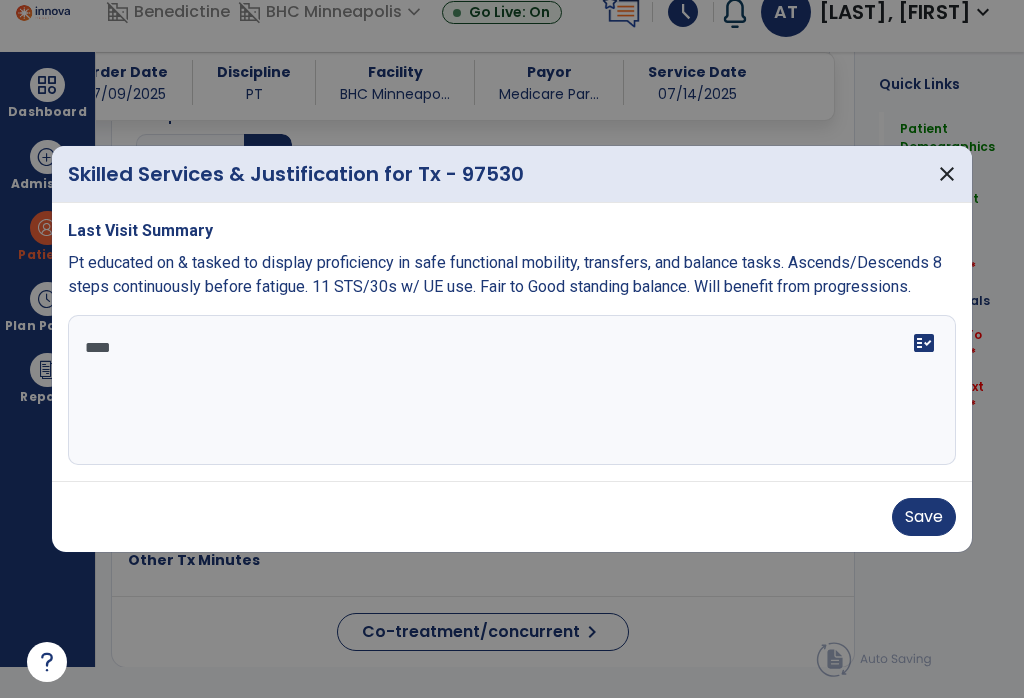 scroll, scrollTop: 0, scrollLeft: 0, axis: both 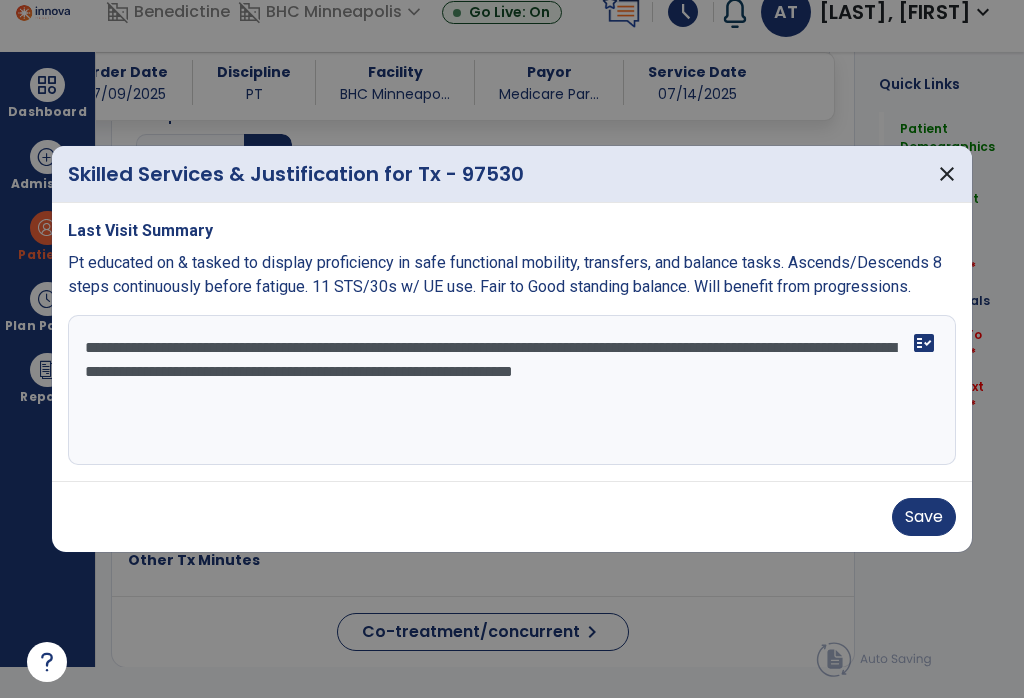 type on "**********" 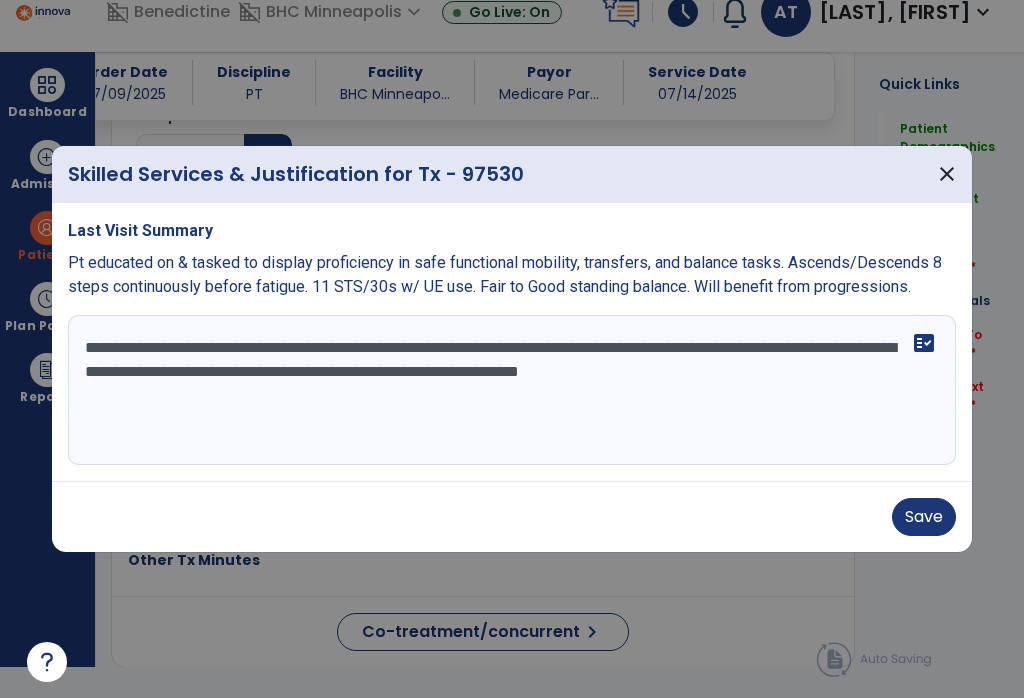 click on "Save" at bounding box center [924, 517] 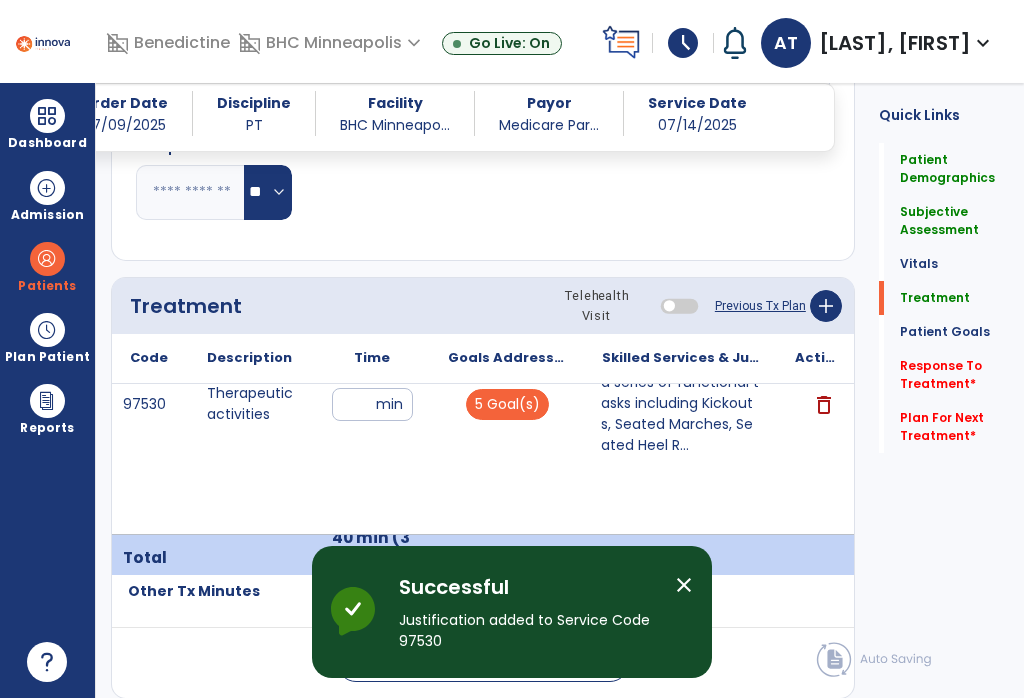 scroll, scrollTop: 31, scrollLeft: 0, axis: vertical 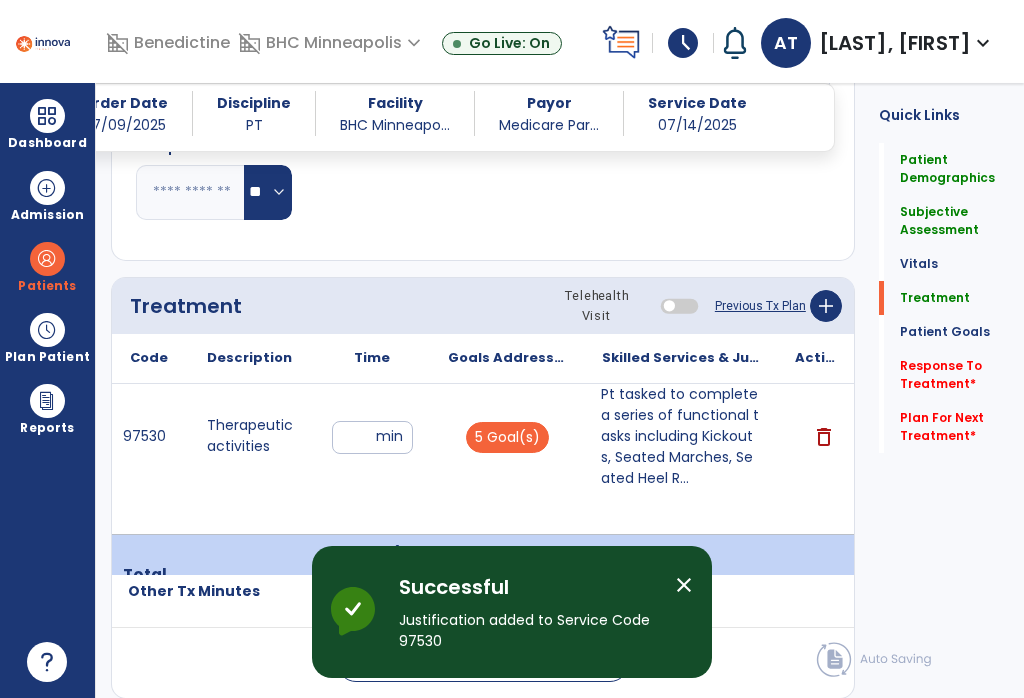 click on "Response To Treatment   *" 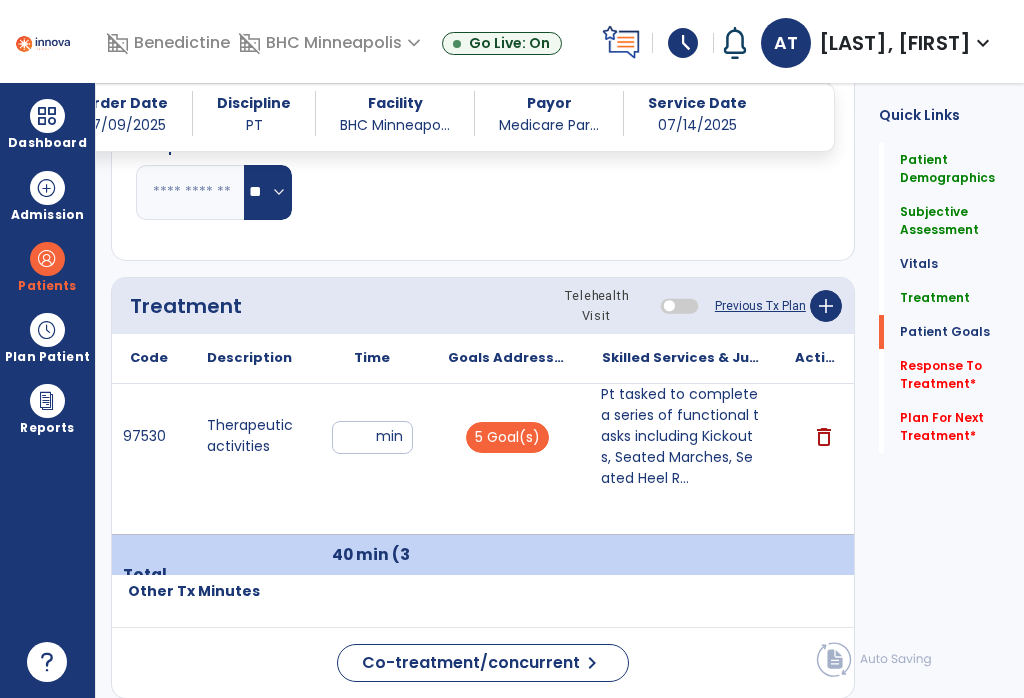 scroll, scrollTop: 3828, scrollLeft: 0, axis: vertical 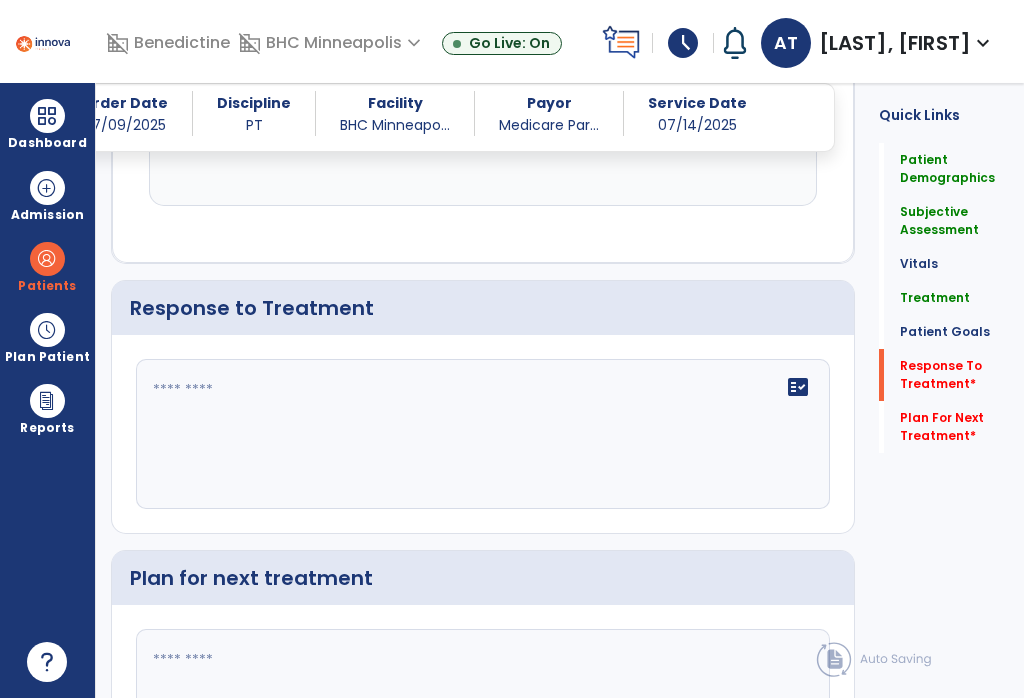 click on "fact_check" 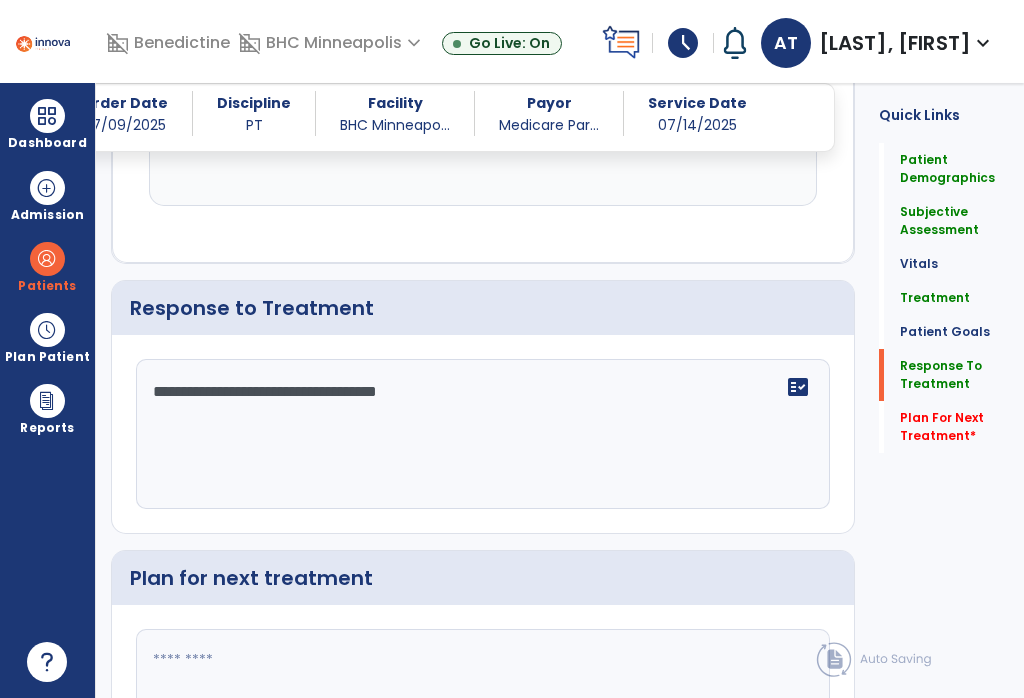 type on "**********" 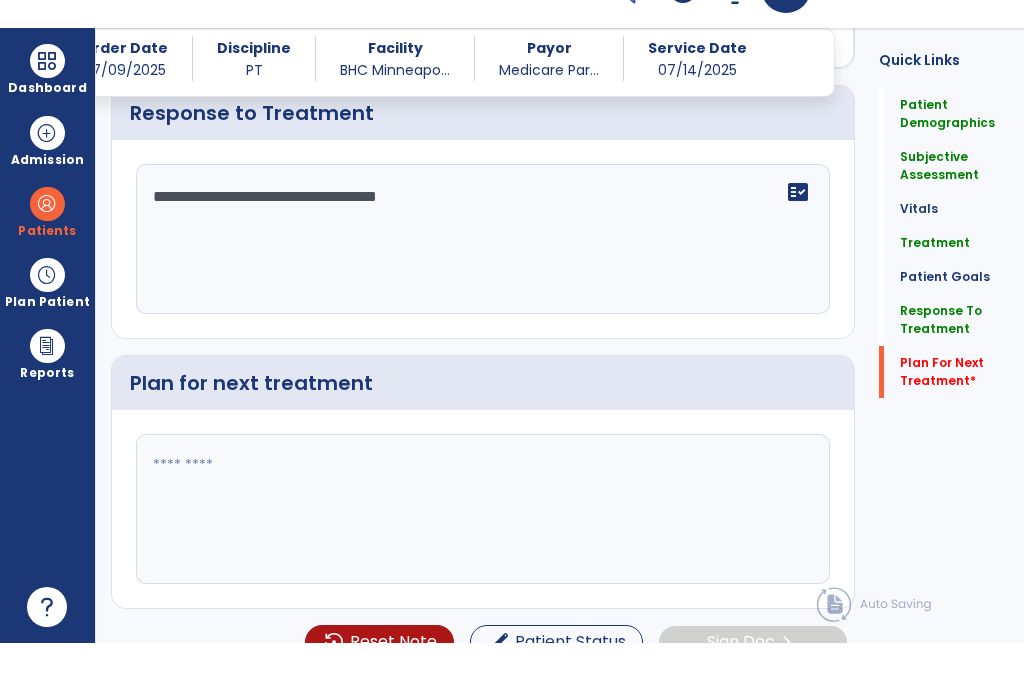 scroll, scrollTop: 3968, scrollLeft: 0, axis: vertical 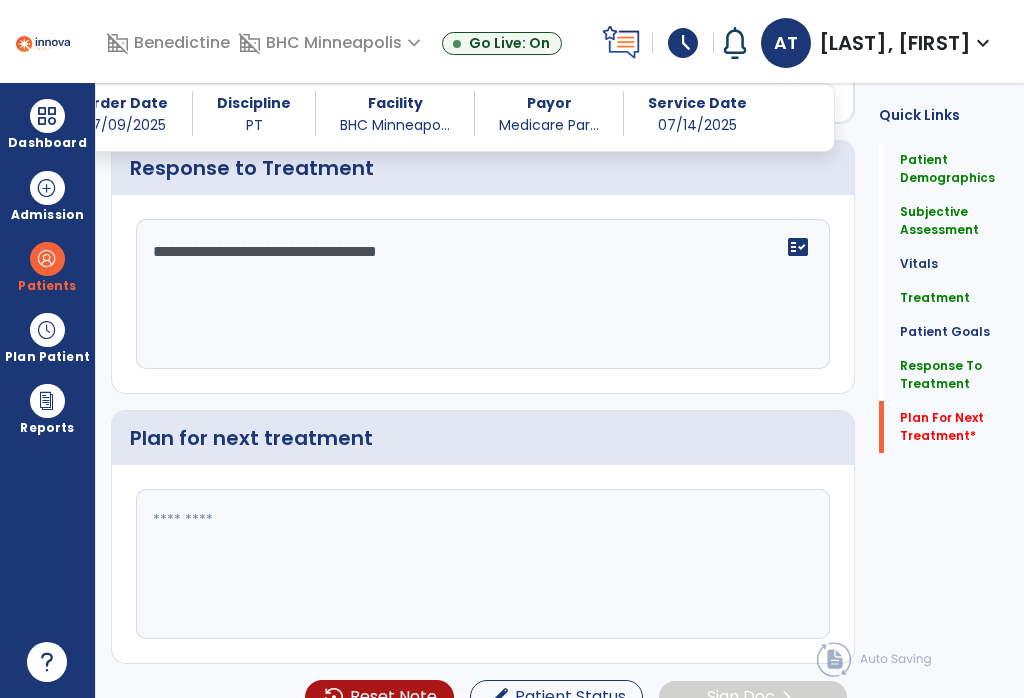 click 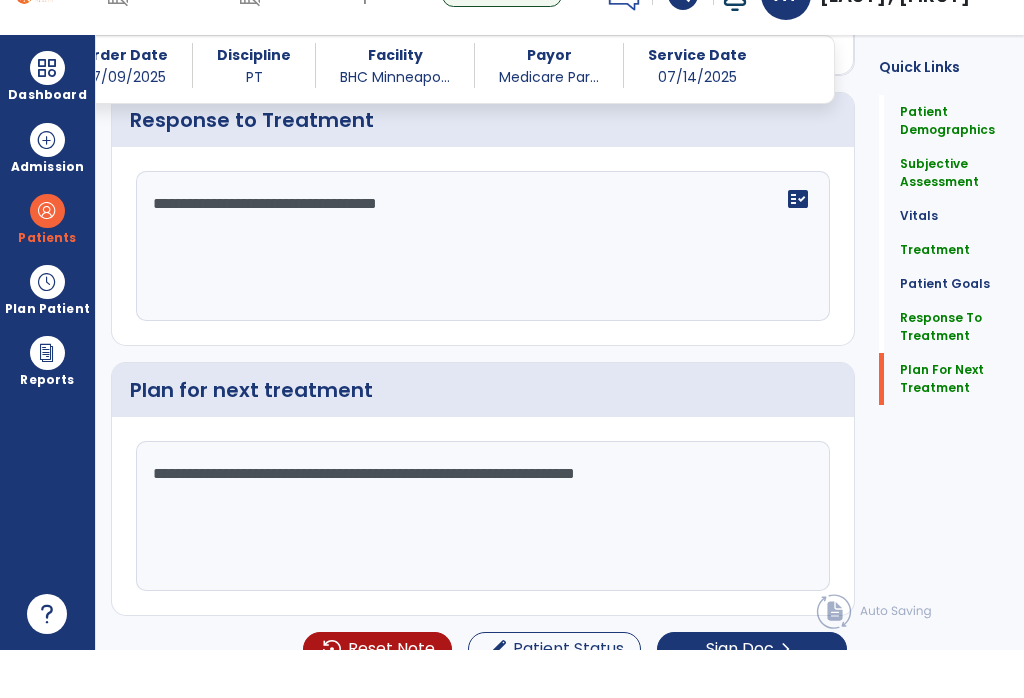 type on "**********" 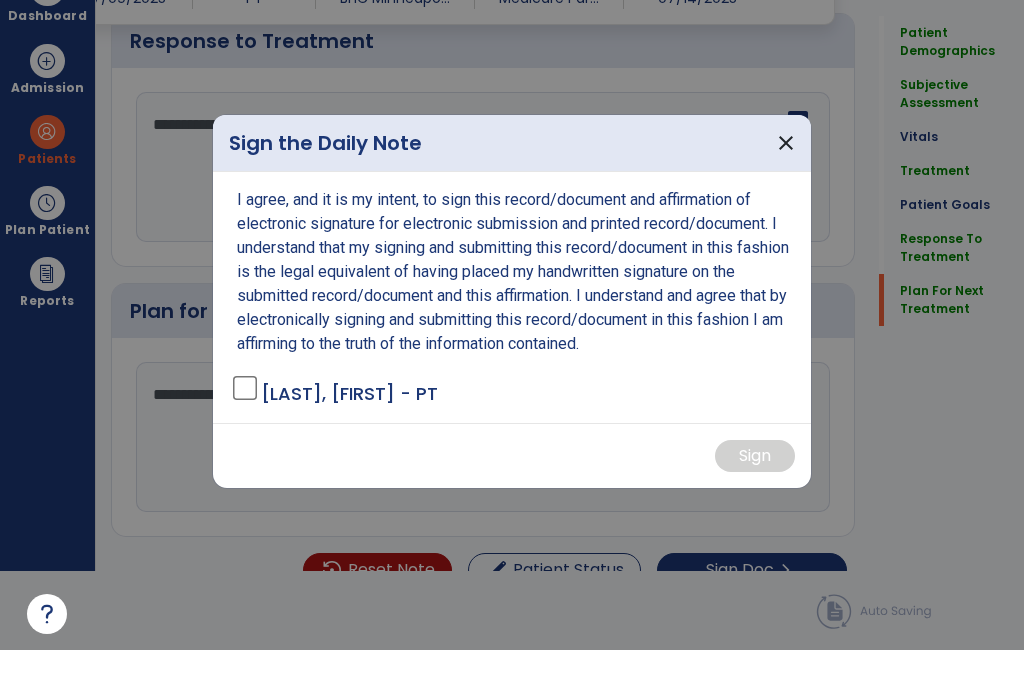 scroll, scrollTop: 0, scrollLeft: 0, axis: both 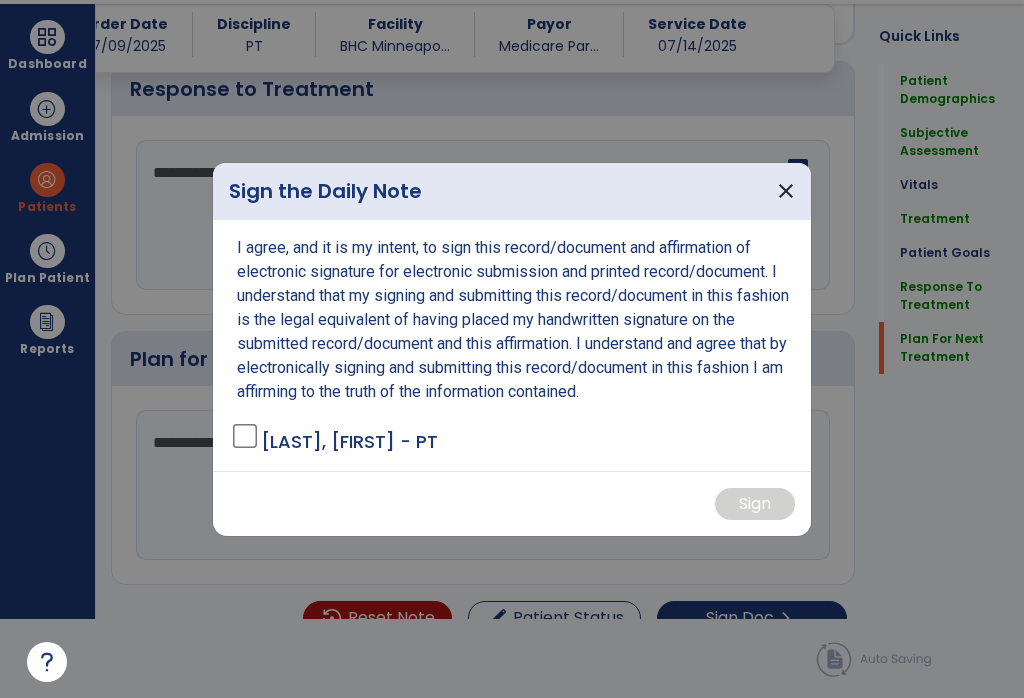 click on "I agree, and it is my intent, to sign this record/document and affirmation of electronic signature for electronic submission and printed record/document. I understand that my signing and submitting this record/document in this fashion is the legal equivalent of having placed my handwritten signature on the submitted record/document and this affirmation. I understand and agree that by electronically signing and submitting this record/document in this fashion I am affirming to the truth of the information contained. [LAST], [FIRST] - PT" at bounding box center [512, 345] 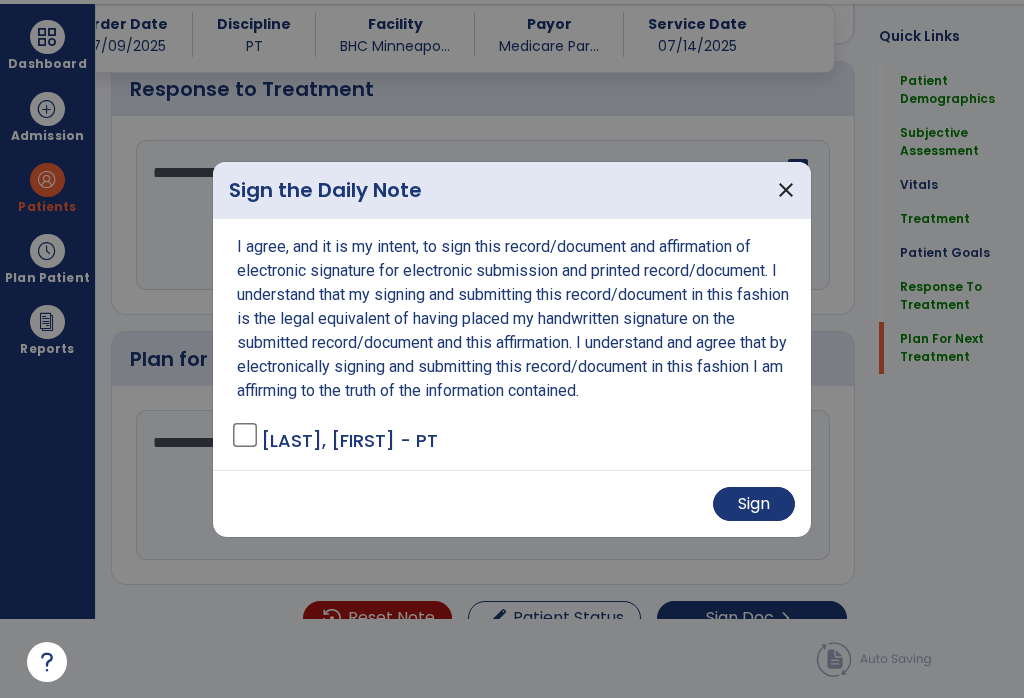 click on "Sign" at bounding box center [754, 504] 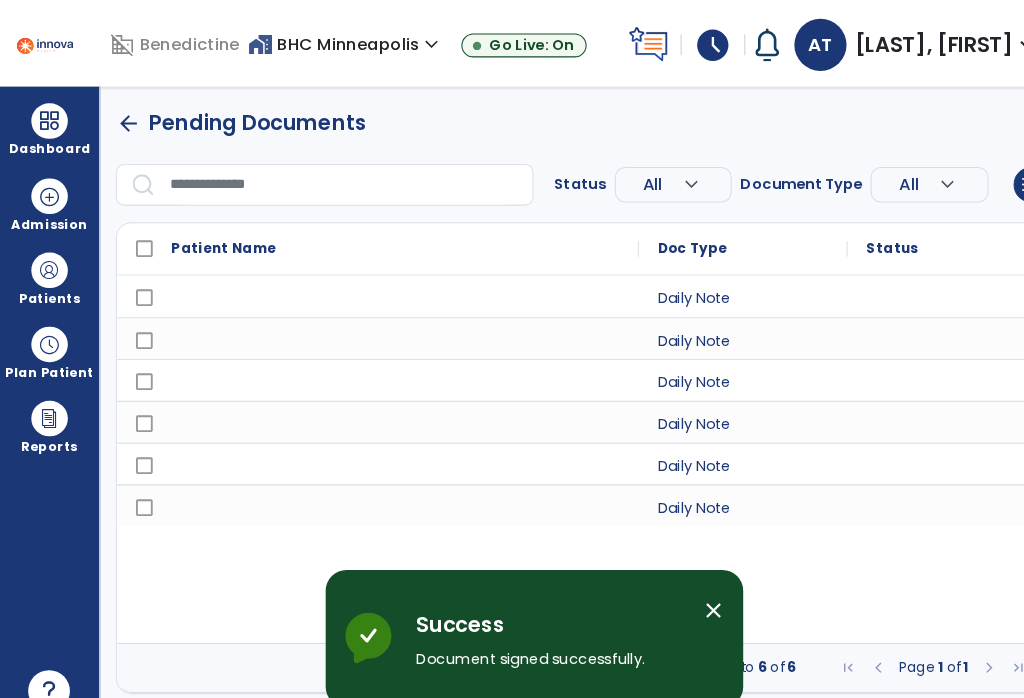 scroll, scrollTop: 0, scrollLeft: 0, axis: both 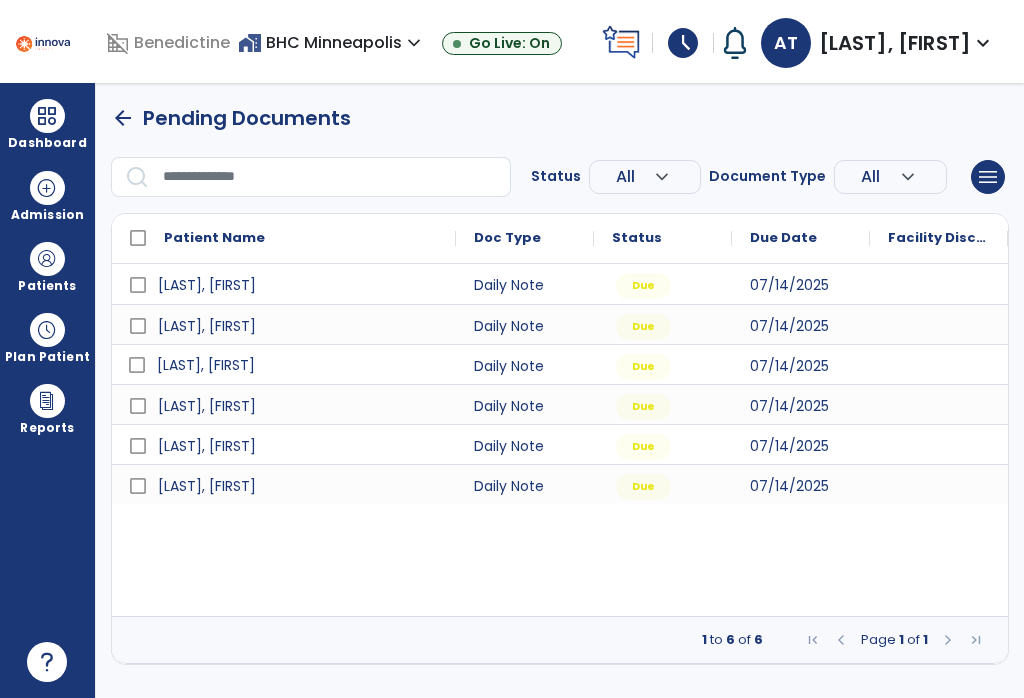 click on "arrow_back   Pending Documents" at bounding box center [560, 118] 